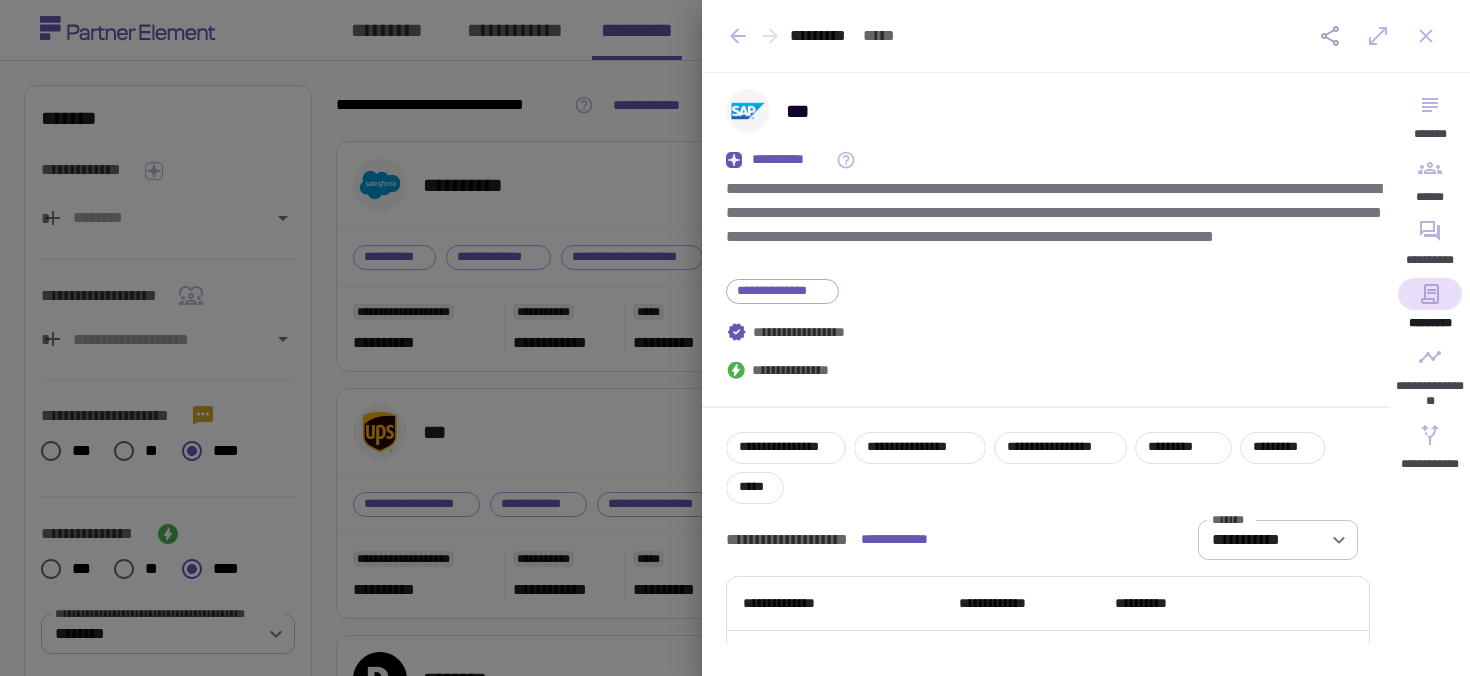 scroll, scrollTop: 0, scrollLeft: 0, axis: both 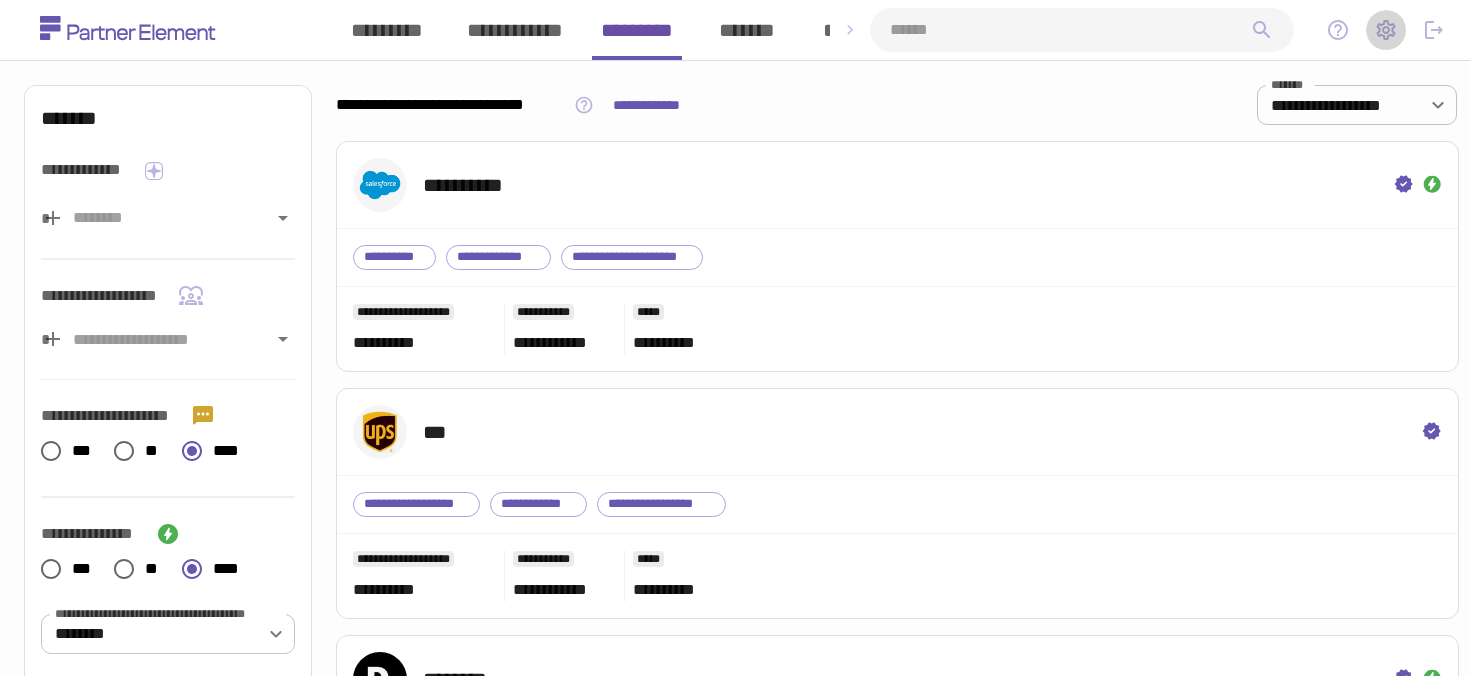 click 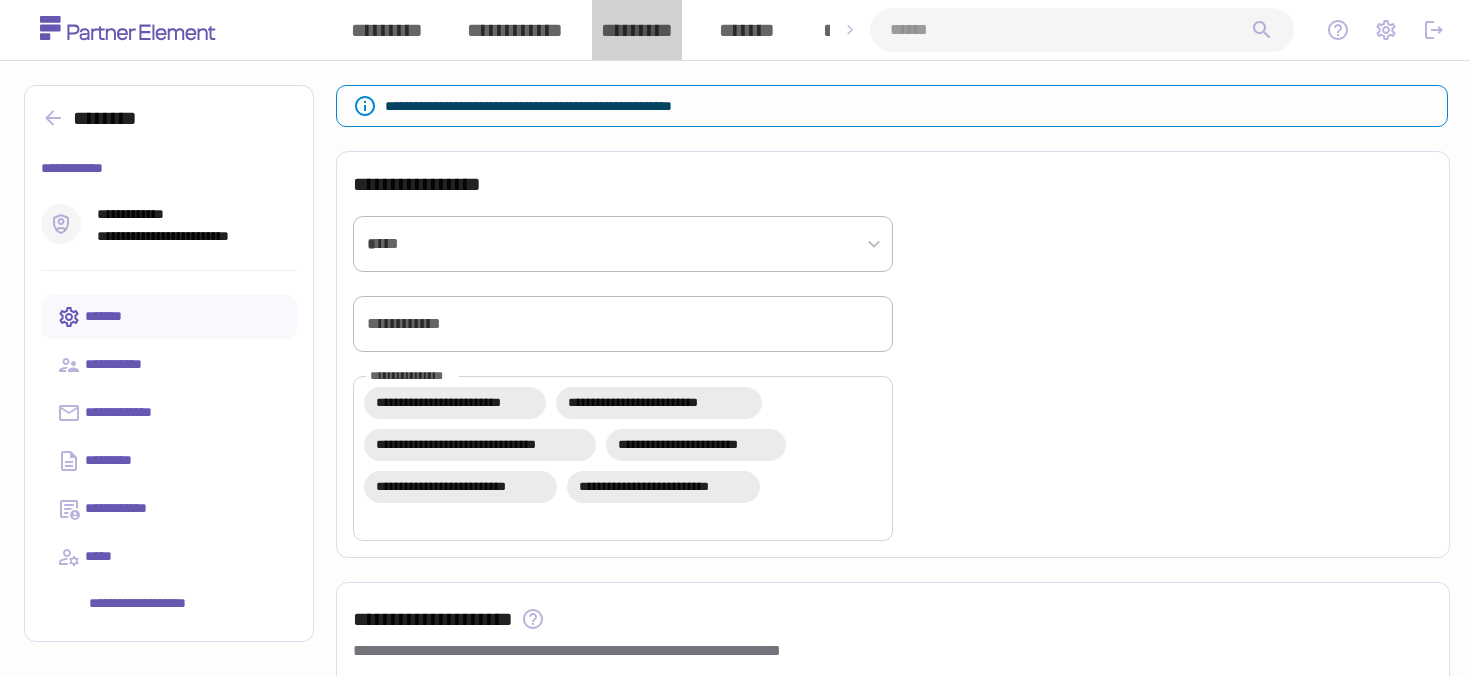 click on "*********" at bounding box center [637, 30] 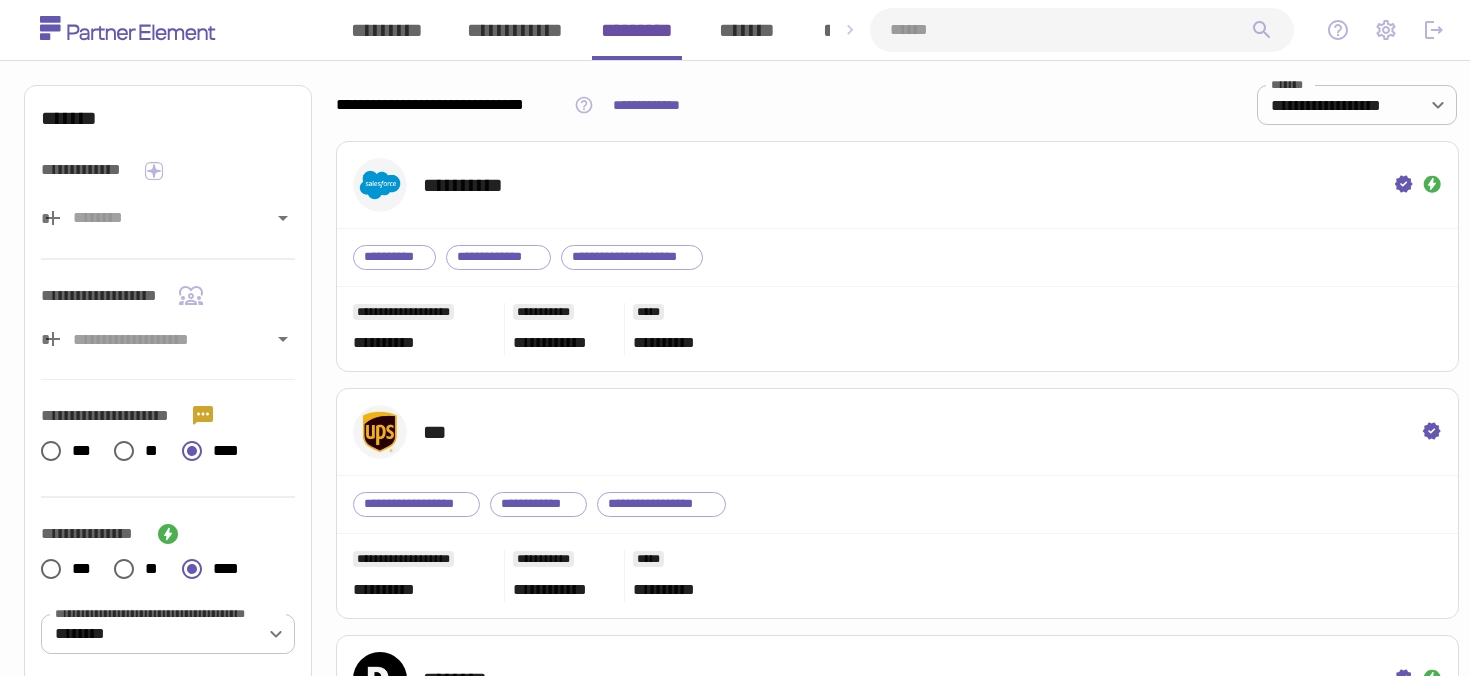 click at bounding box center [1070, 30] 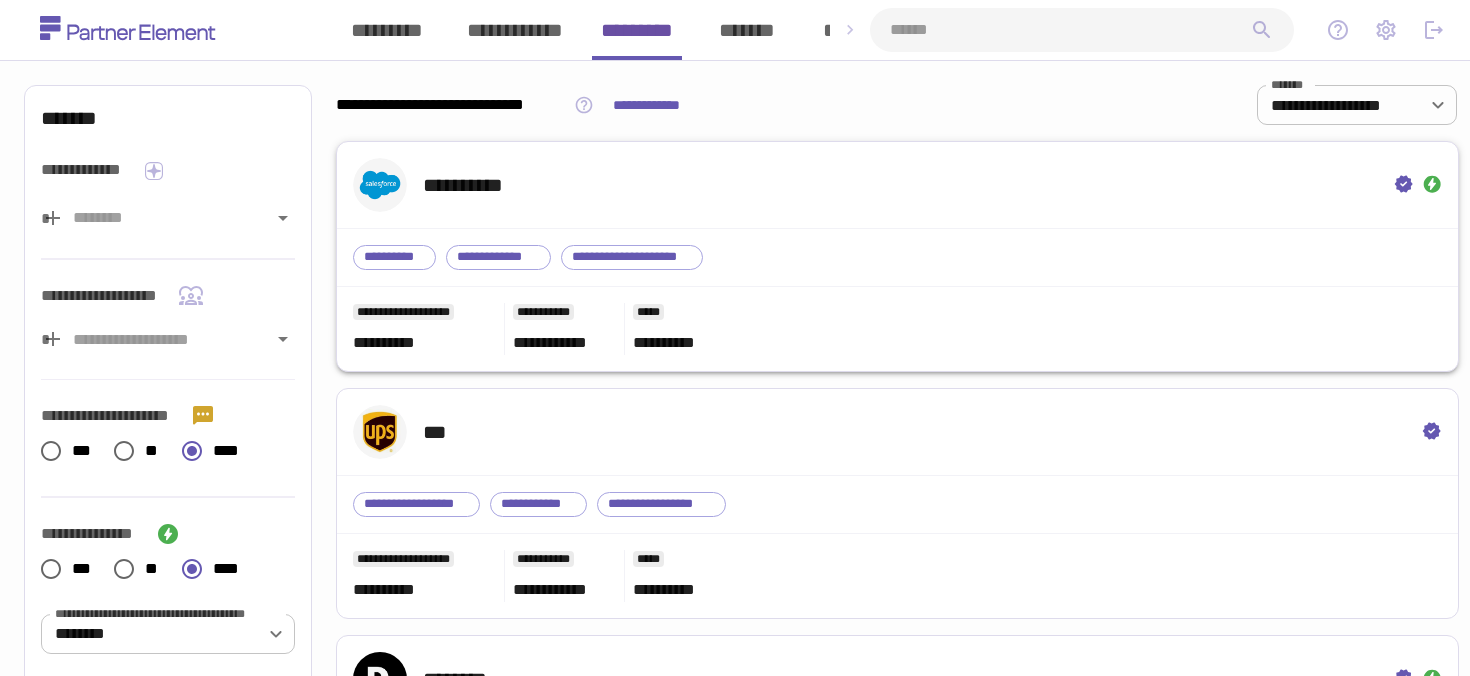 click on "**********" at bounding box center [897, 185] 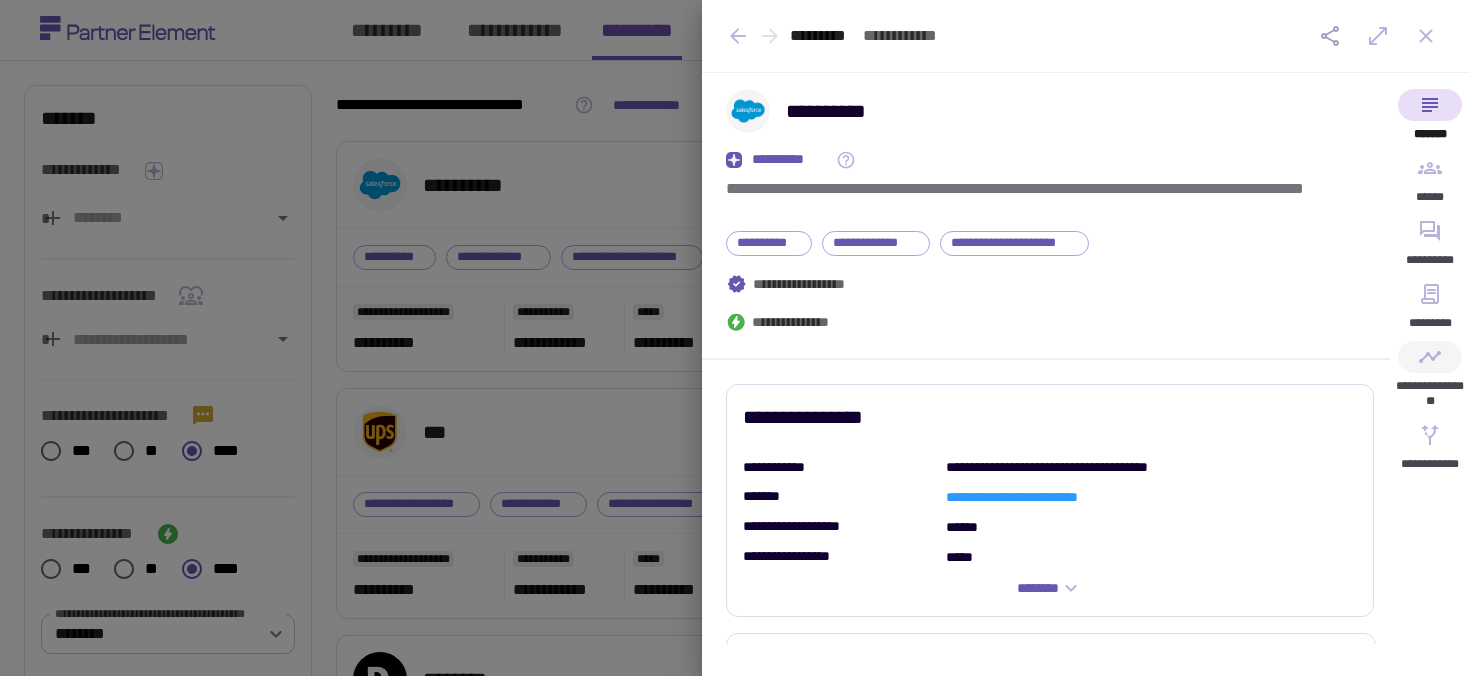 click 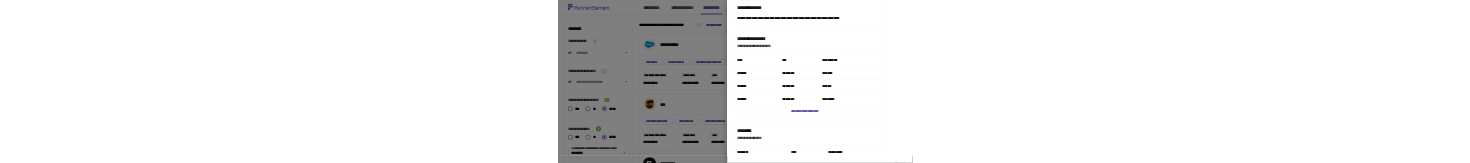 scroll, scrollTop: 1839, scrollLeft: 0, axis: vertical 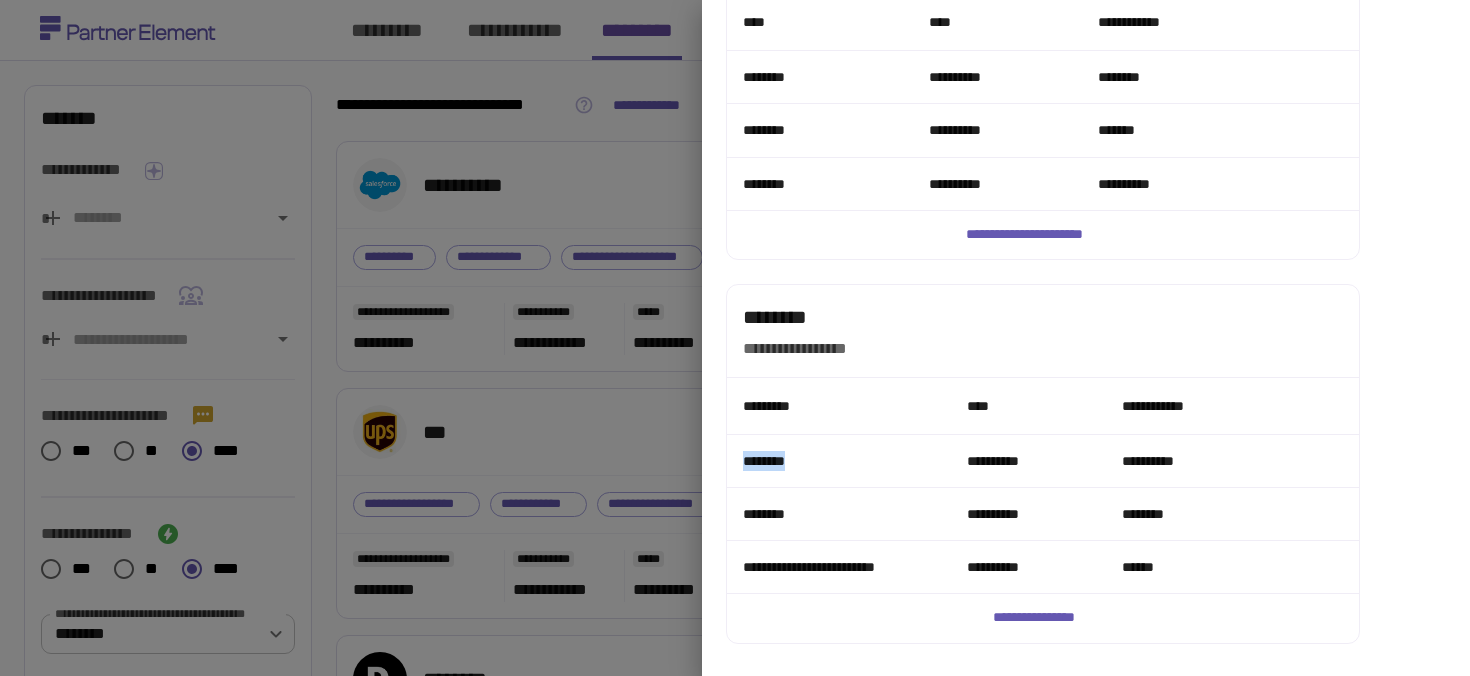 drag, startPoint x: 826, startPoint y: 450, endPoint x: 743, endPoint y: 457, distance: 83.294655 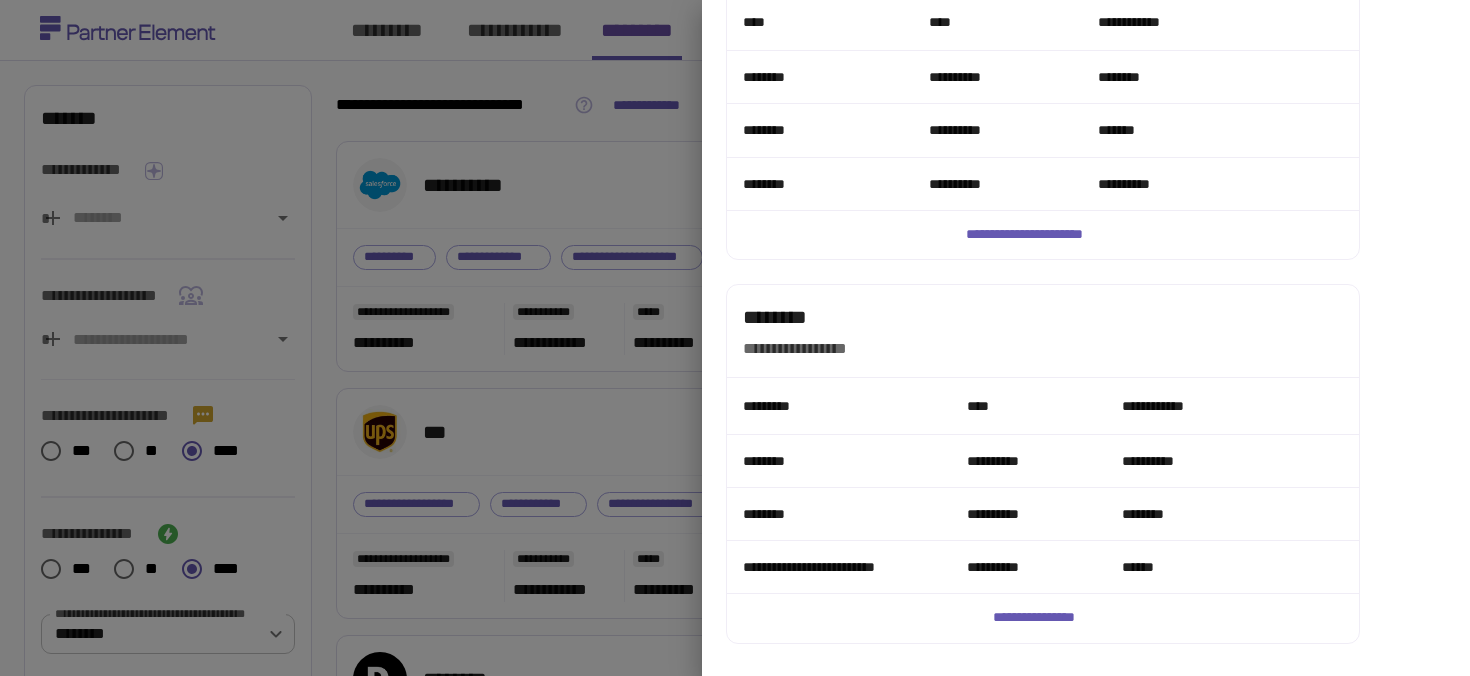 click at bounding box center [735, 338] 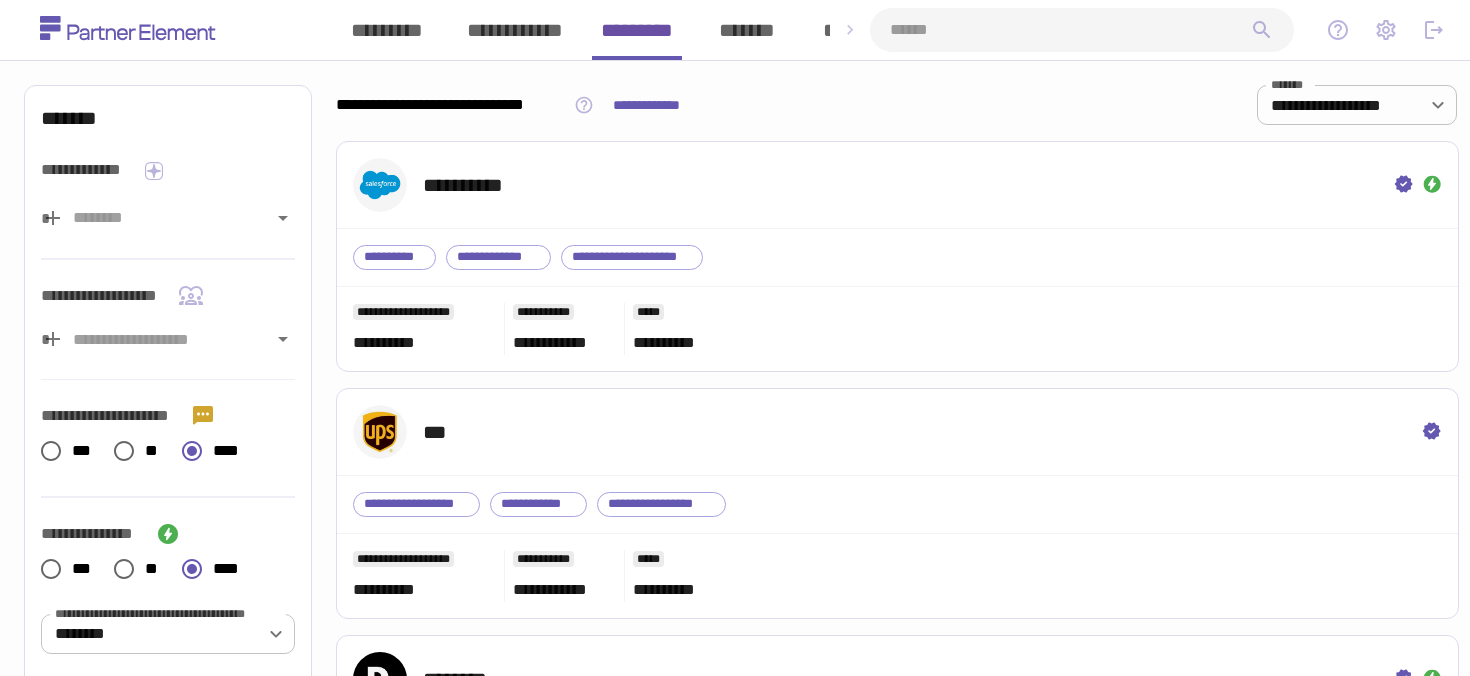 click at bounding box center [1070, 30] 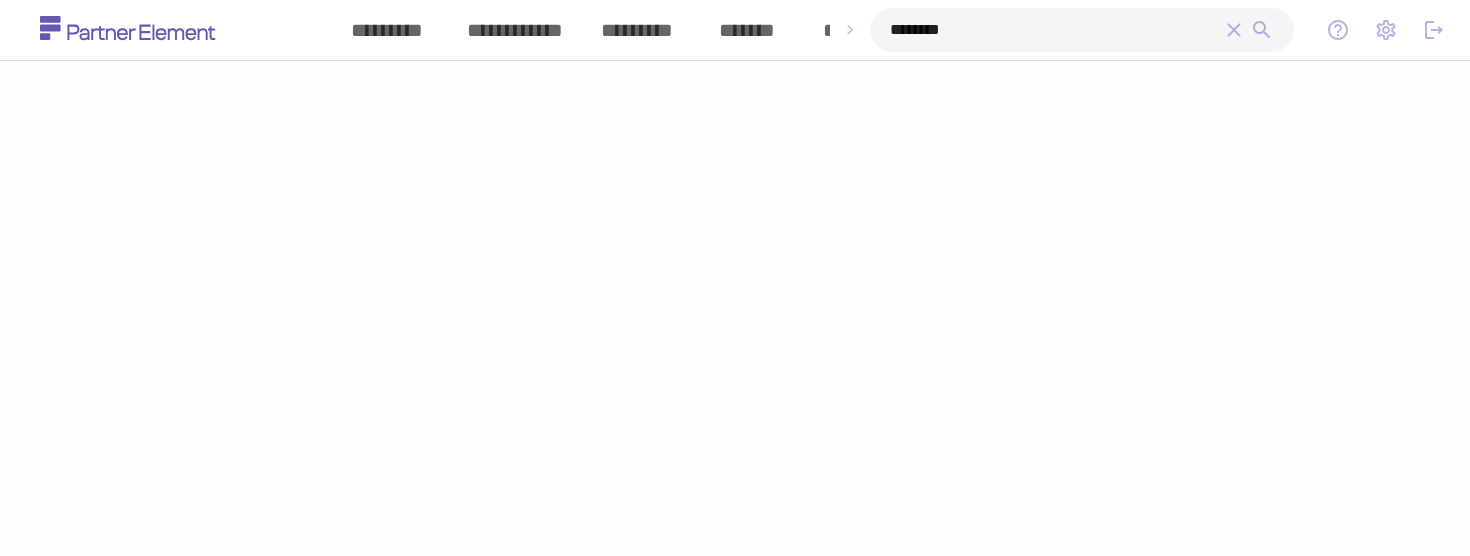 click on "********" at bounding box center [1056, 30] 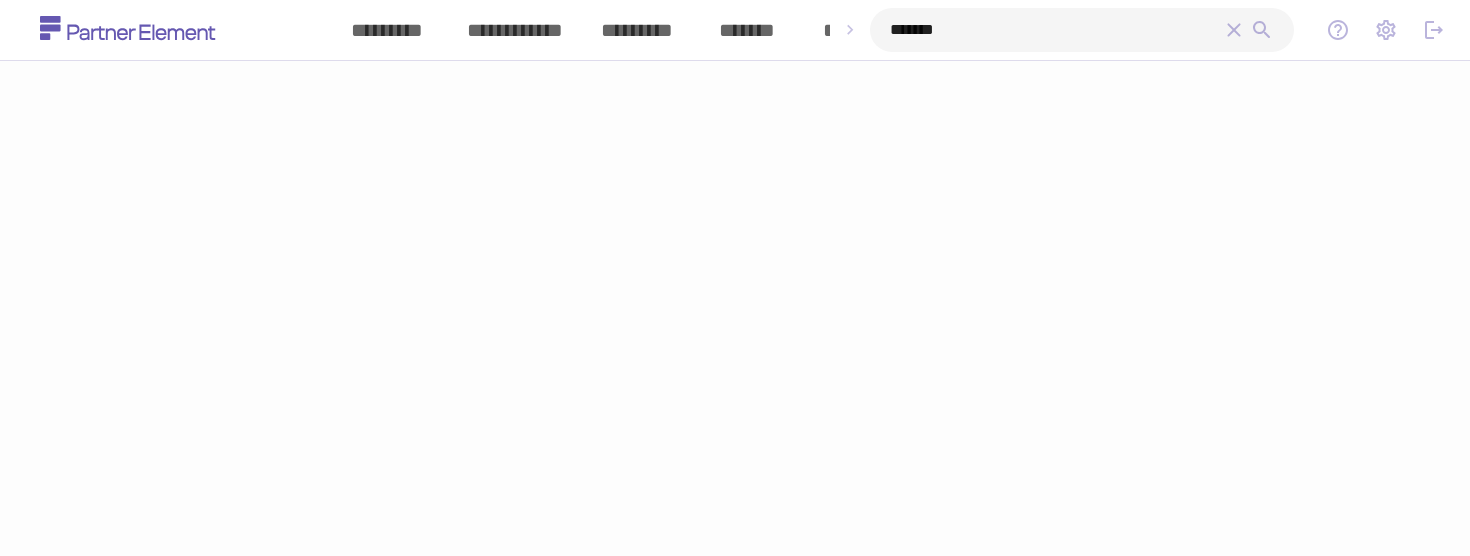 type on "*******" 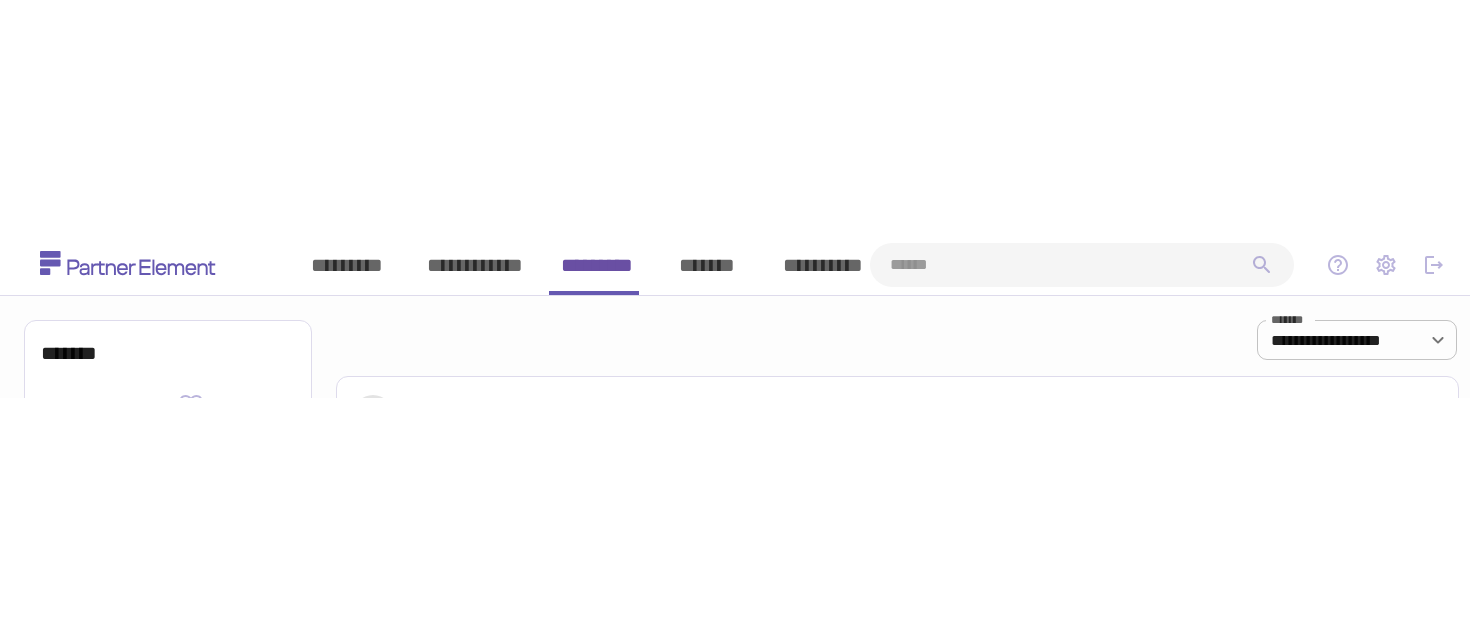 scroll, scrollTop: 0, scrollLeft: 0, axis: both 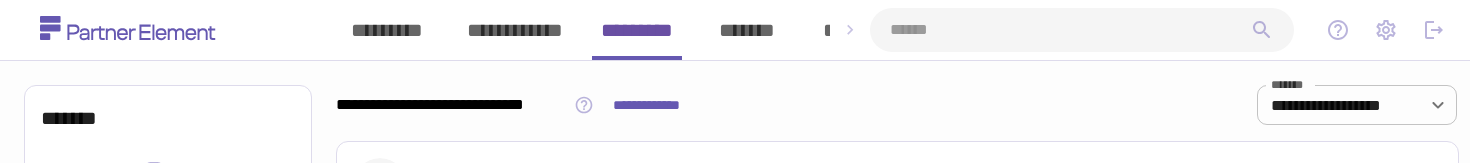 click at bounding box center (1070, 30) 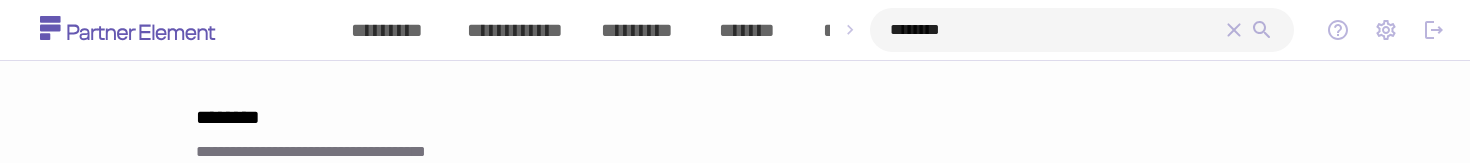 type on "********" 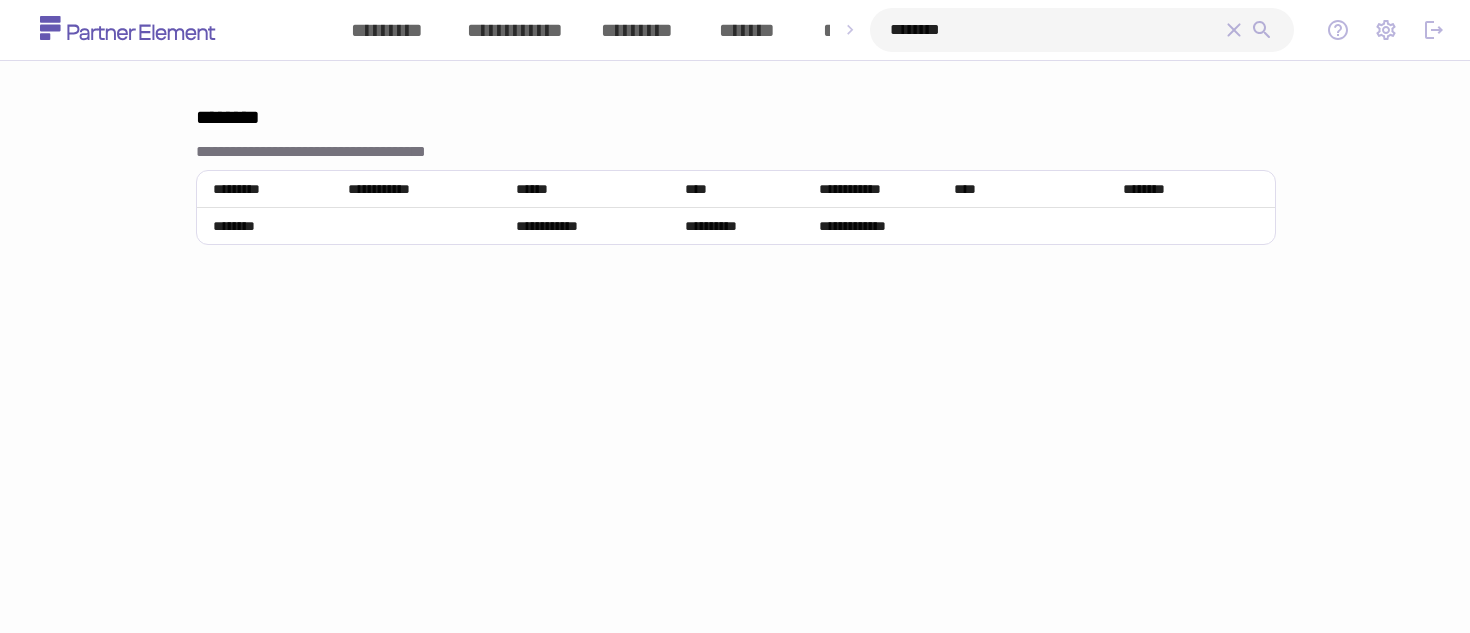 click on "*********" at bounding box center [637, 30] 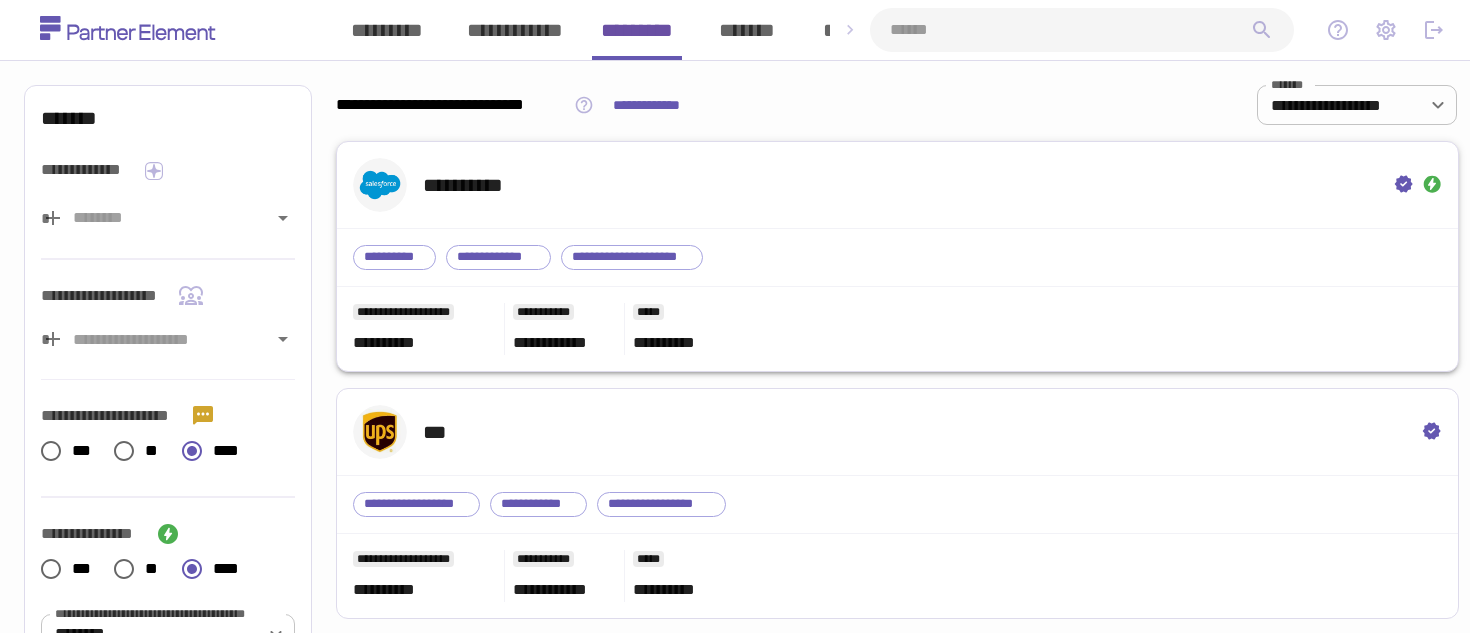 click on "**********" at bounding box center [897, 258] 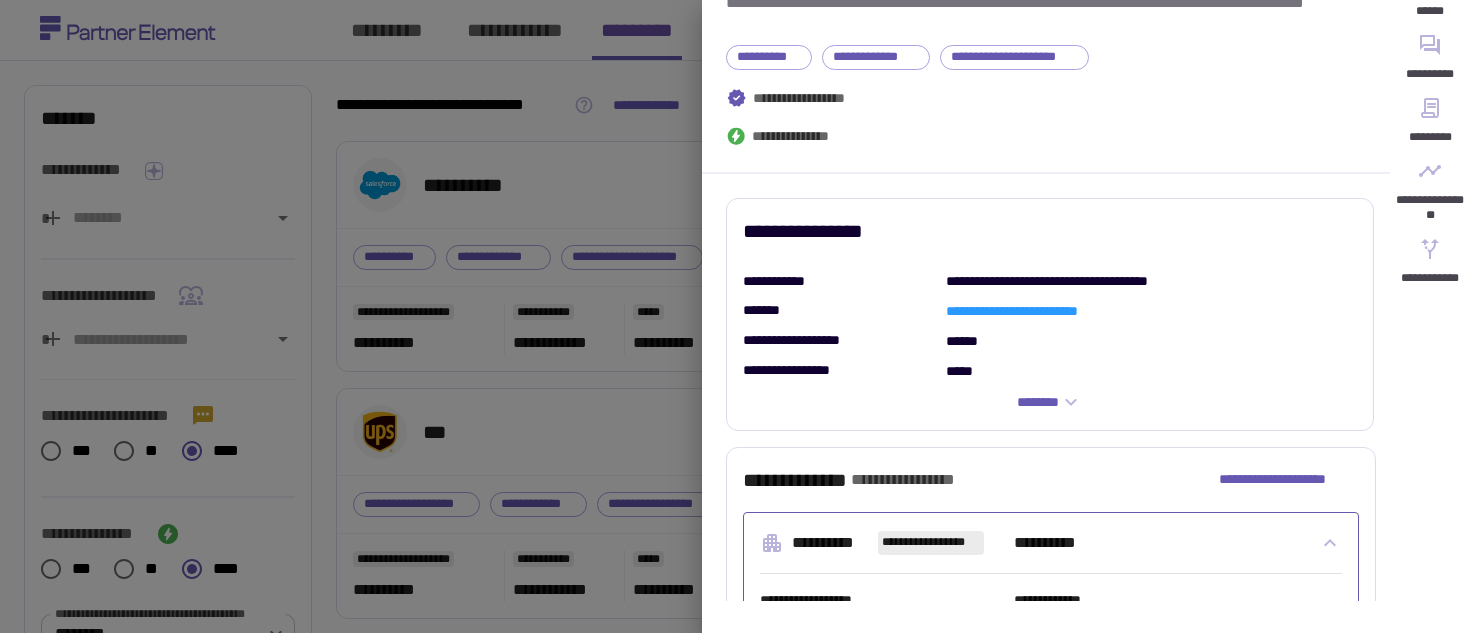 scroll, scrollTop: 449, scrollLeft: 0, axis: vertical 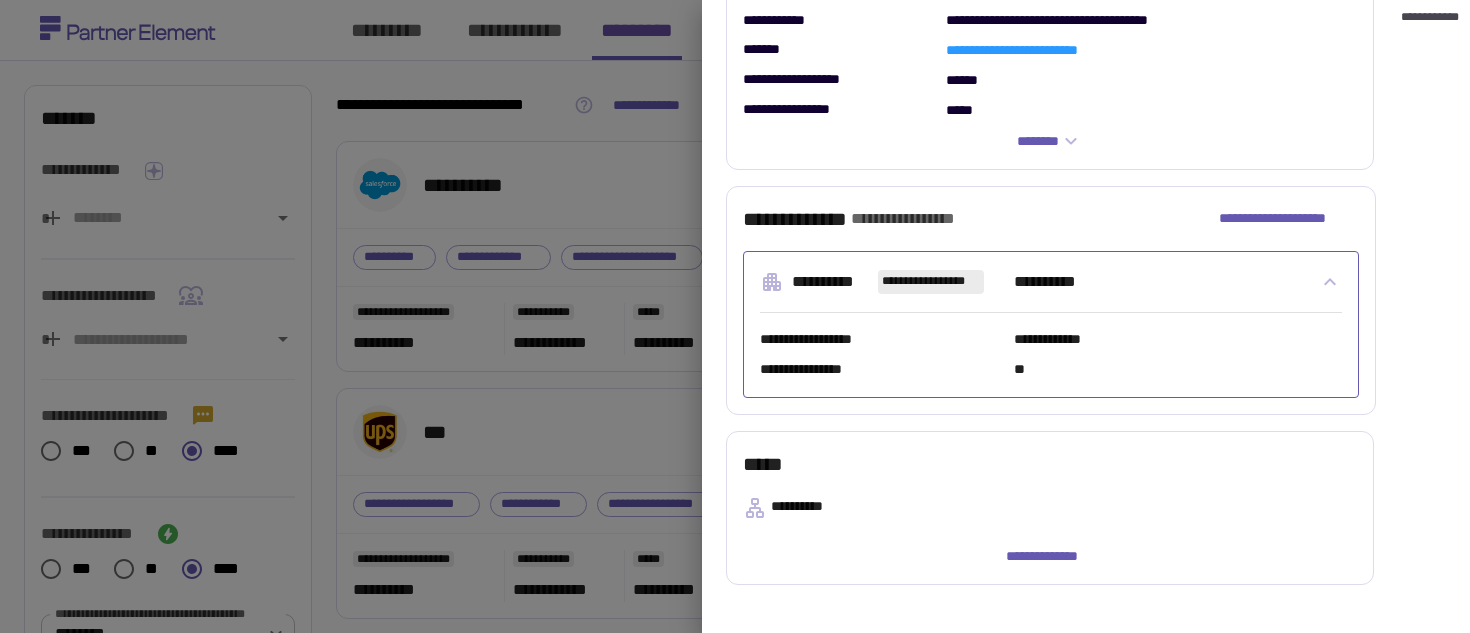 click at bounding box center [735, 316] 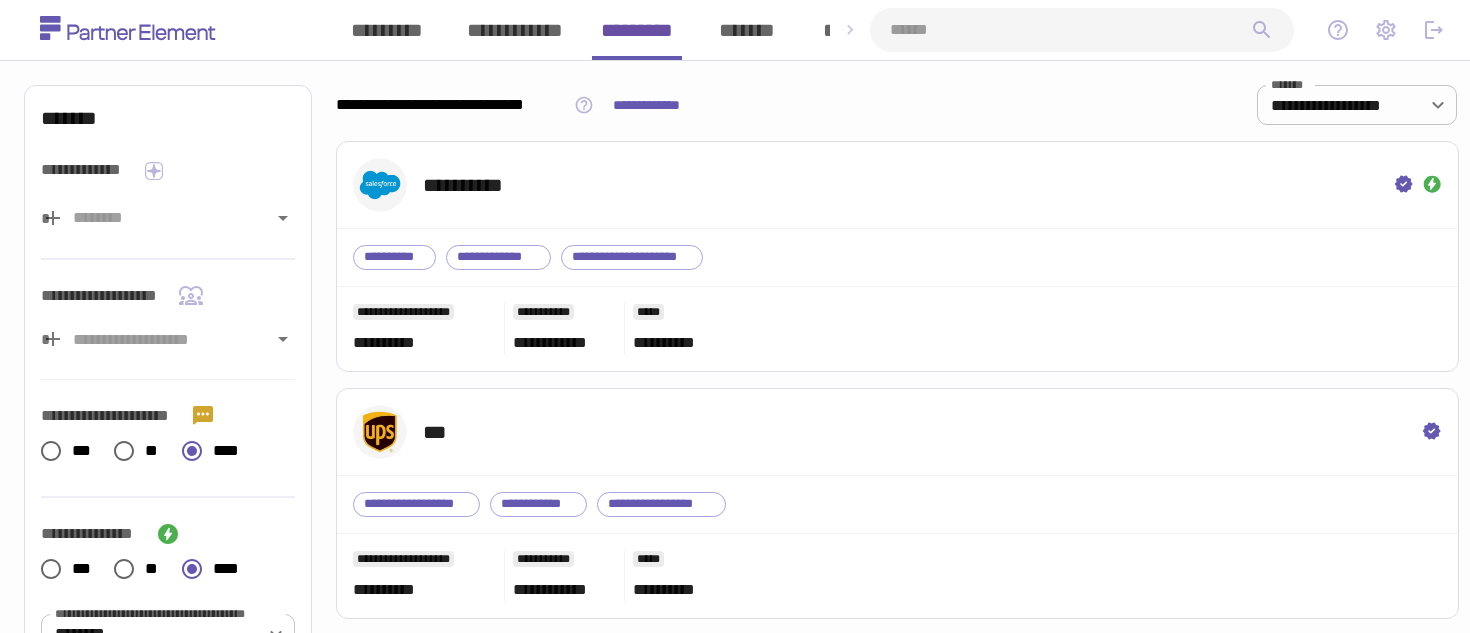 click at bounding box center [1070, 30] 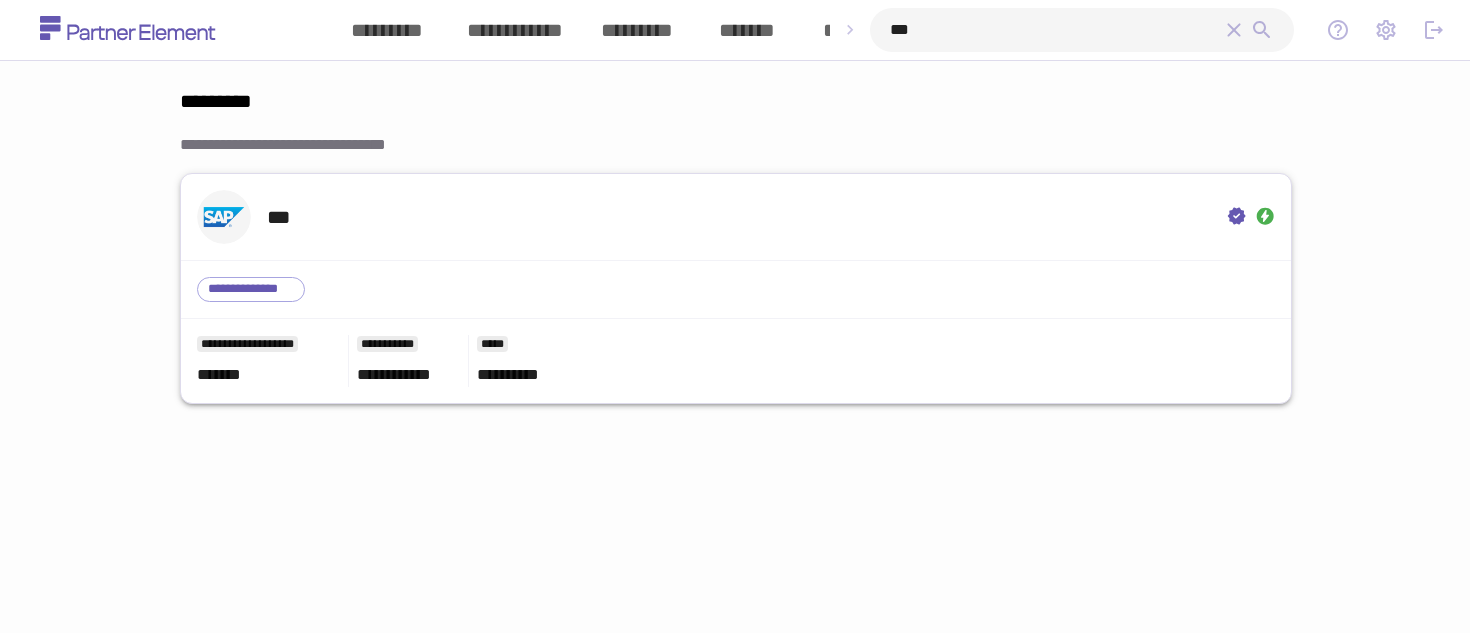 type on "***" 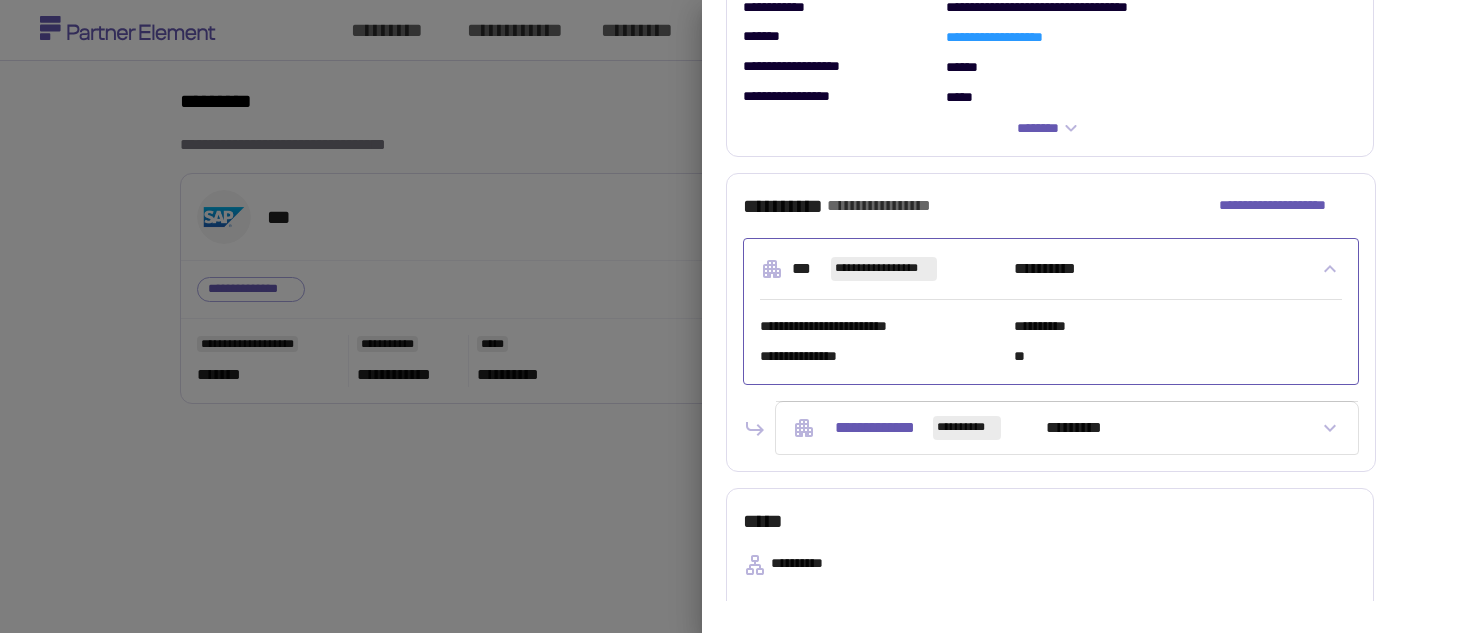 scroll, scrollTop: 499, scrollLeft: 0, axis: vertical 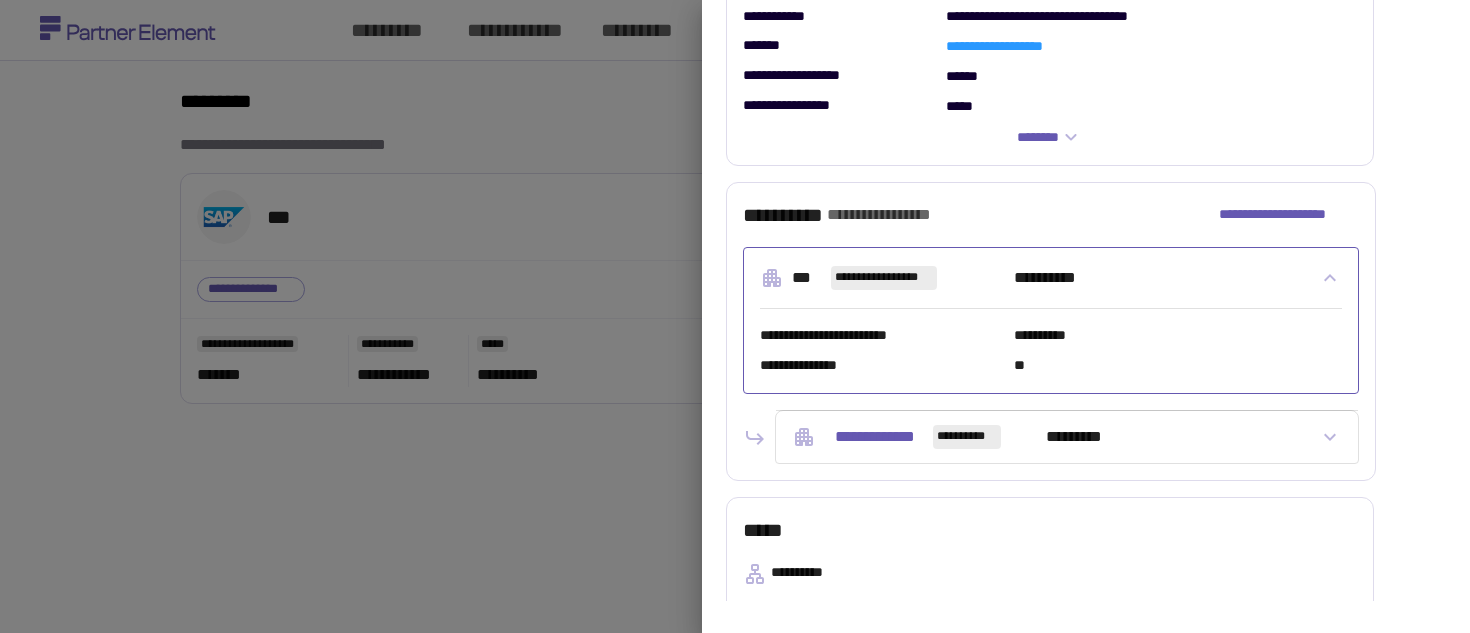 click on "**********" at bounding box center [1055, 437] 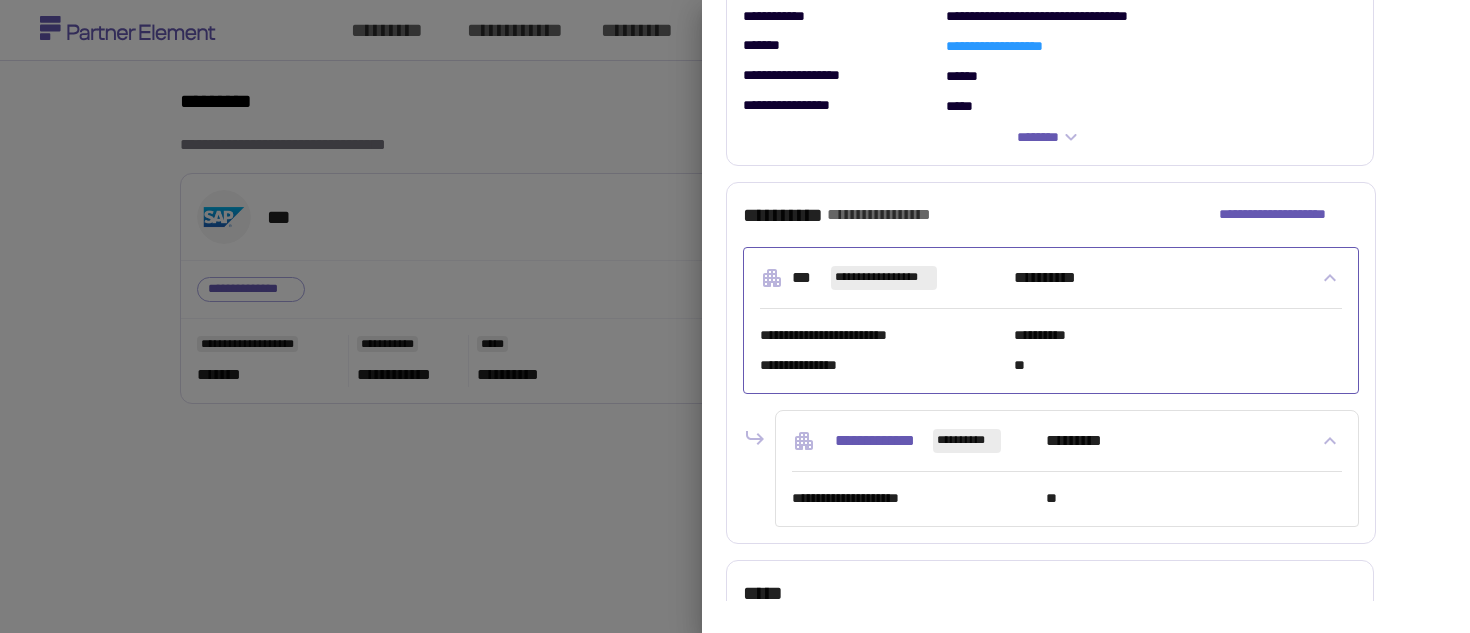 click on "**********" at bounding box center (1055, 441) 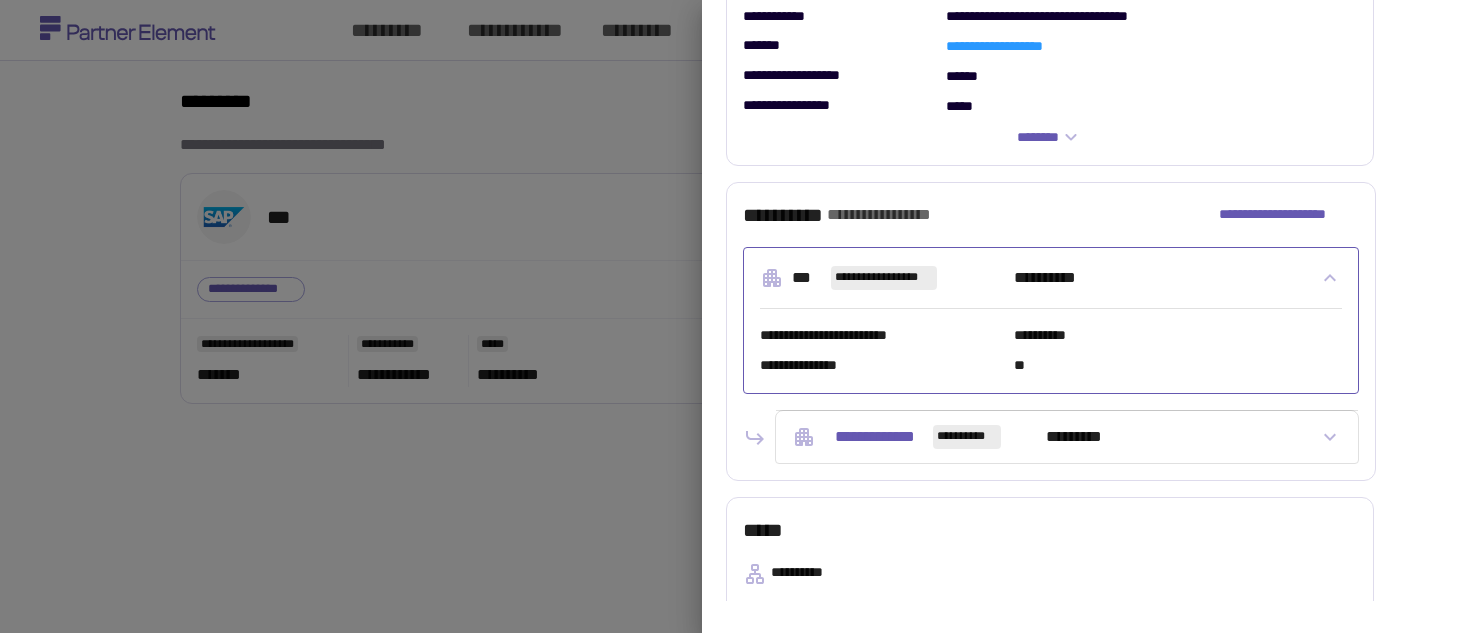 click on "**********" at bounding box center [1039, 278] 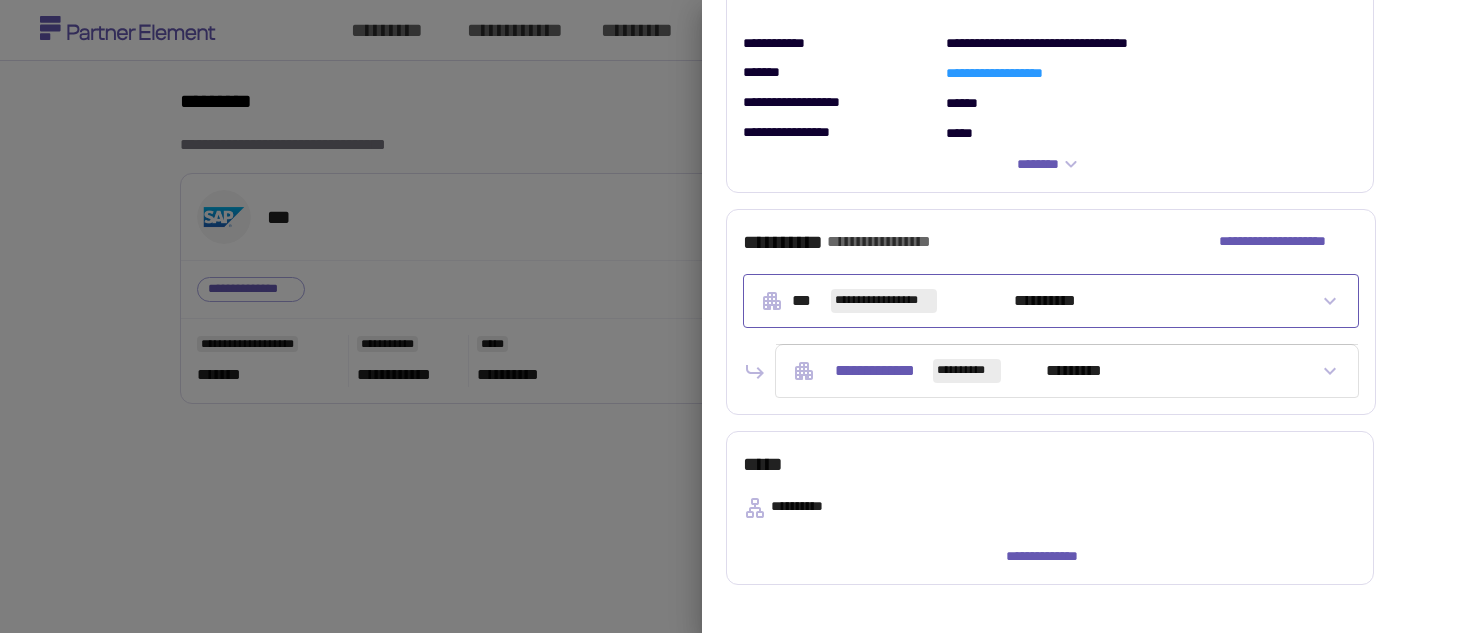 click on "**********" at bounding box center [1051, 301] 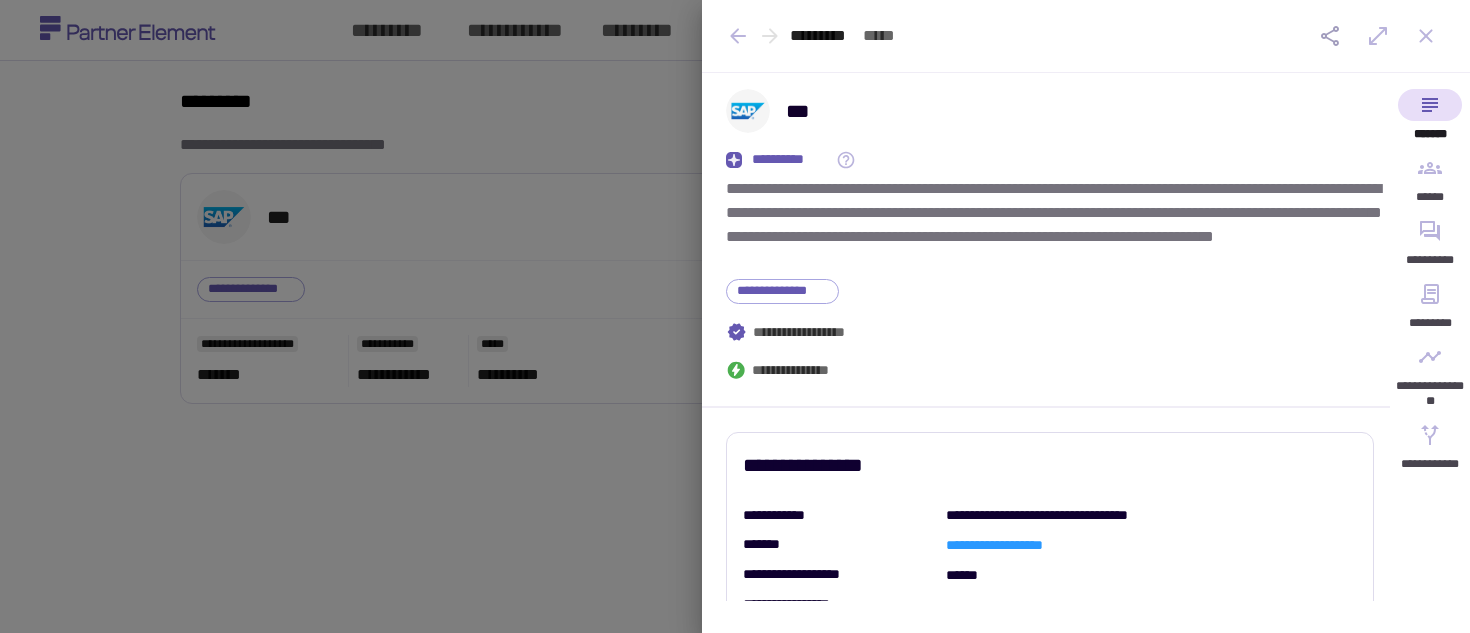 scroll, scrollTop: 6, scrollLeft: 0, axis: vertical 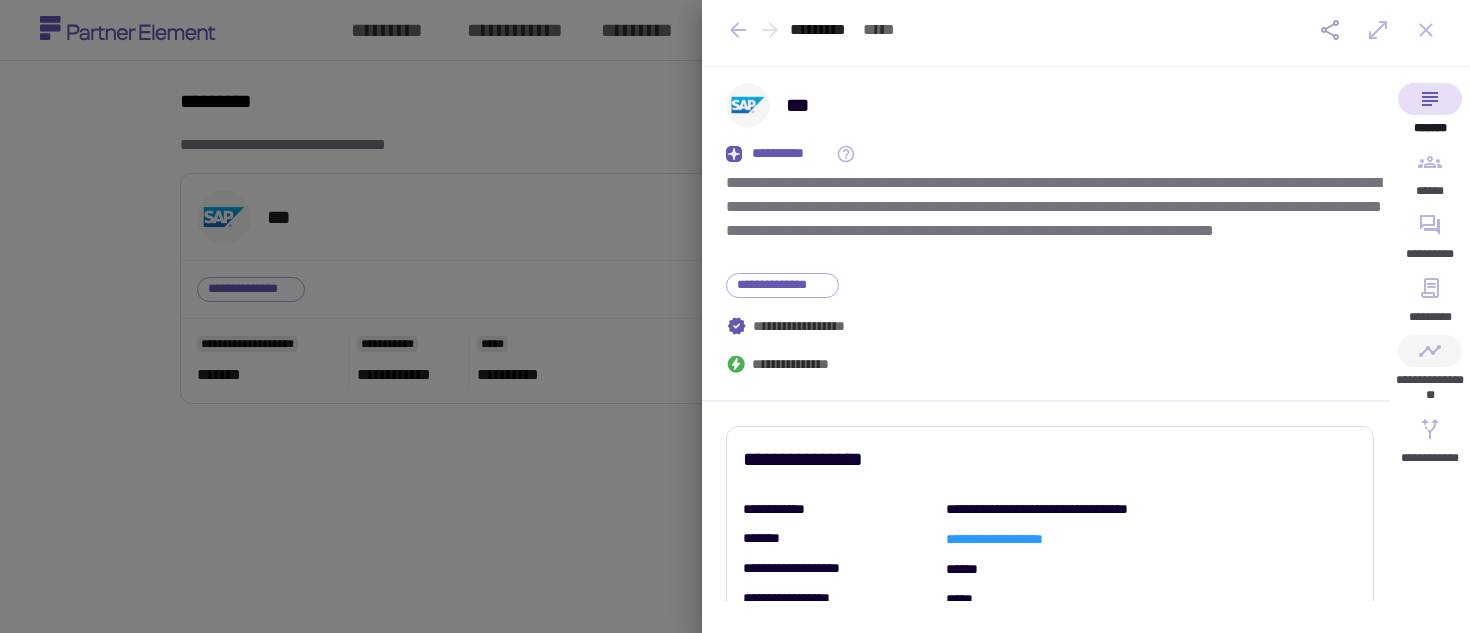 click 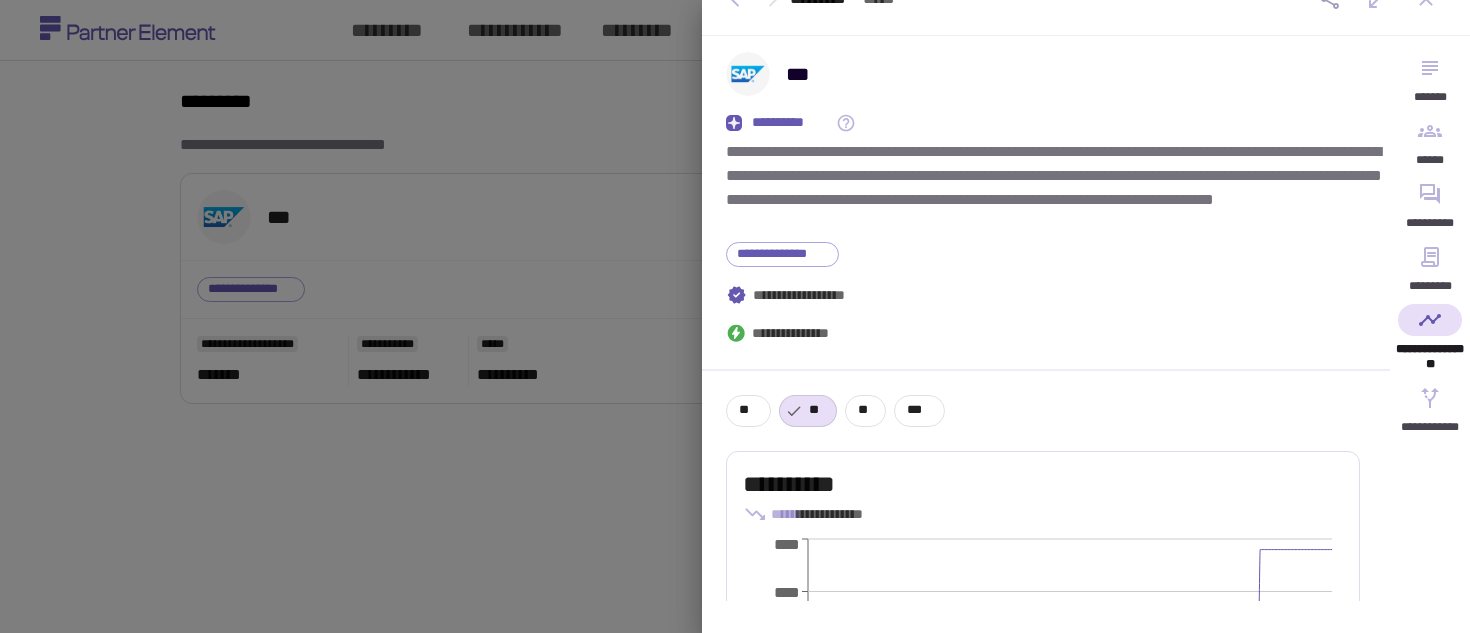 scroll, scrollTop: 0, scrollLeft: 0, axis: both 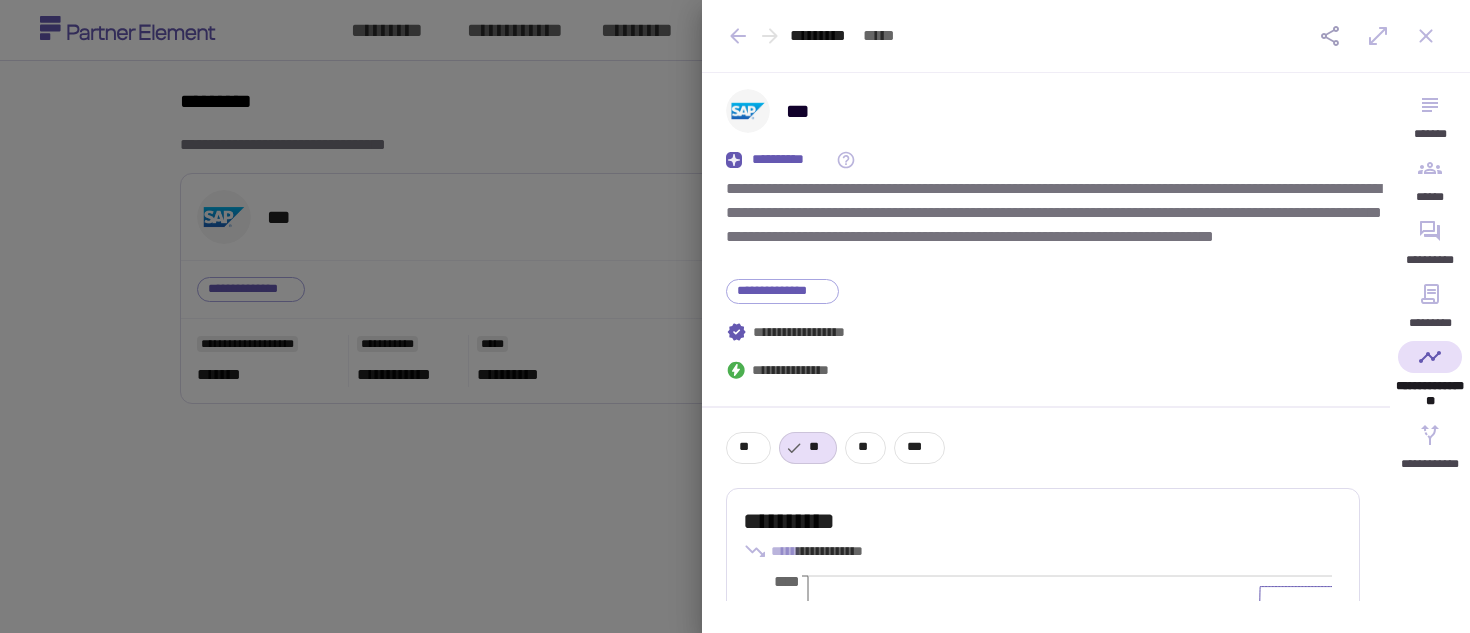 click 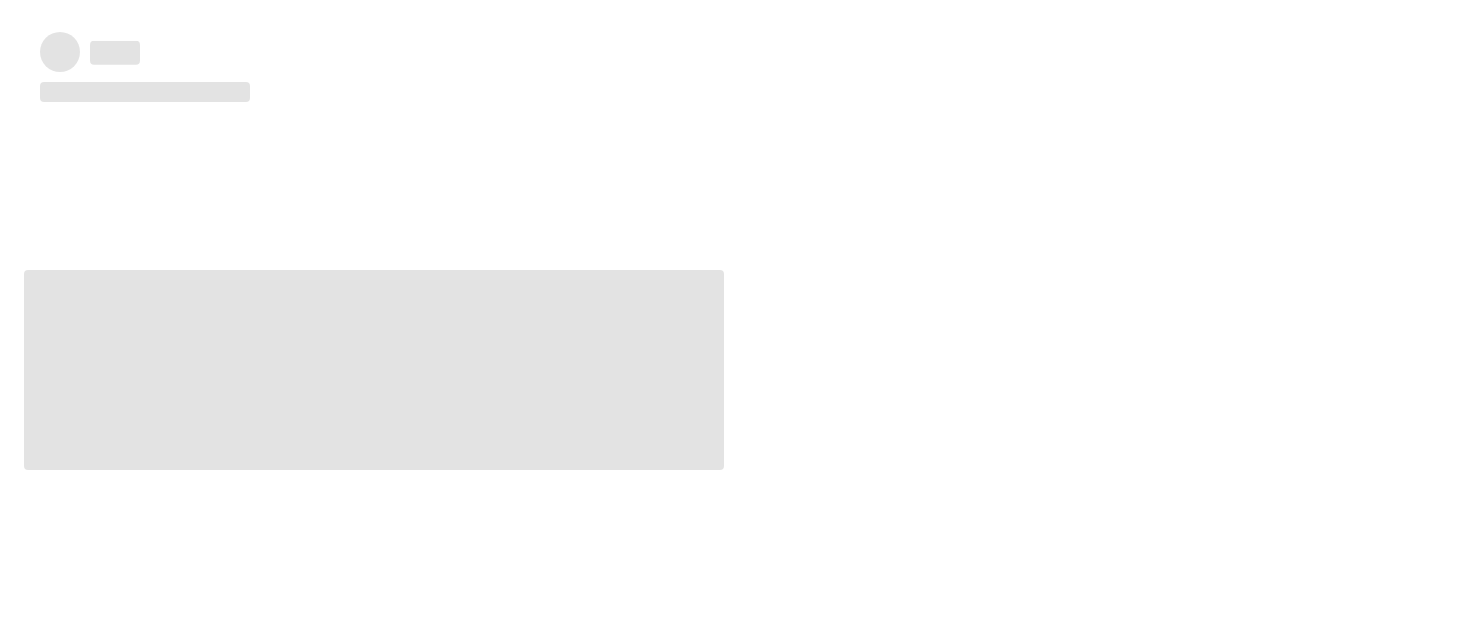 type 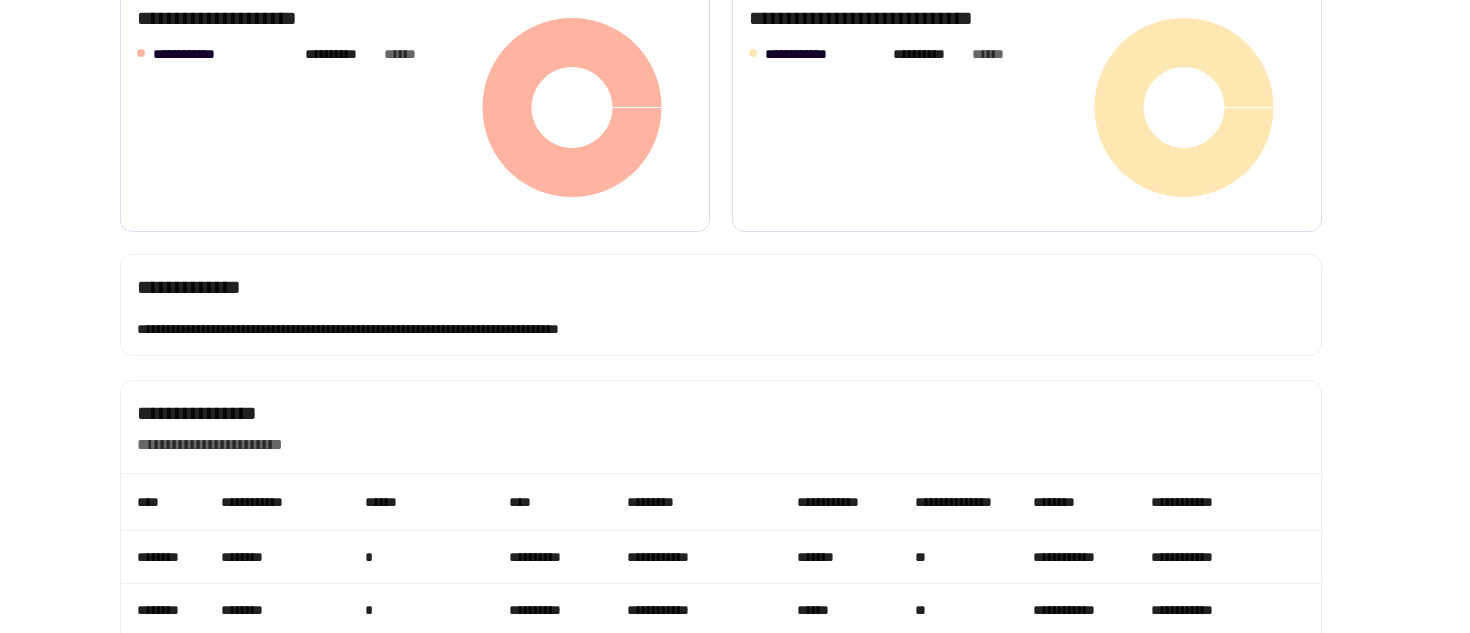 scroll, scrollTop: 1437, scrollLeft: 0, axis: vertical 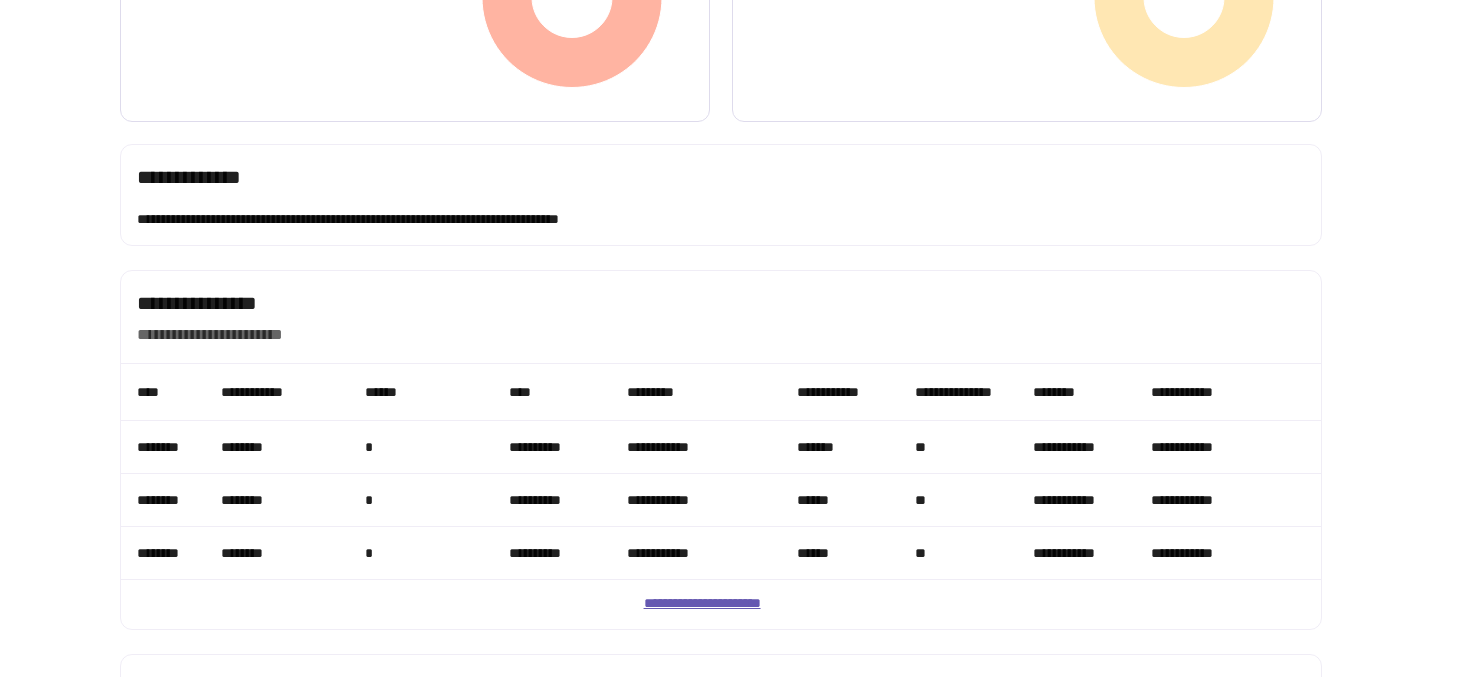 click on "**********" at bounding box center (721, 604) 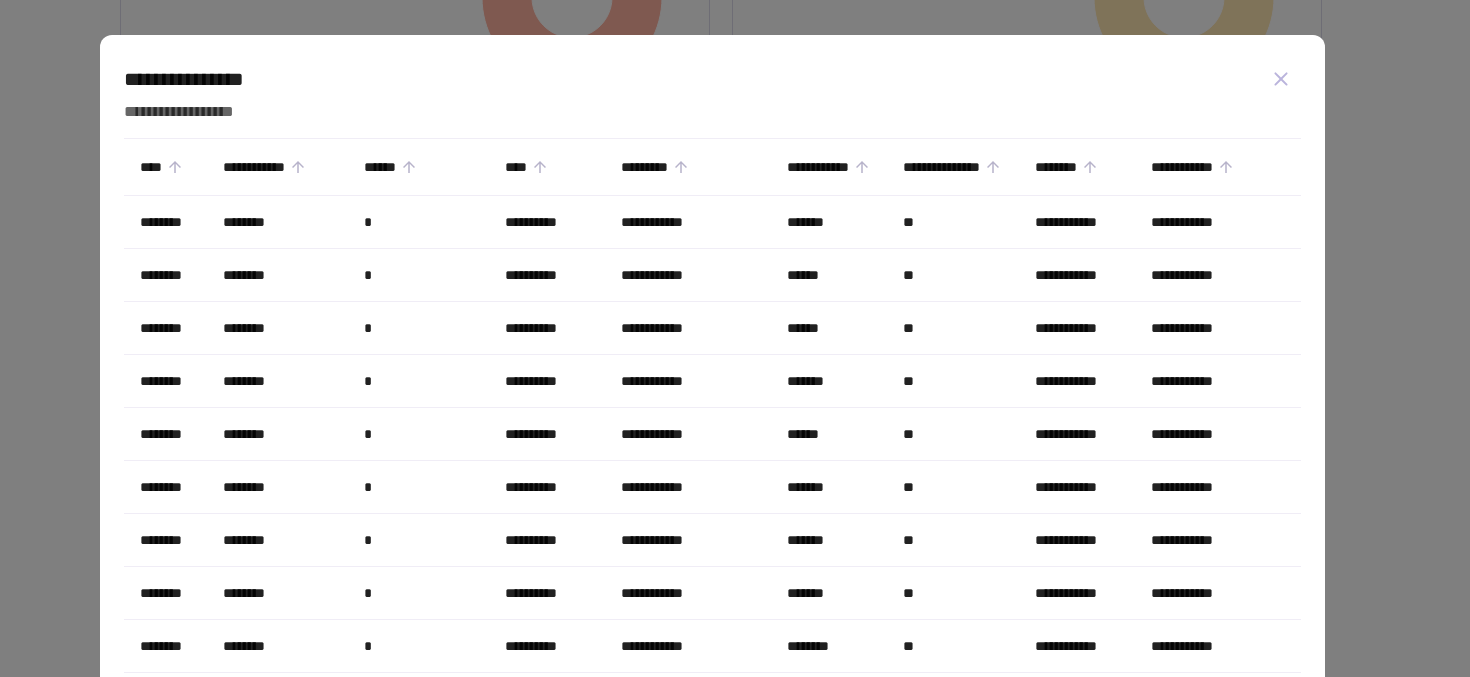 scroll, scrollTop: 32, scrollLeft: 0, axis: vertical 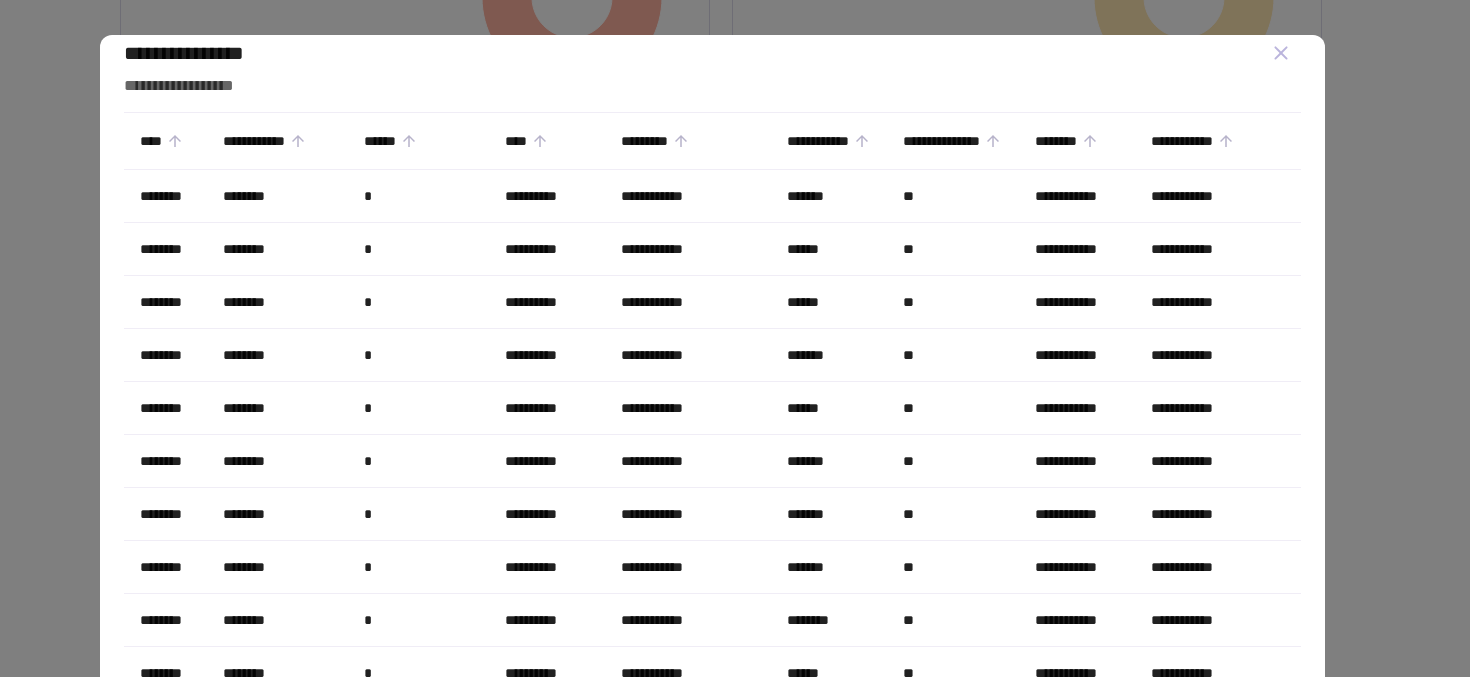 click at bounding box center (735, 338) 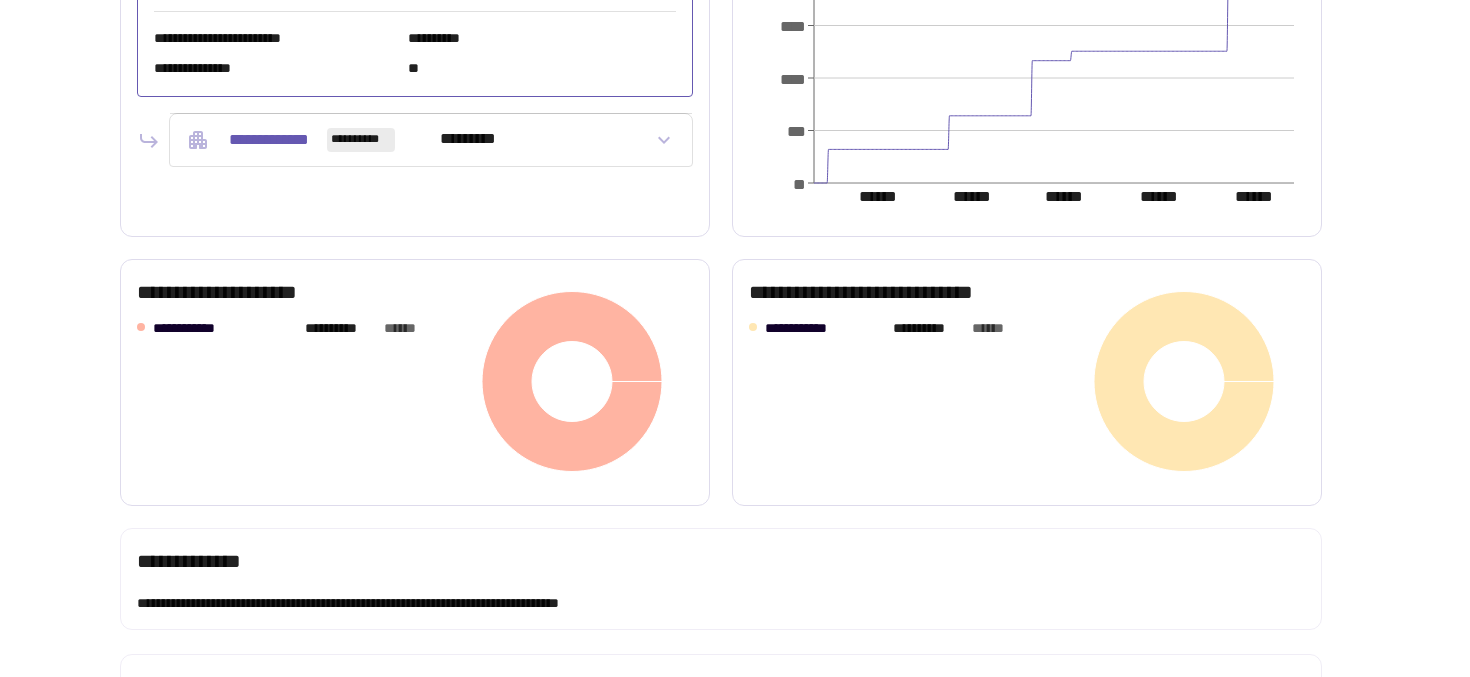 scroll, scrollTop: 0, scrollLeft: 0, axis: both 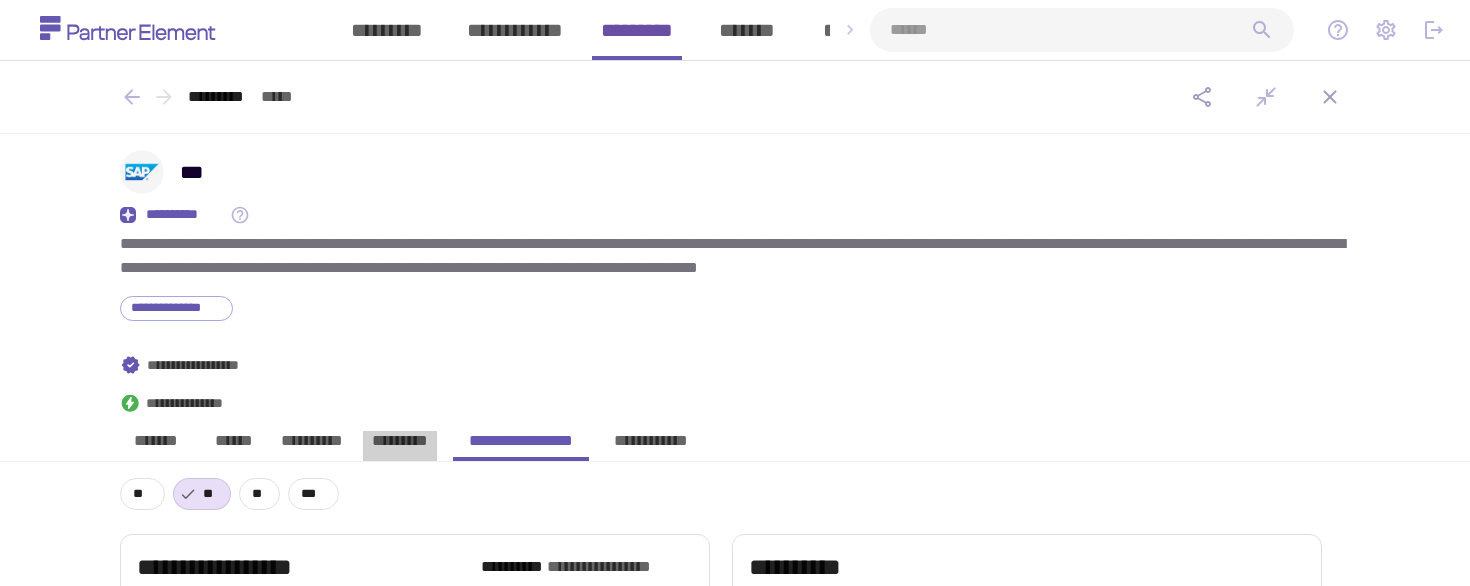 click on "*********" at bounding box center [400, 446] 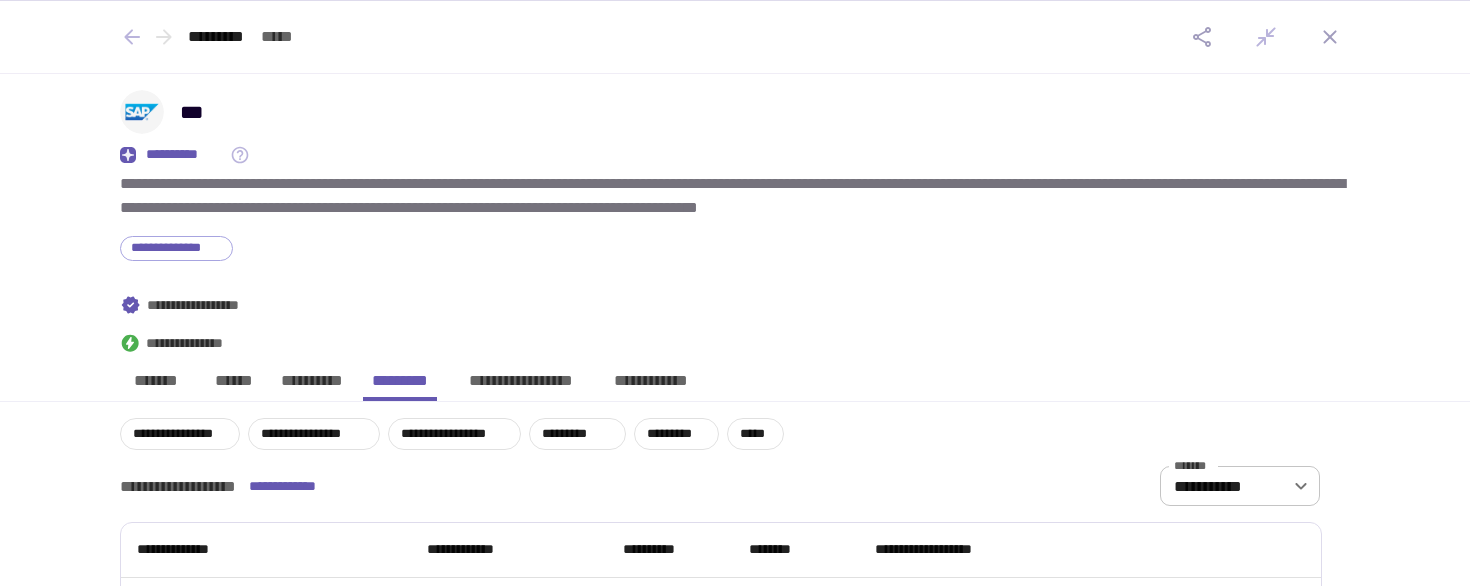scroll, scrollTop: 0, scrollLeft: 0, axis: both 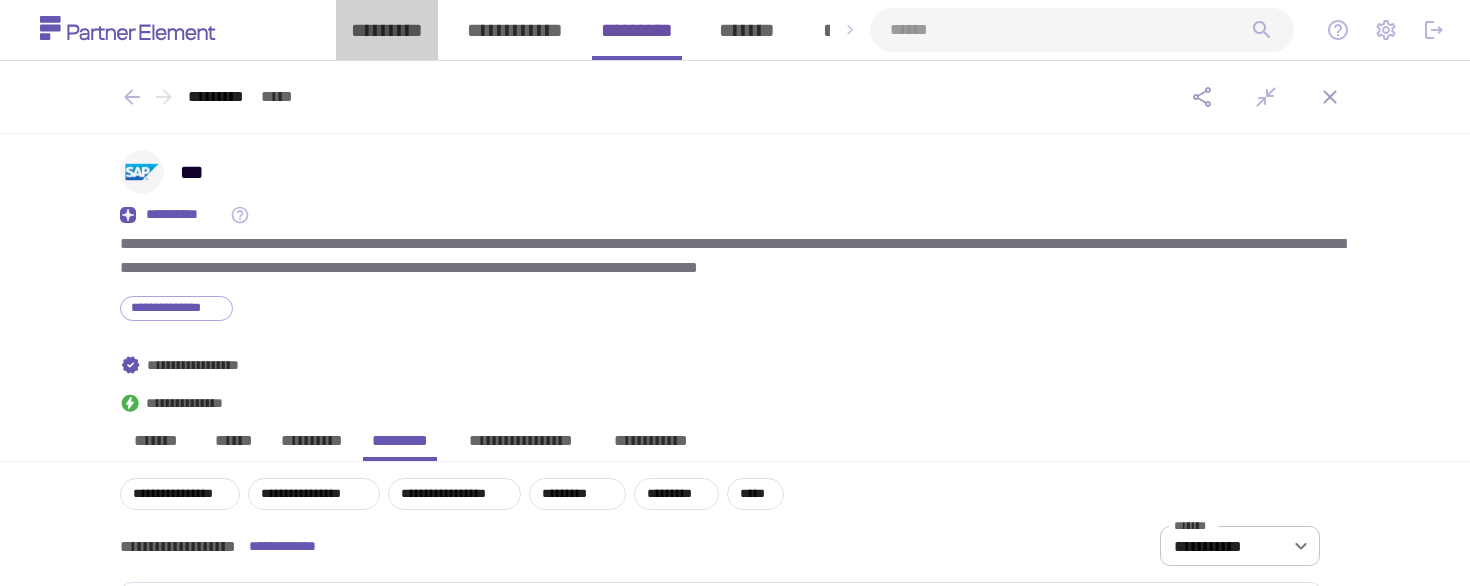click on "*********" at bounding box center [387, 30] 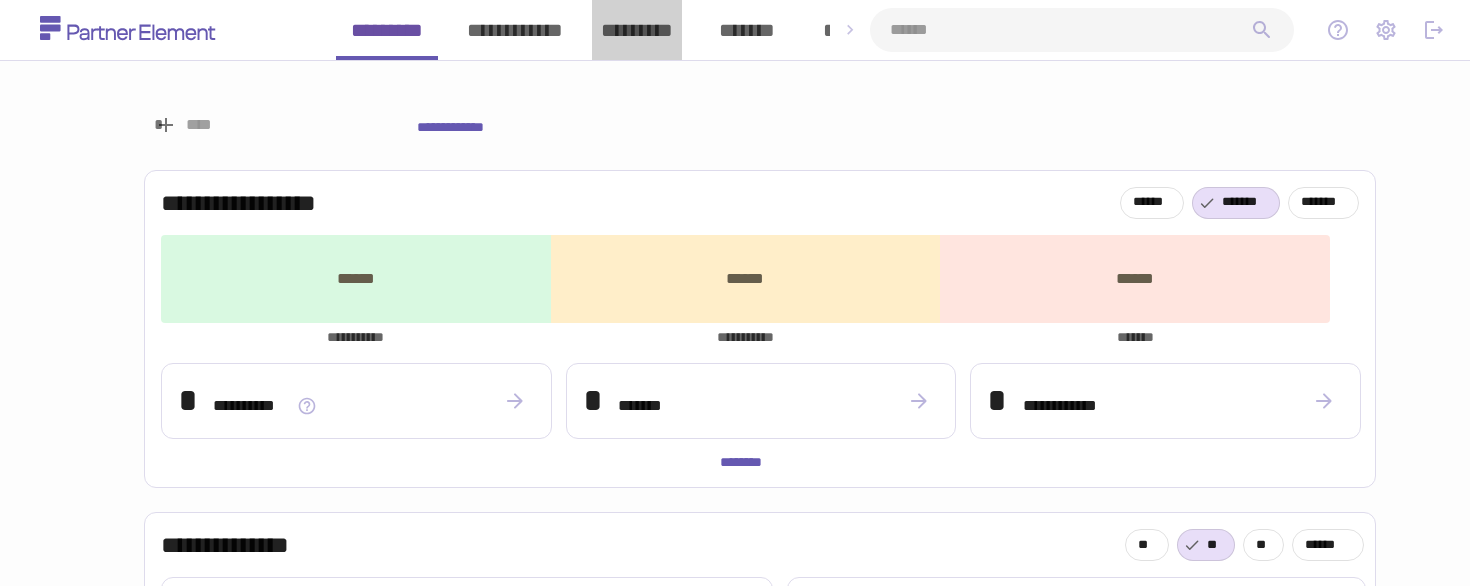 click on "*********" at bounding box center [637, 30] 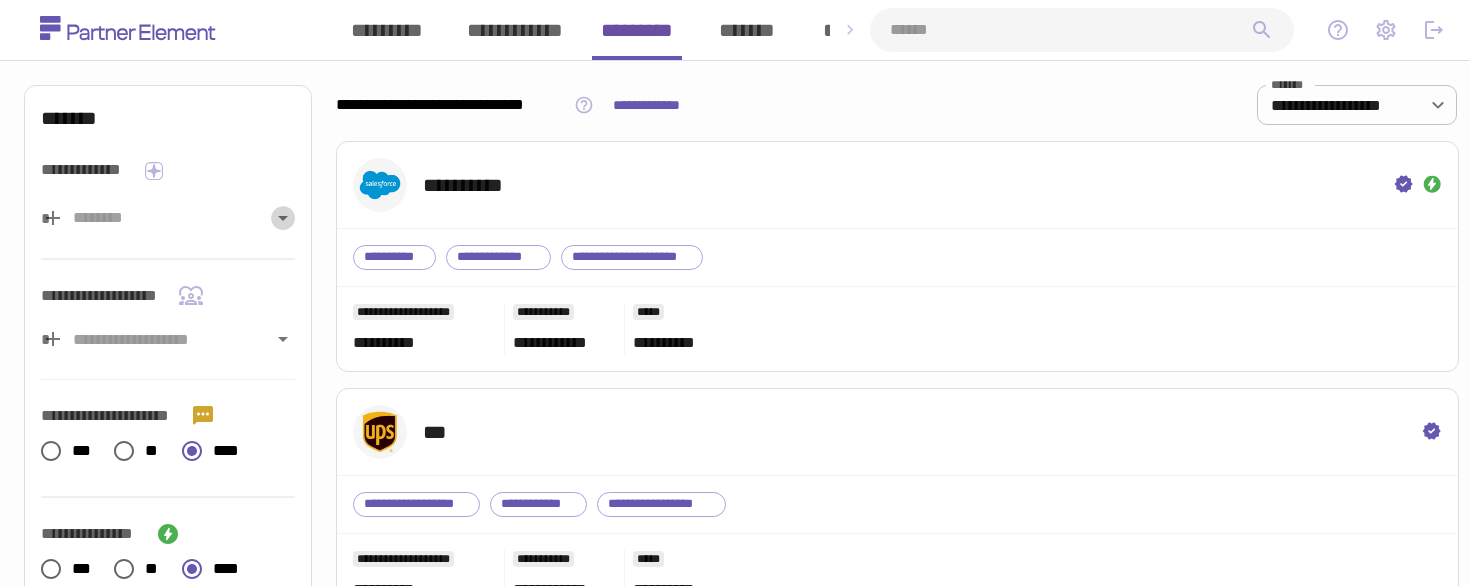 click 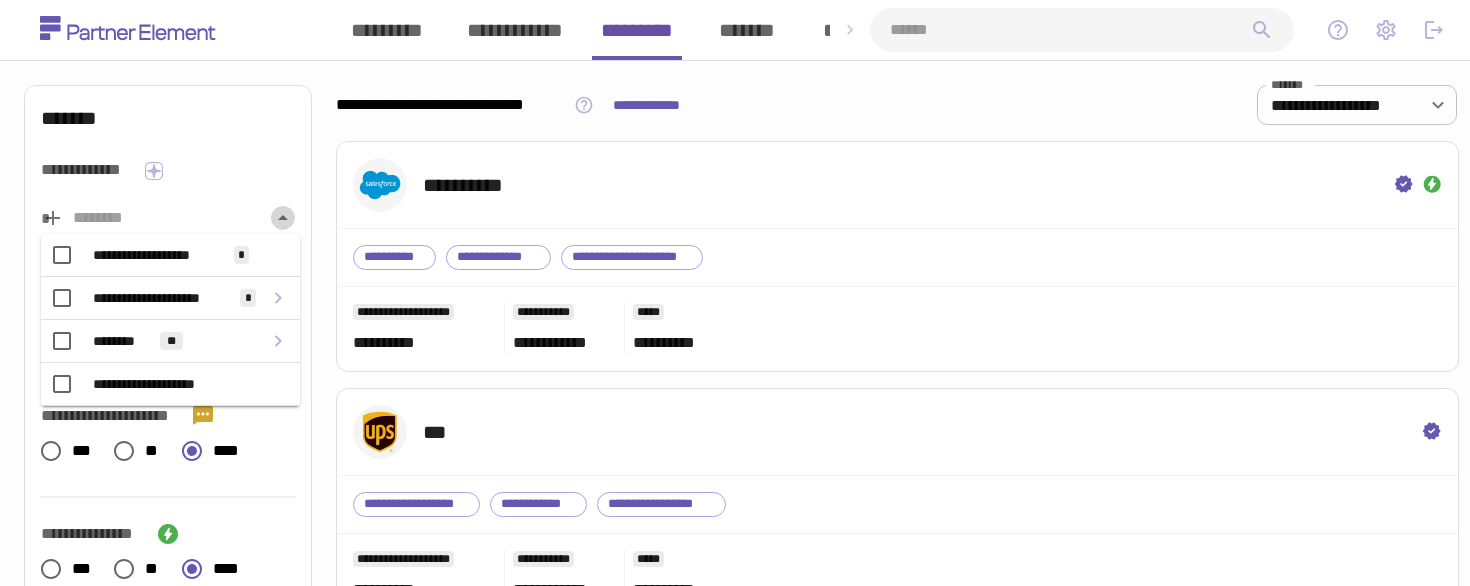 click 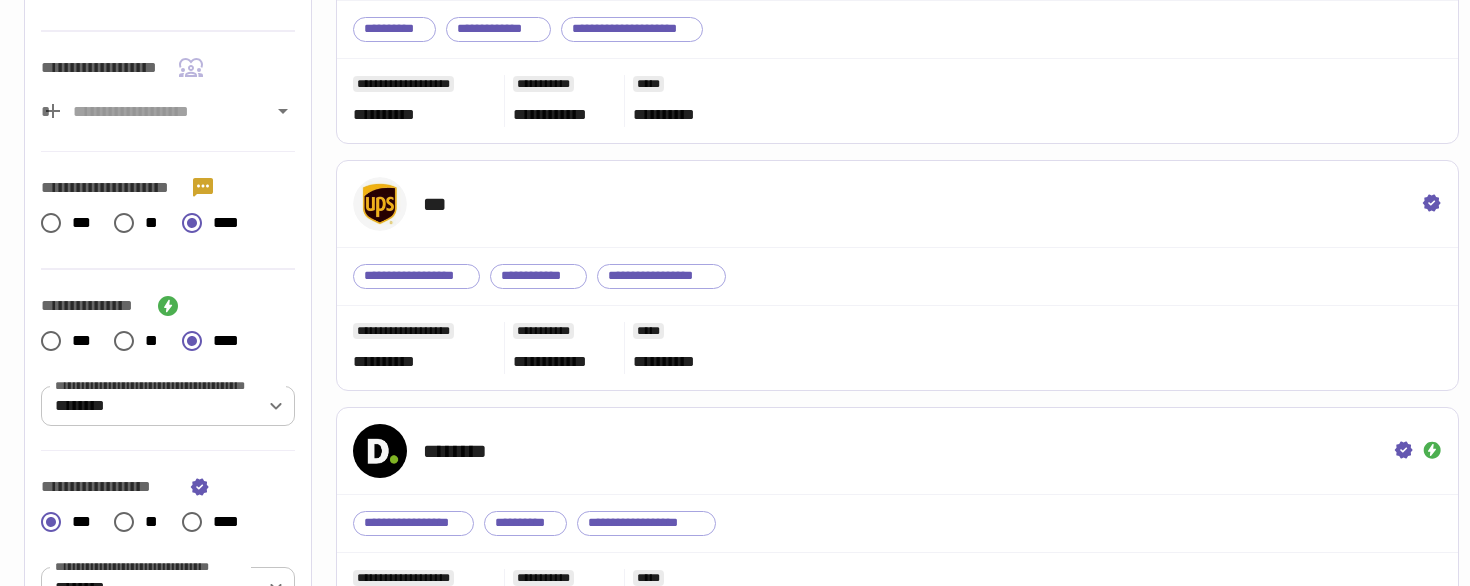 scroll, scrollTop: 307, scrollLeft: 0, axis: vertical 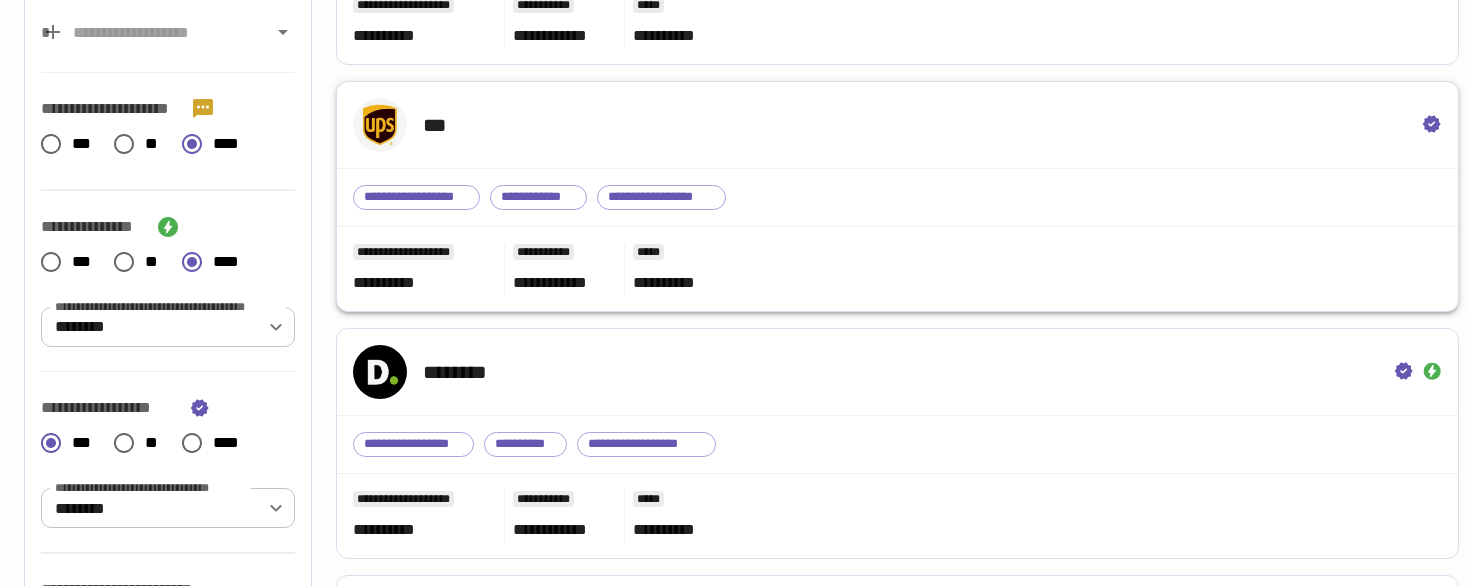 click on "*****" at bounding box center [1033, 253] 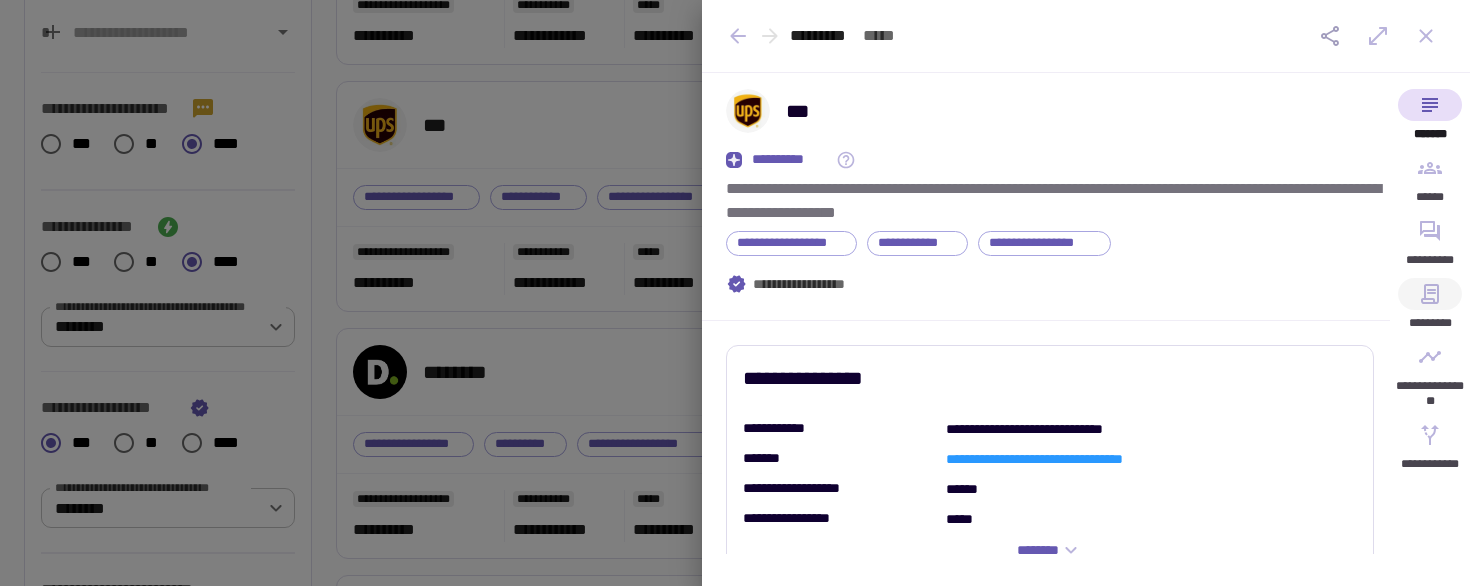 click 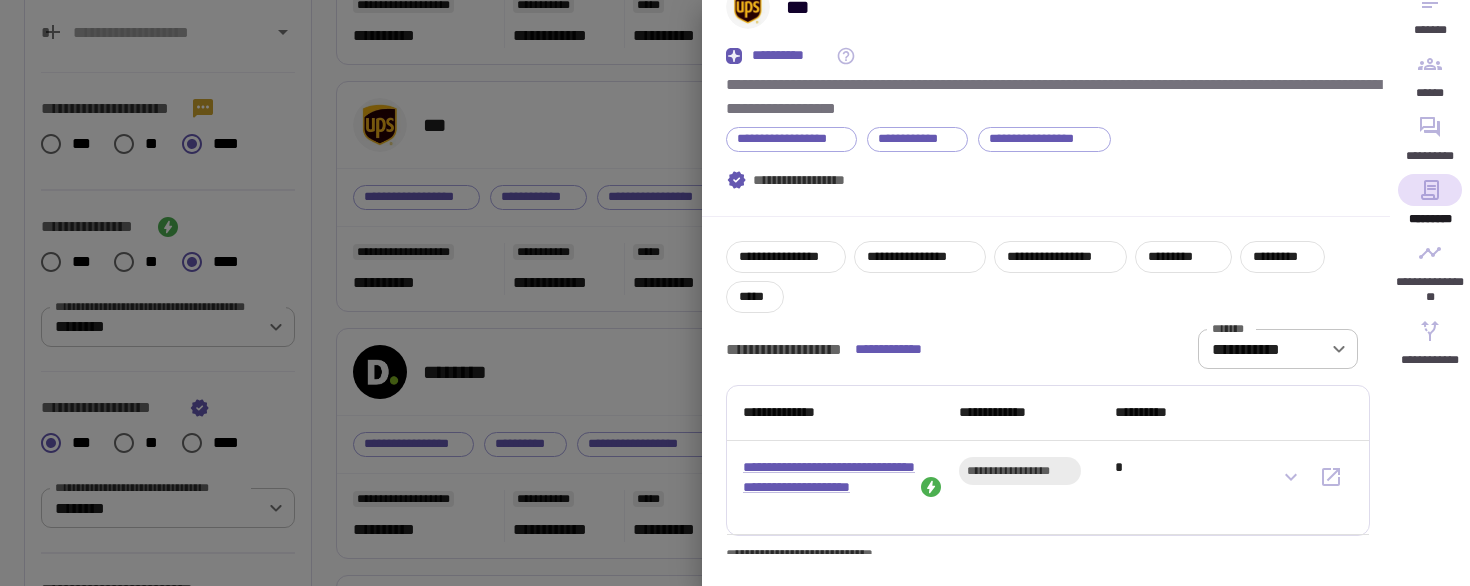 scroll, scrollTop: 99, scrollLeft: 0, axis: vertical 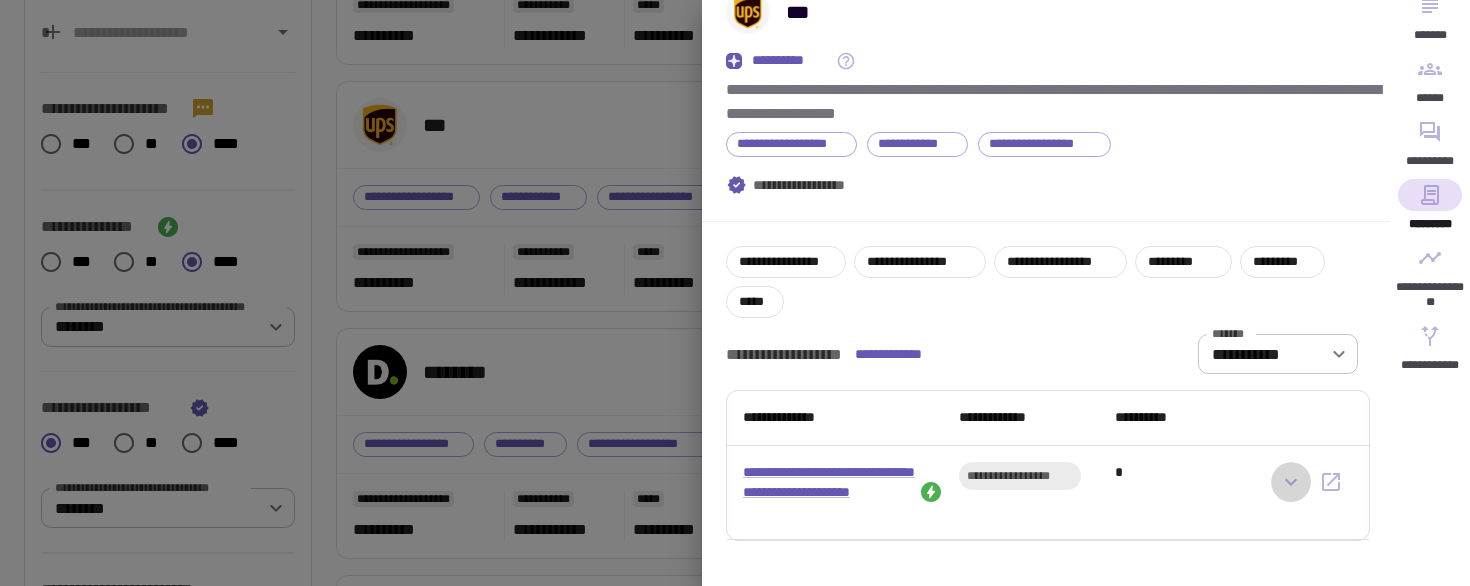 click 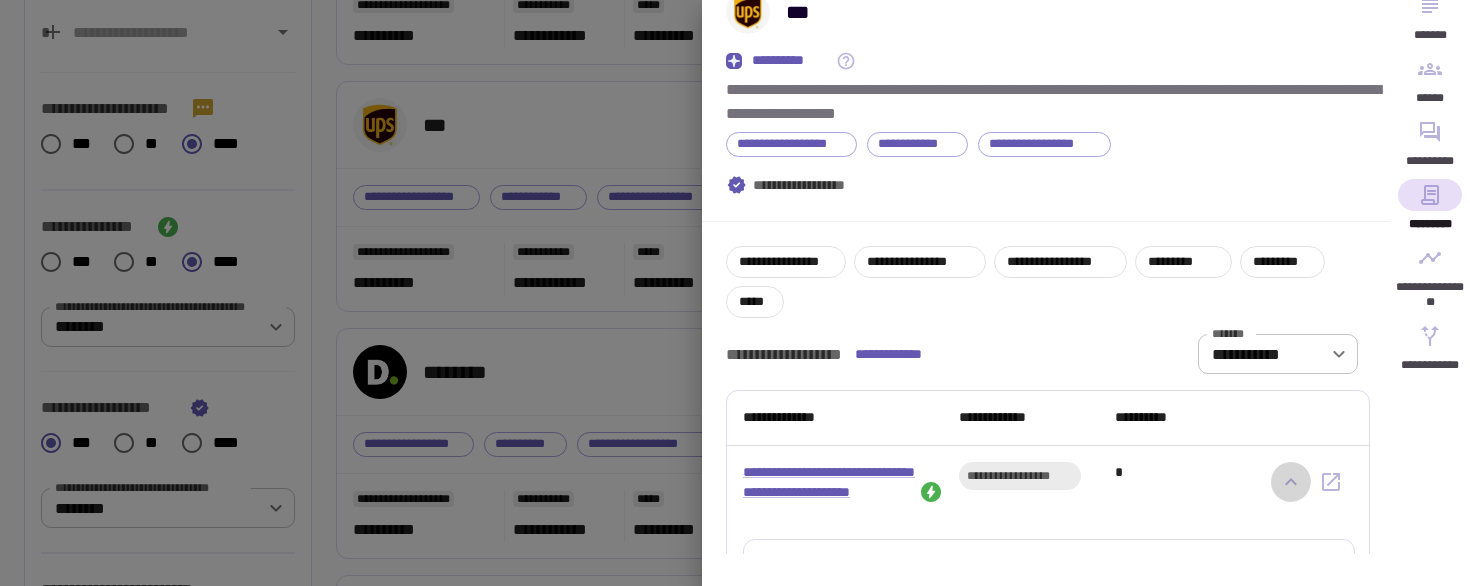 click 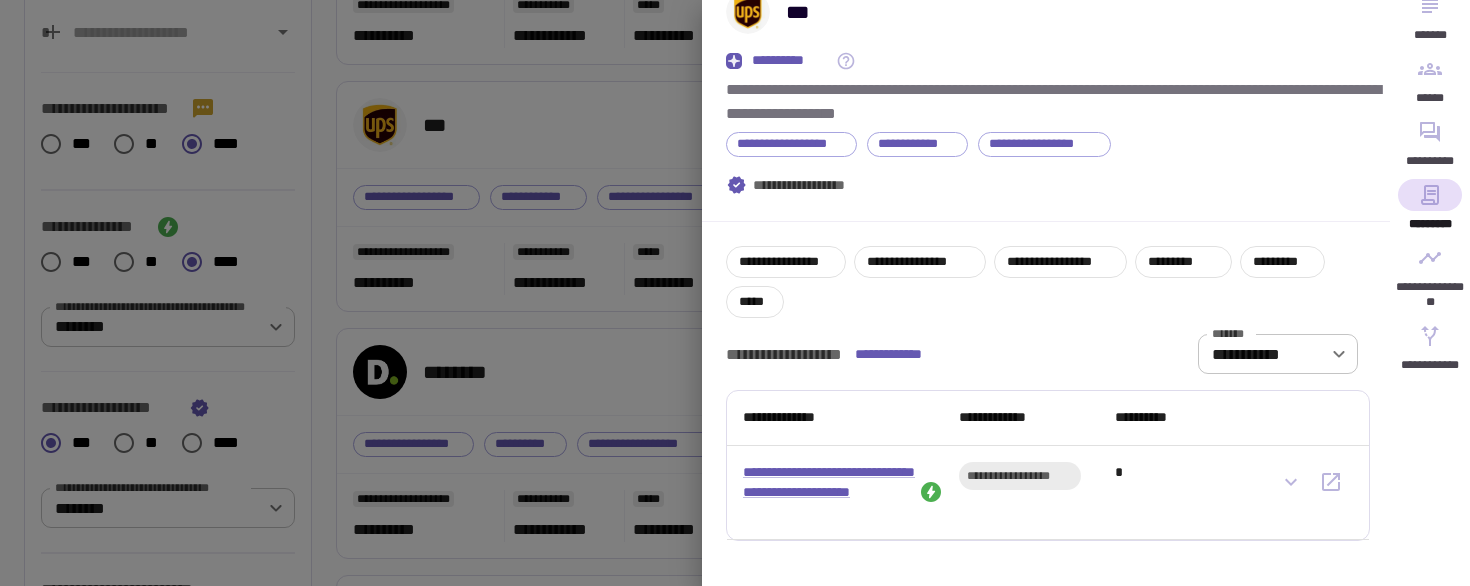 type 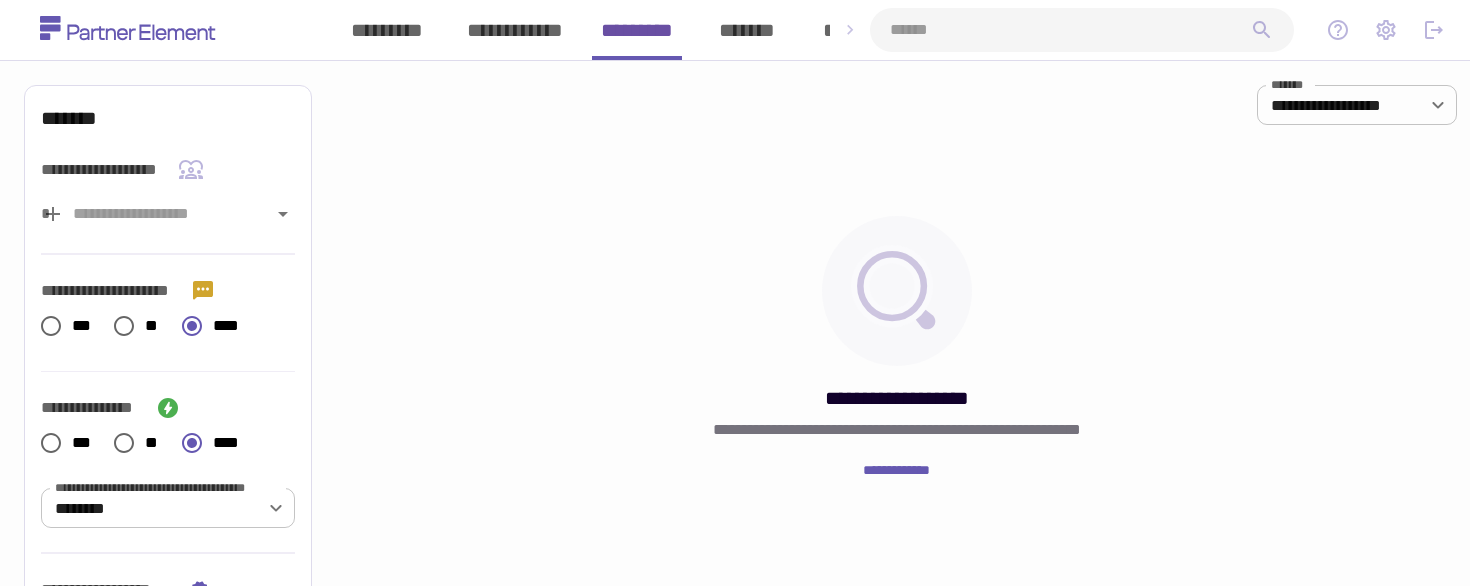 scroll, scrollTop: 0, scrollLeft: 0, axis: both 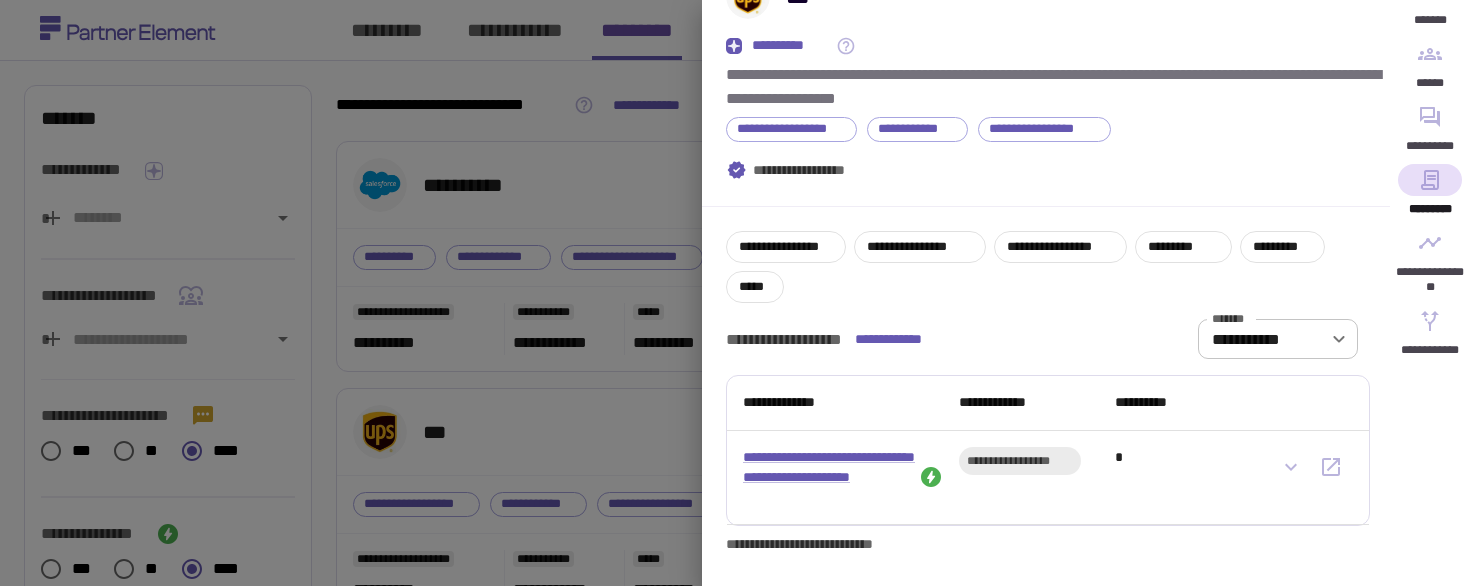 click at bounding box center [735, 293] 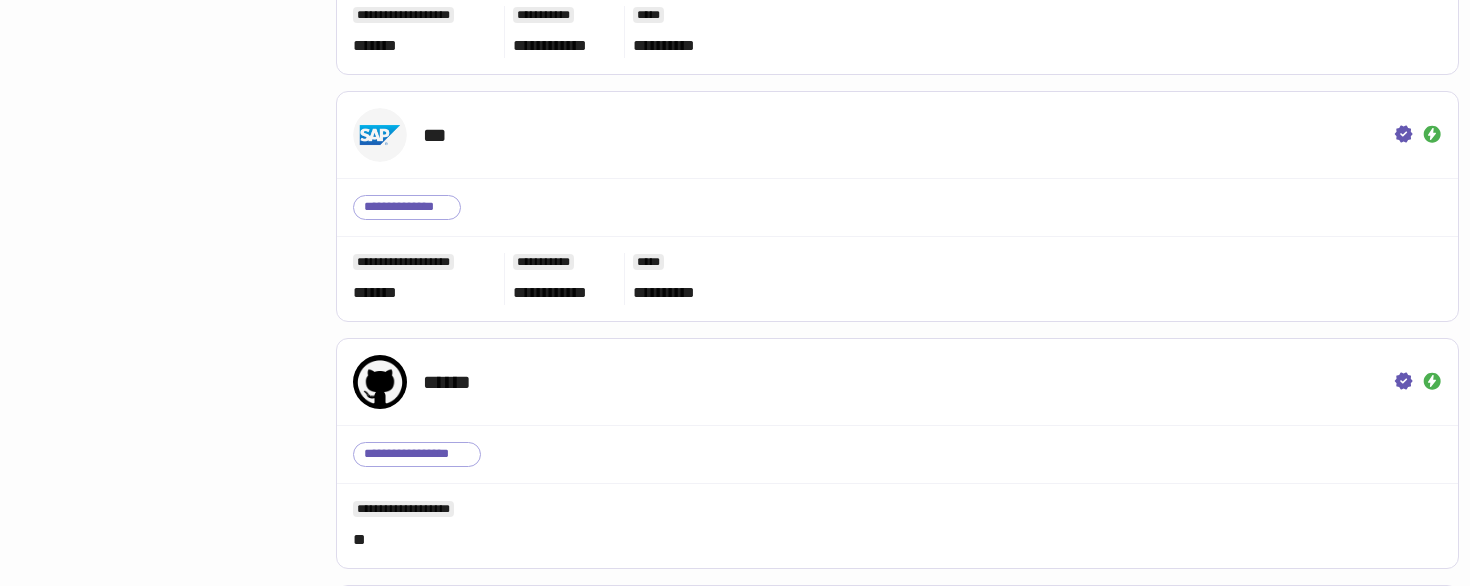 scroll, scrollTop: 3522, scrollLeft: 0, axis: vertical 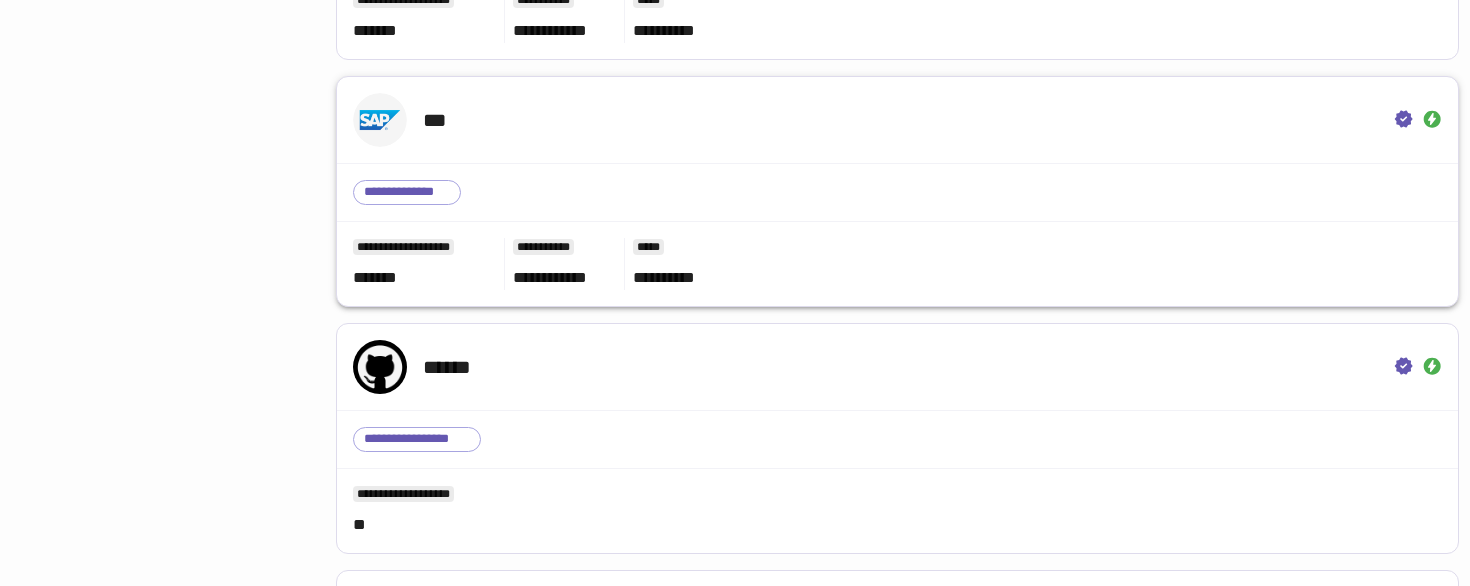 click on "**********" at bounding box center [897, 193] 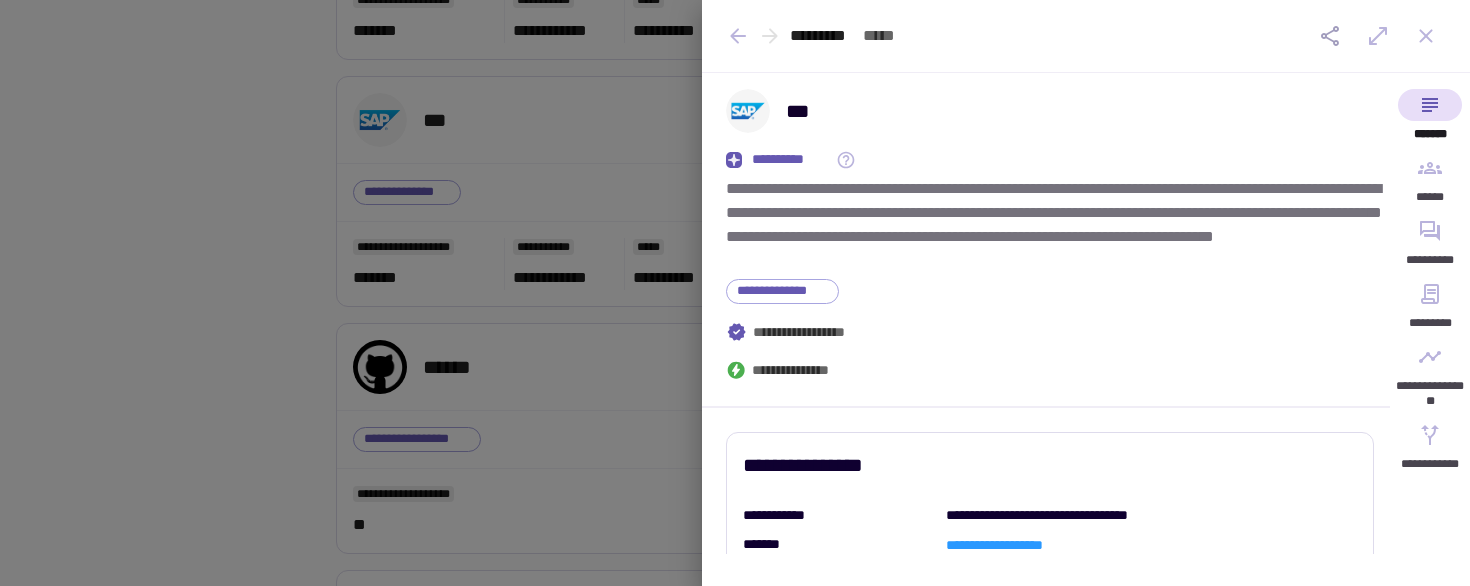 scroll, scrollTop: 17, scrollLeft: 0, axis: vertical 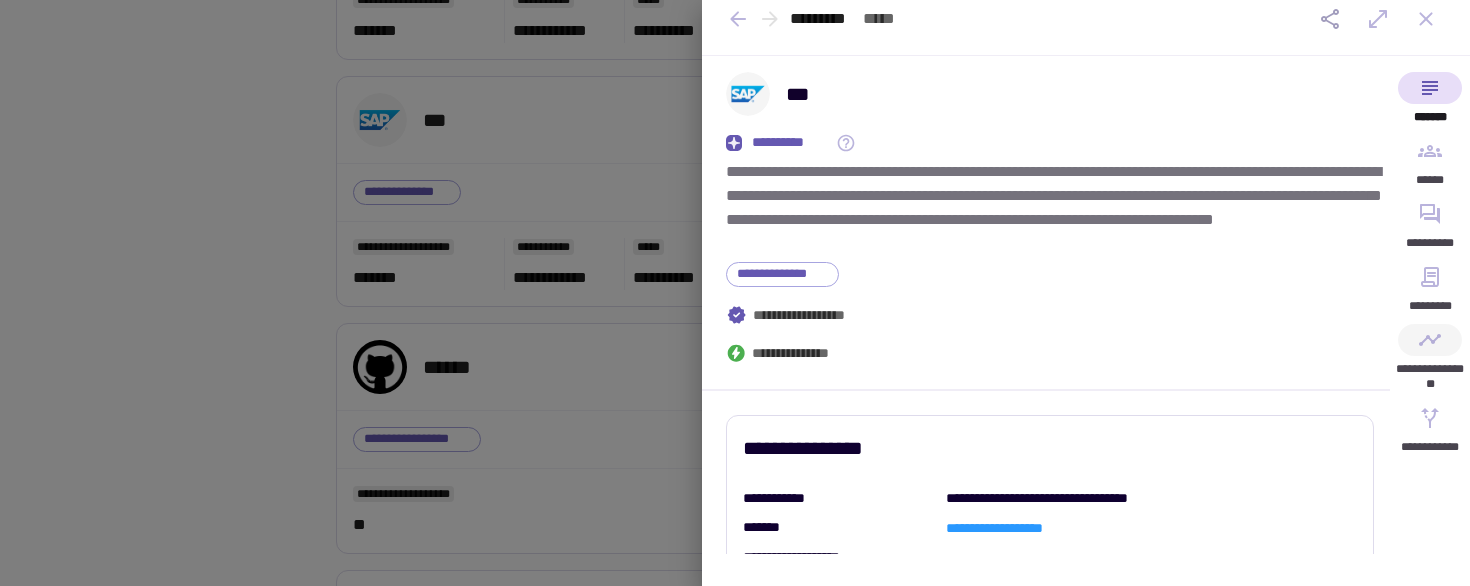 click on "**********" at bounding box center (1430, 363) 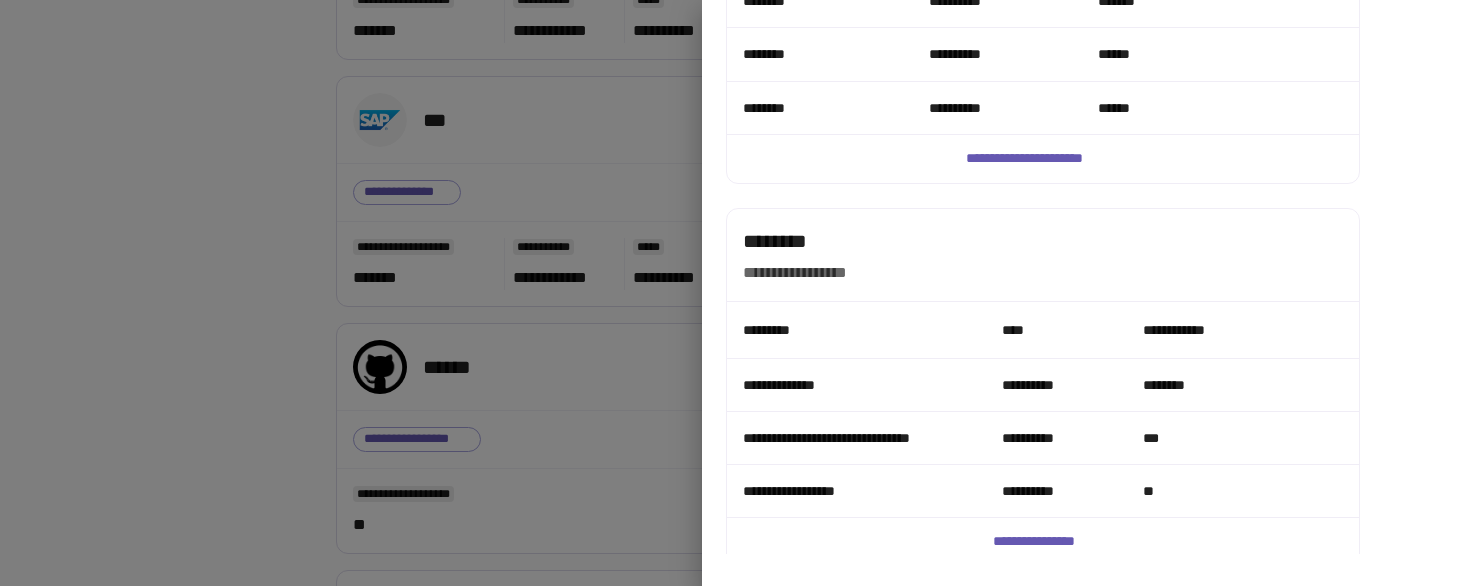 scroll, scrollTop: 2068, scrollLeft: 0, axis: vertical 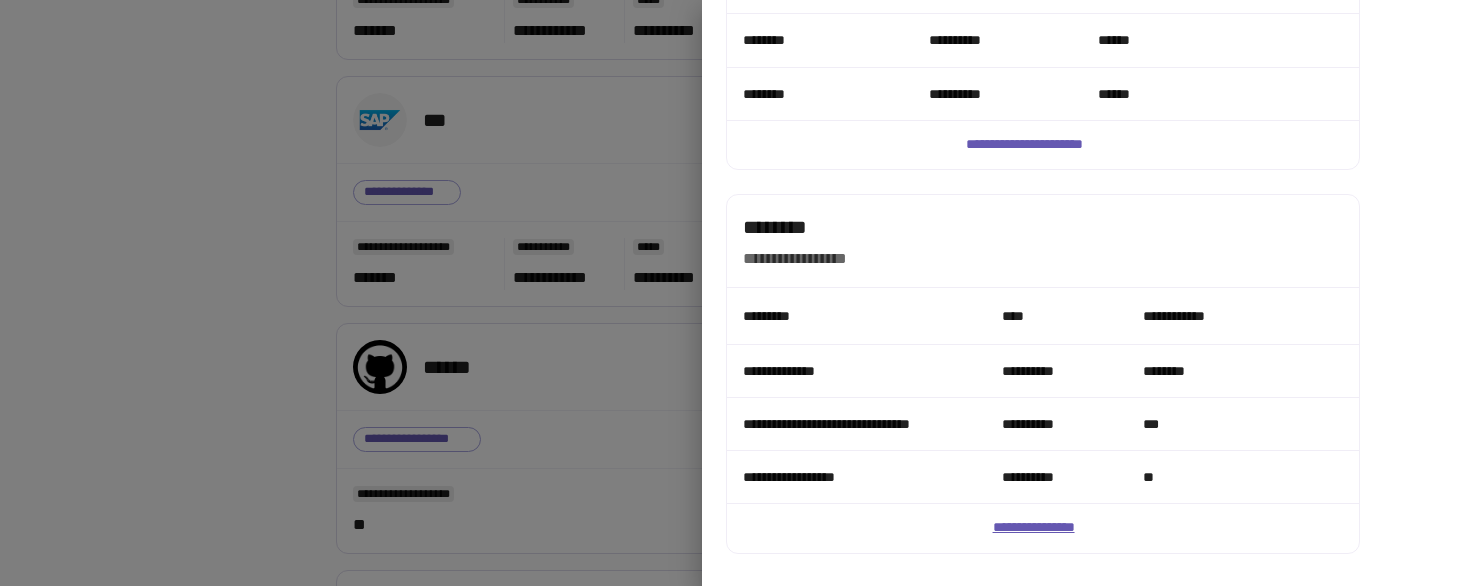 click on "**********" at bounding box center (1043, 528) 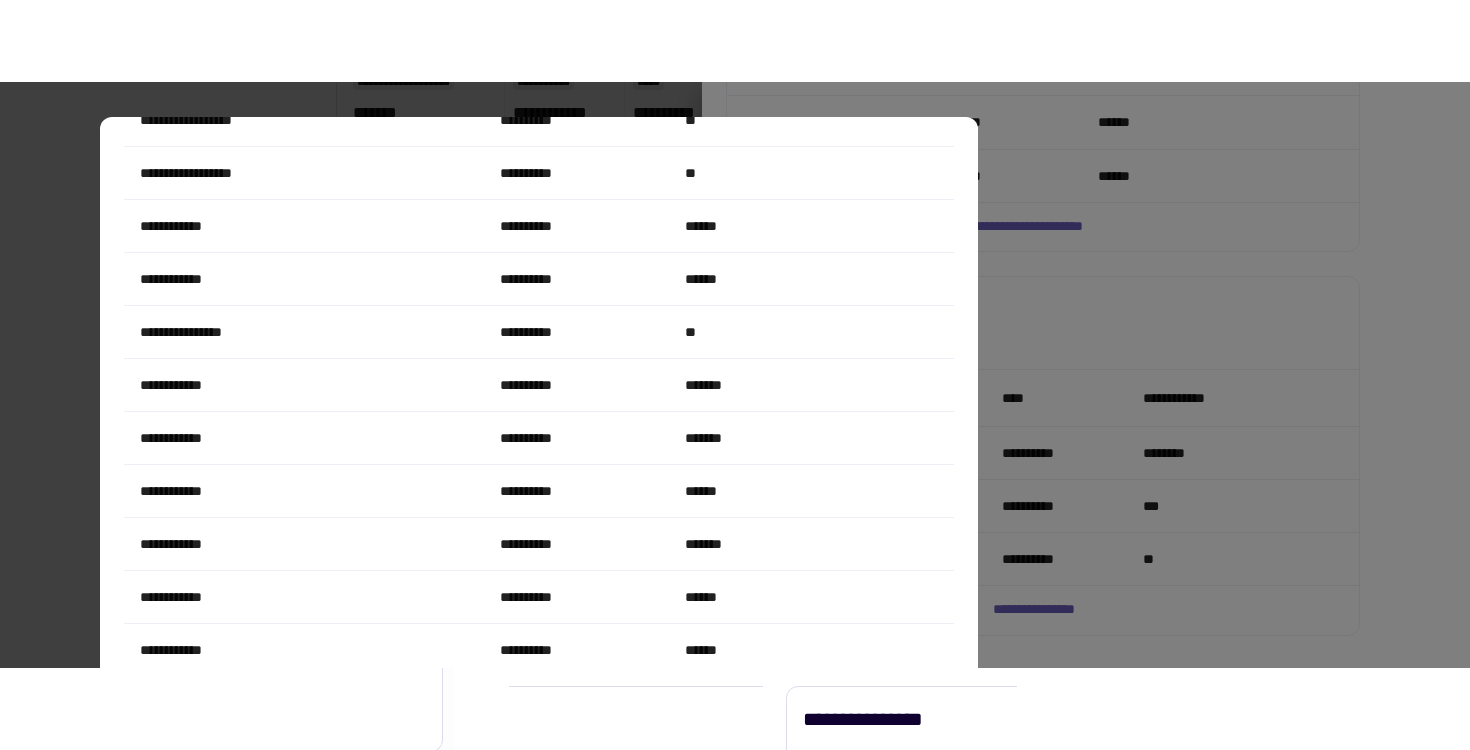 scroll, scrollTop: 300, scrollLeft: 0, axis: vertical 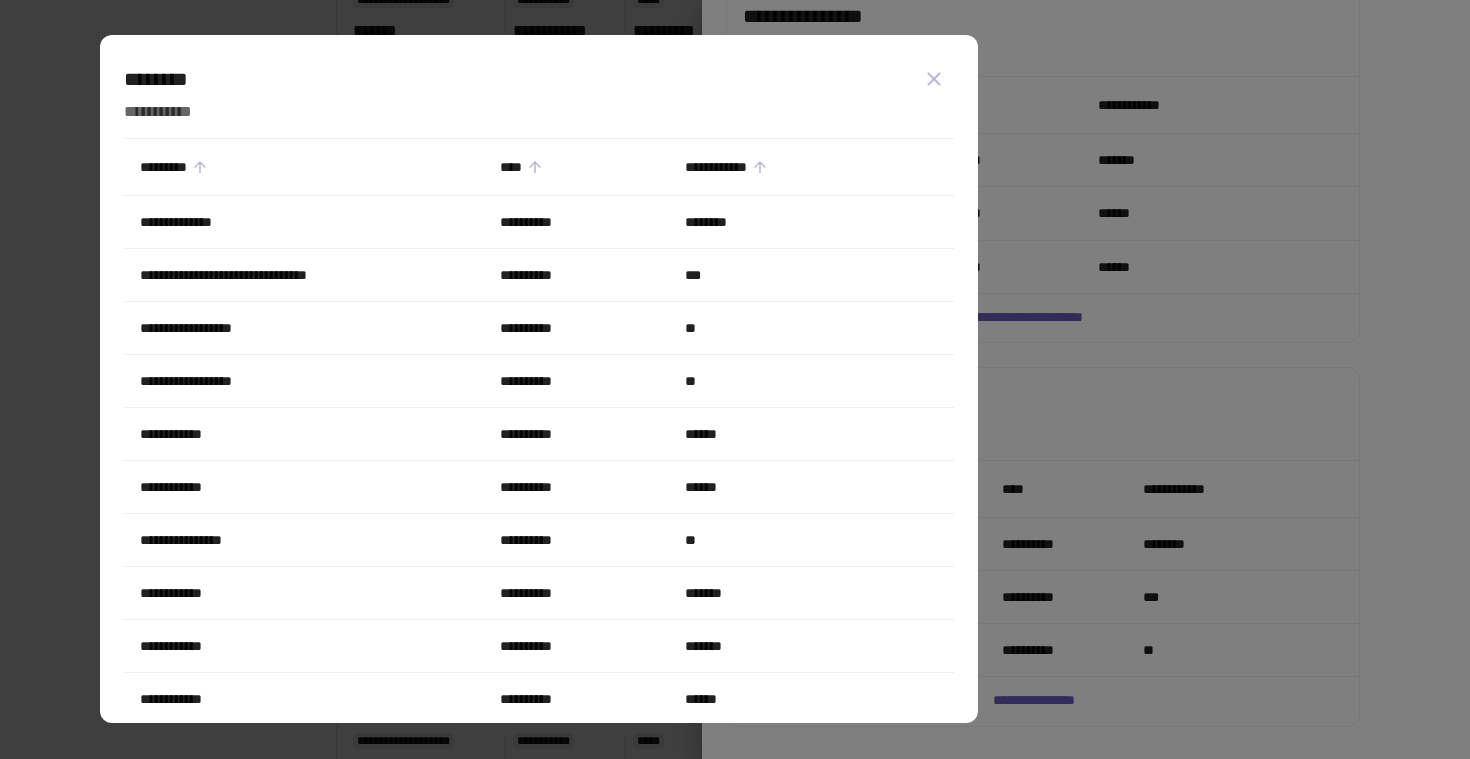 click at bounding box center [735, 379] 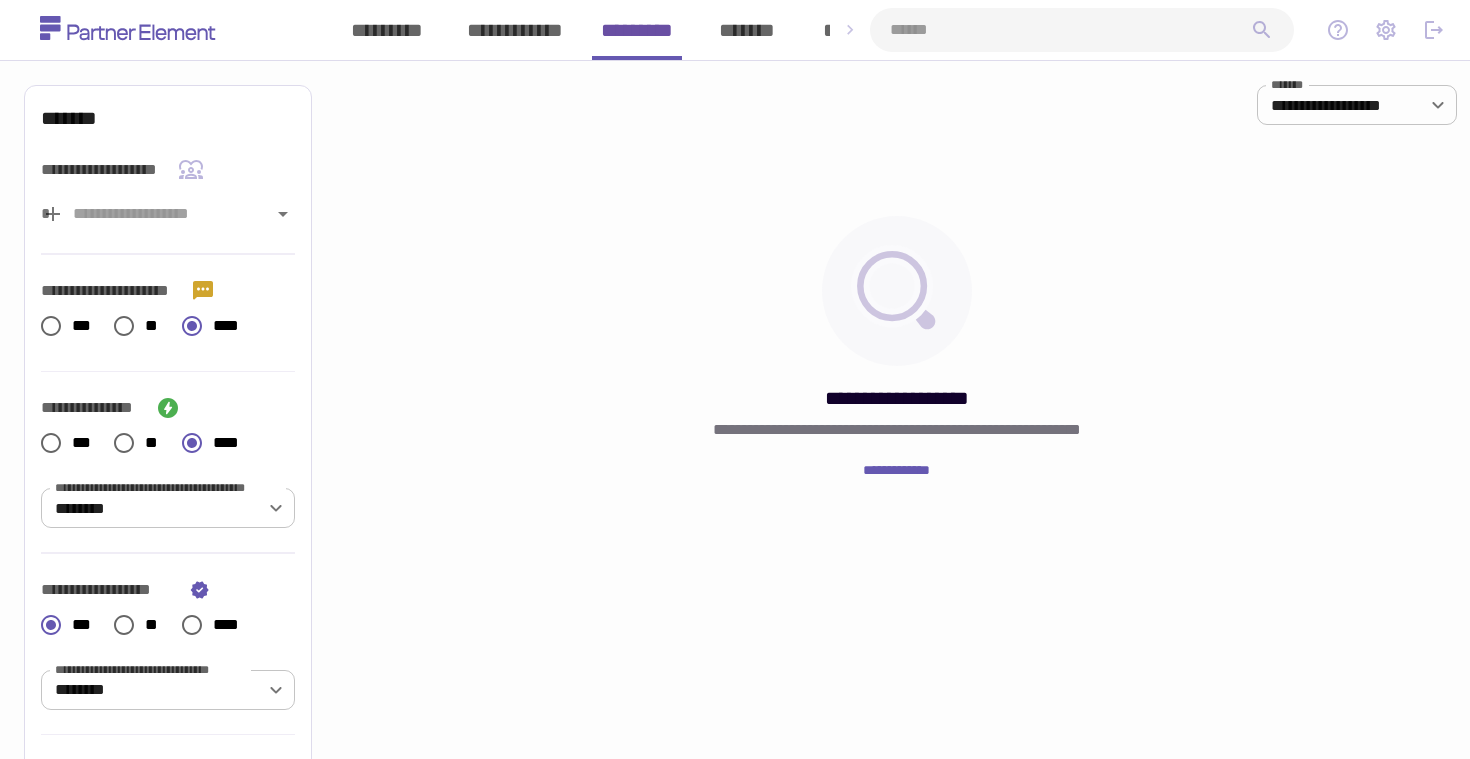 scroll, scrollTop: 0, scrollLeft: 0, axis: both 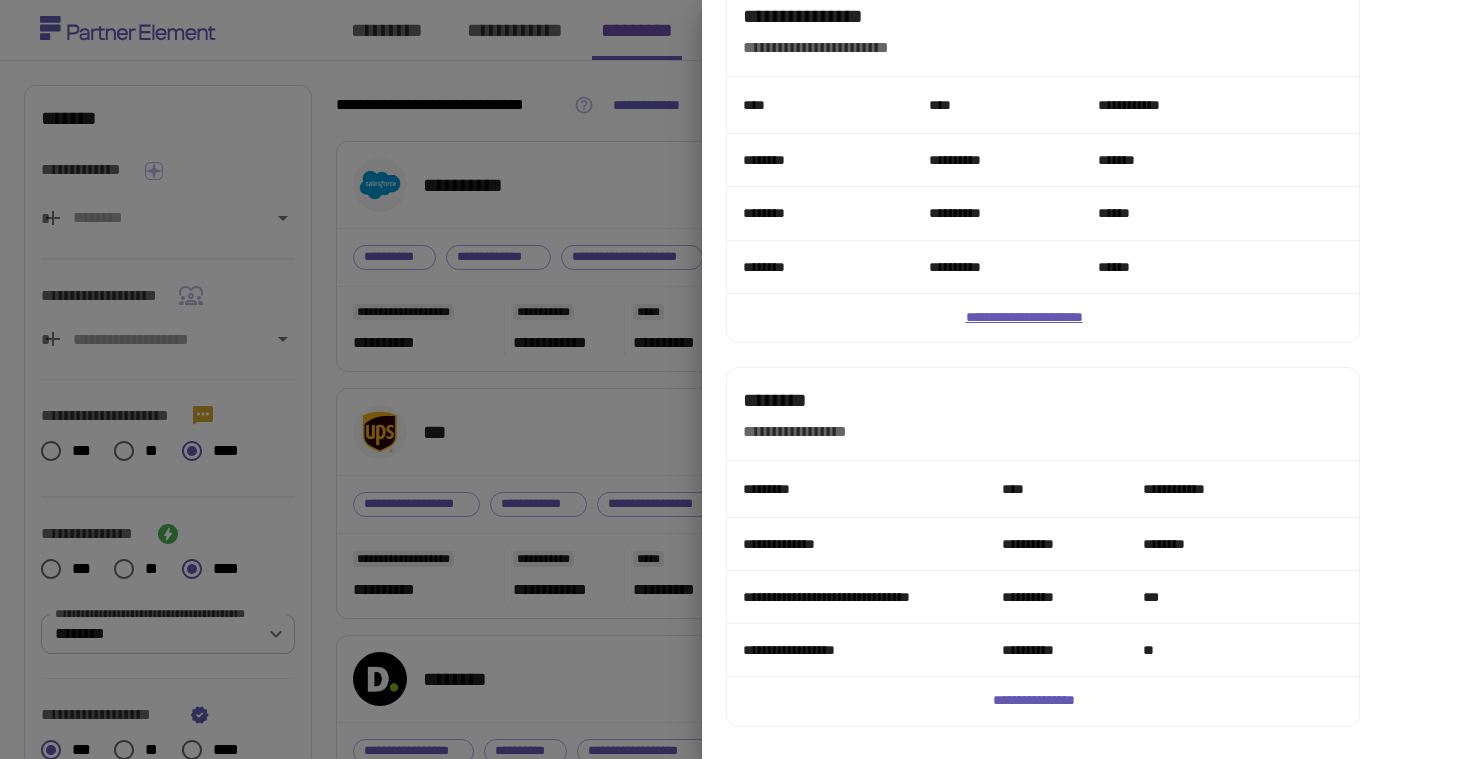 click on "**********" at bounding box center (1043, 318) 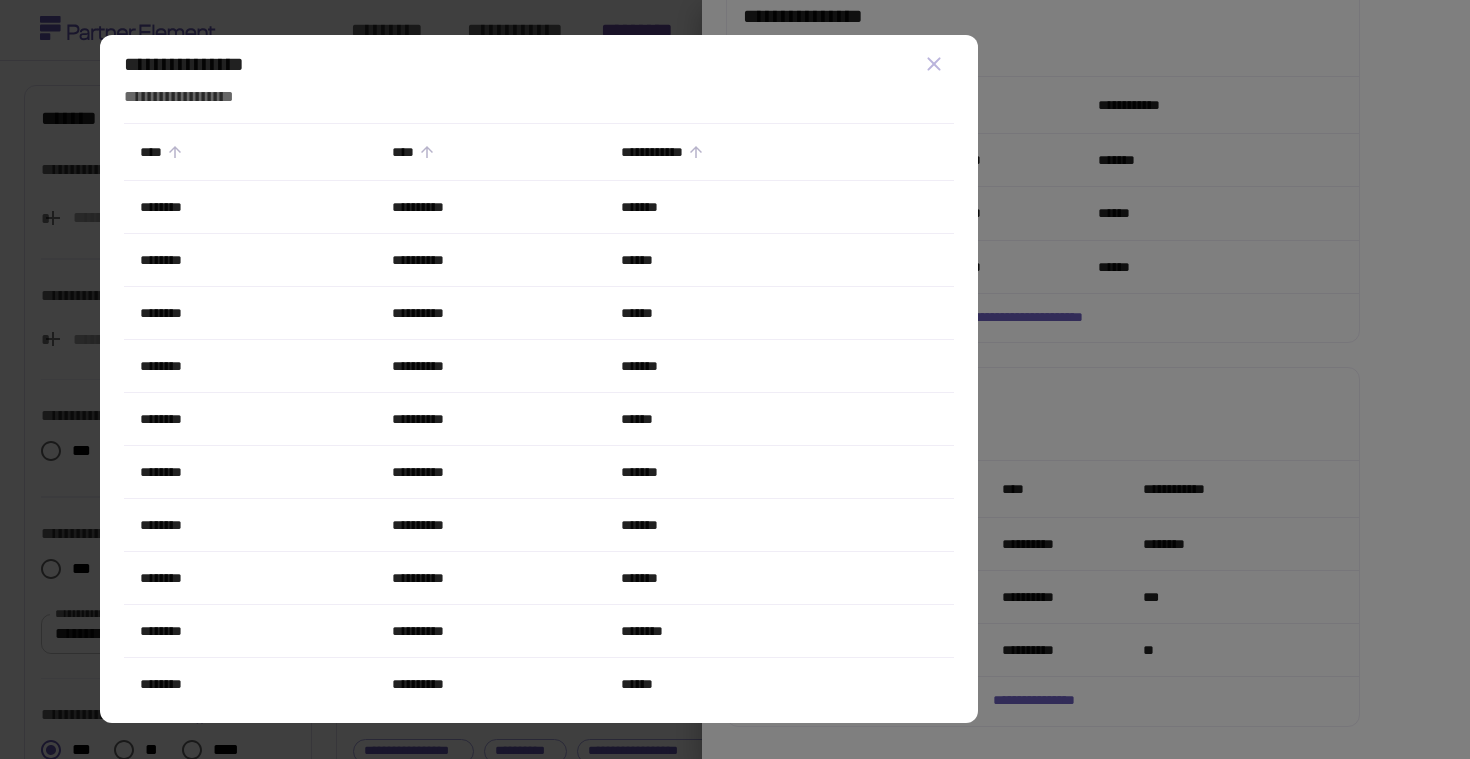 scroll, scrollTop: 32, scrollLeft: 0, axis: vertical 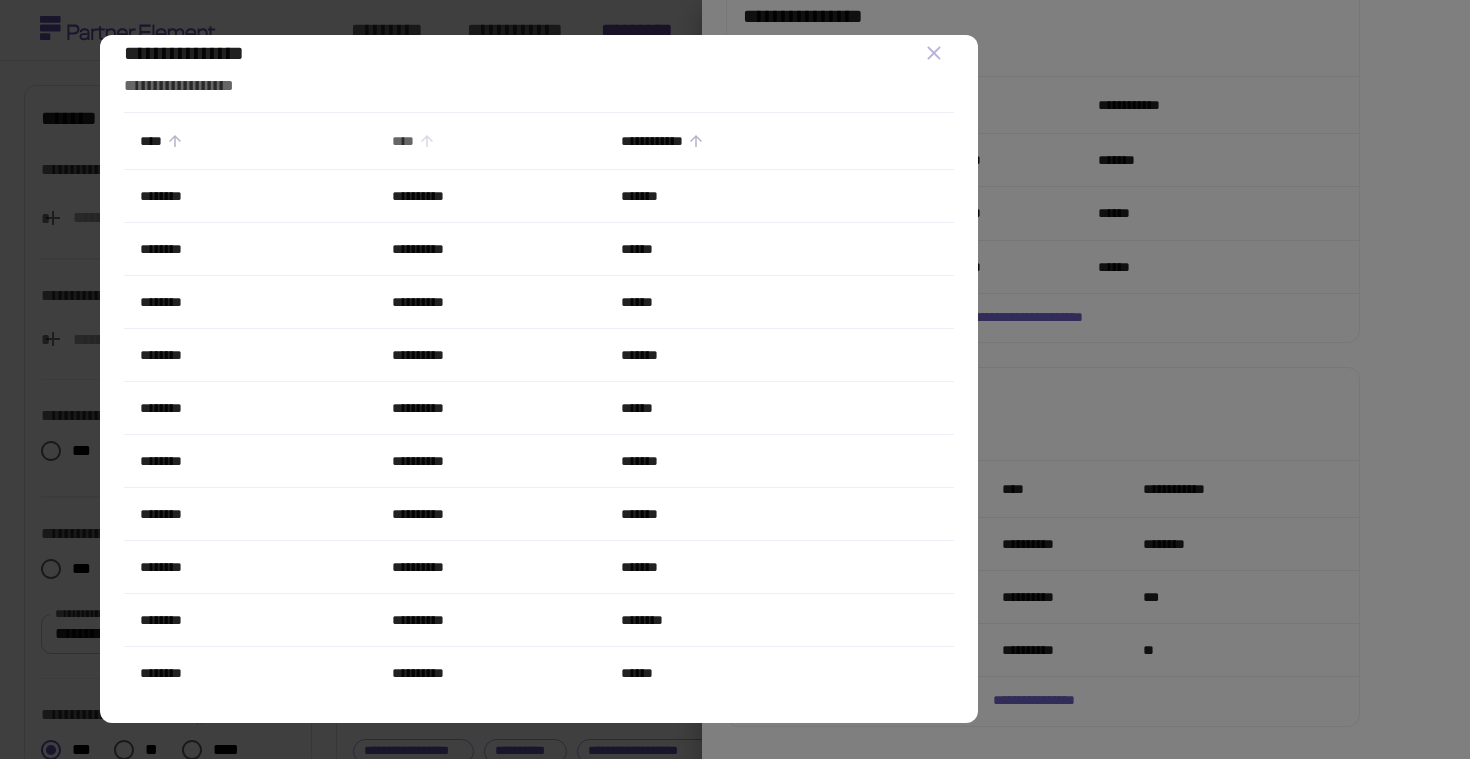 click 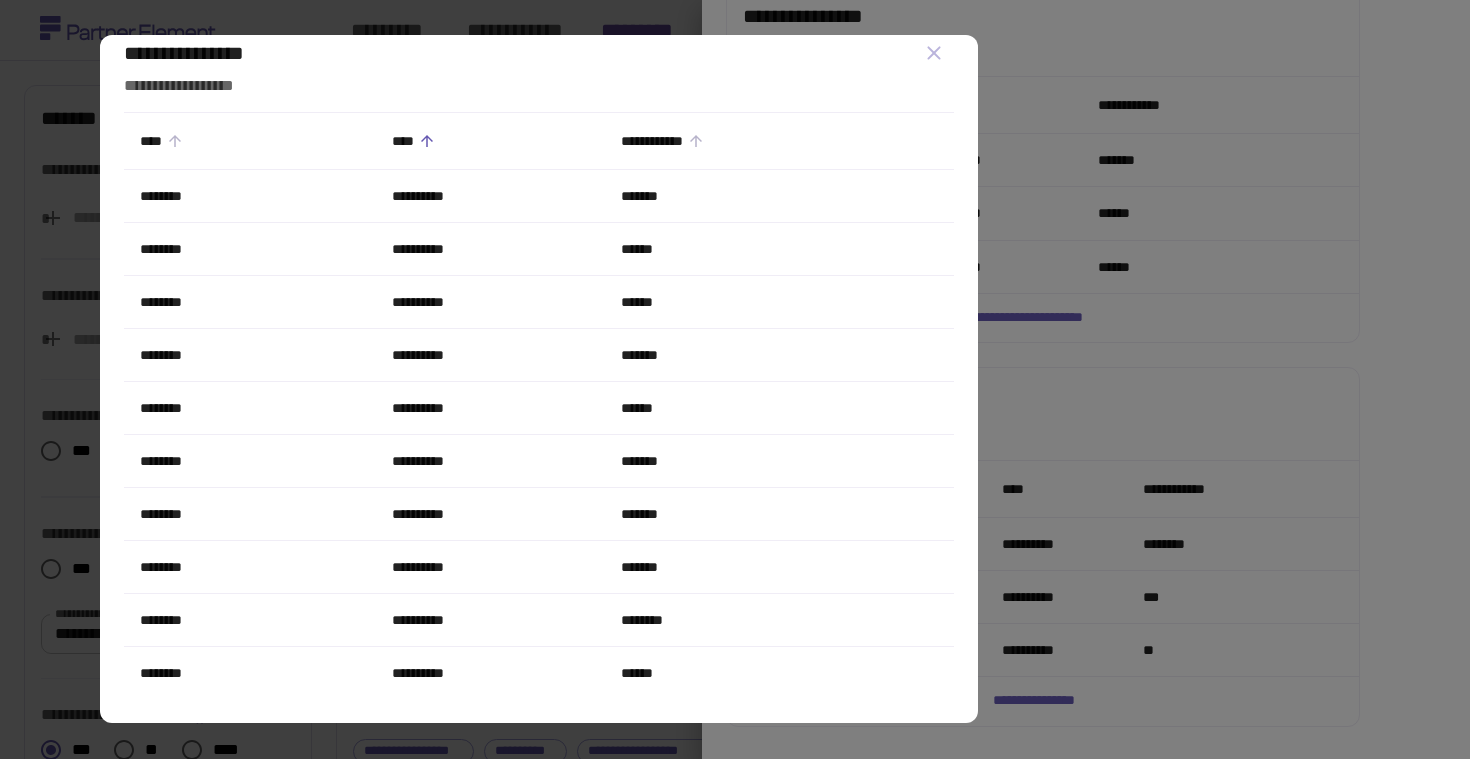 click 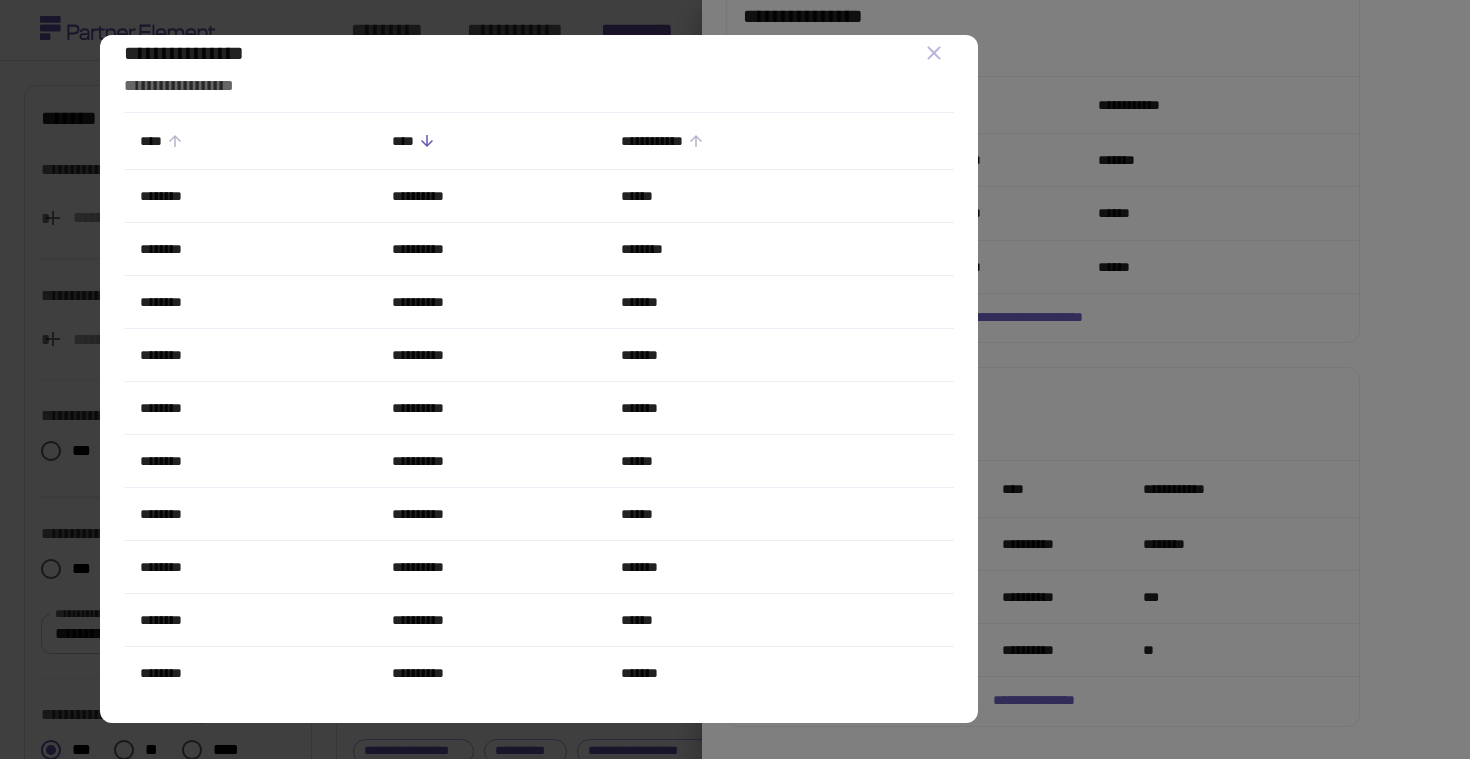 click at bounding box center [735, 379] 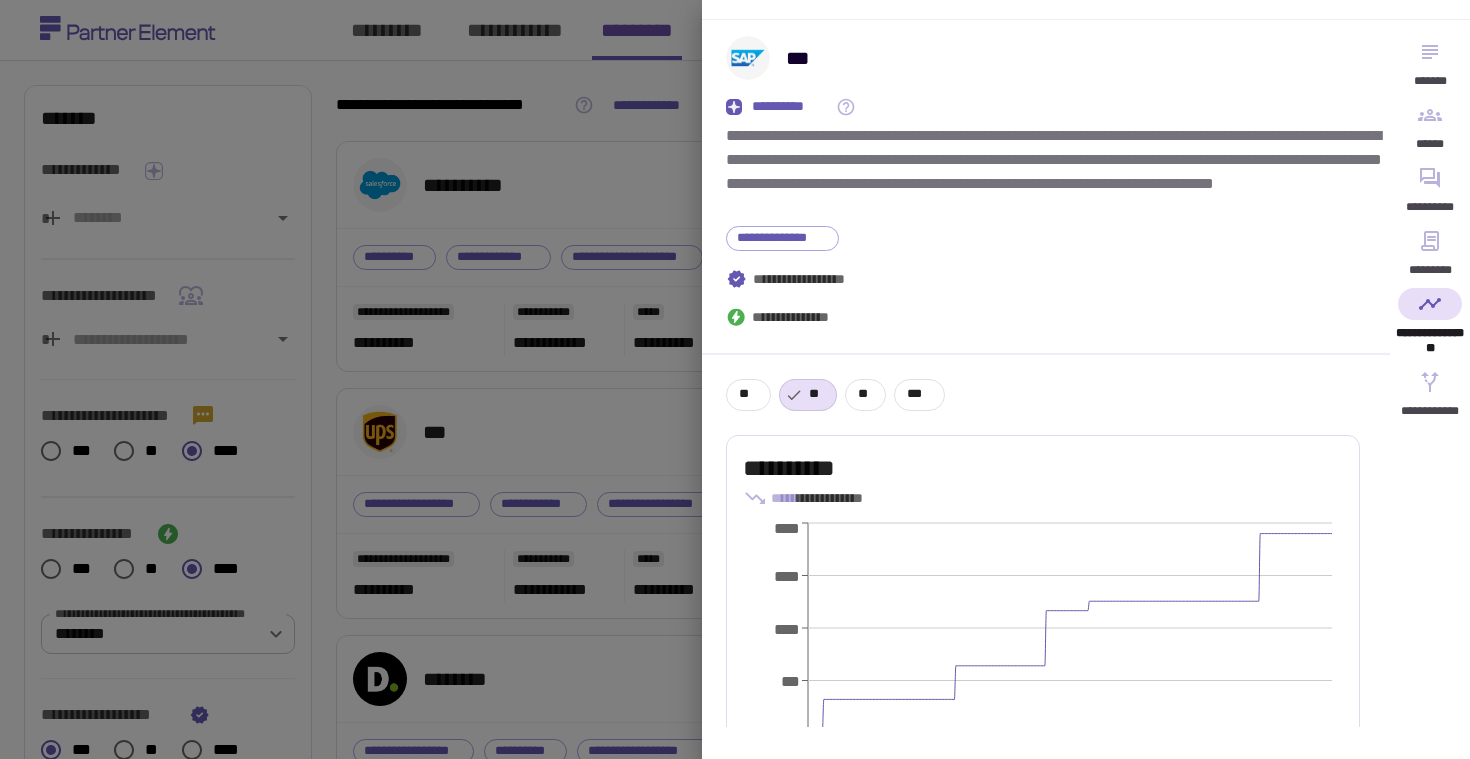 scroll, scrollTop: 0, scrollLeft: 0, axis: both 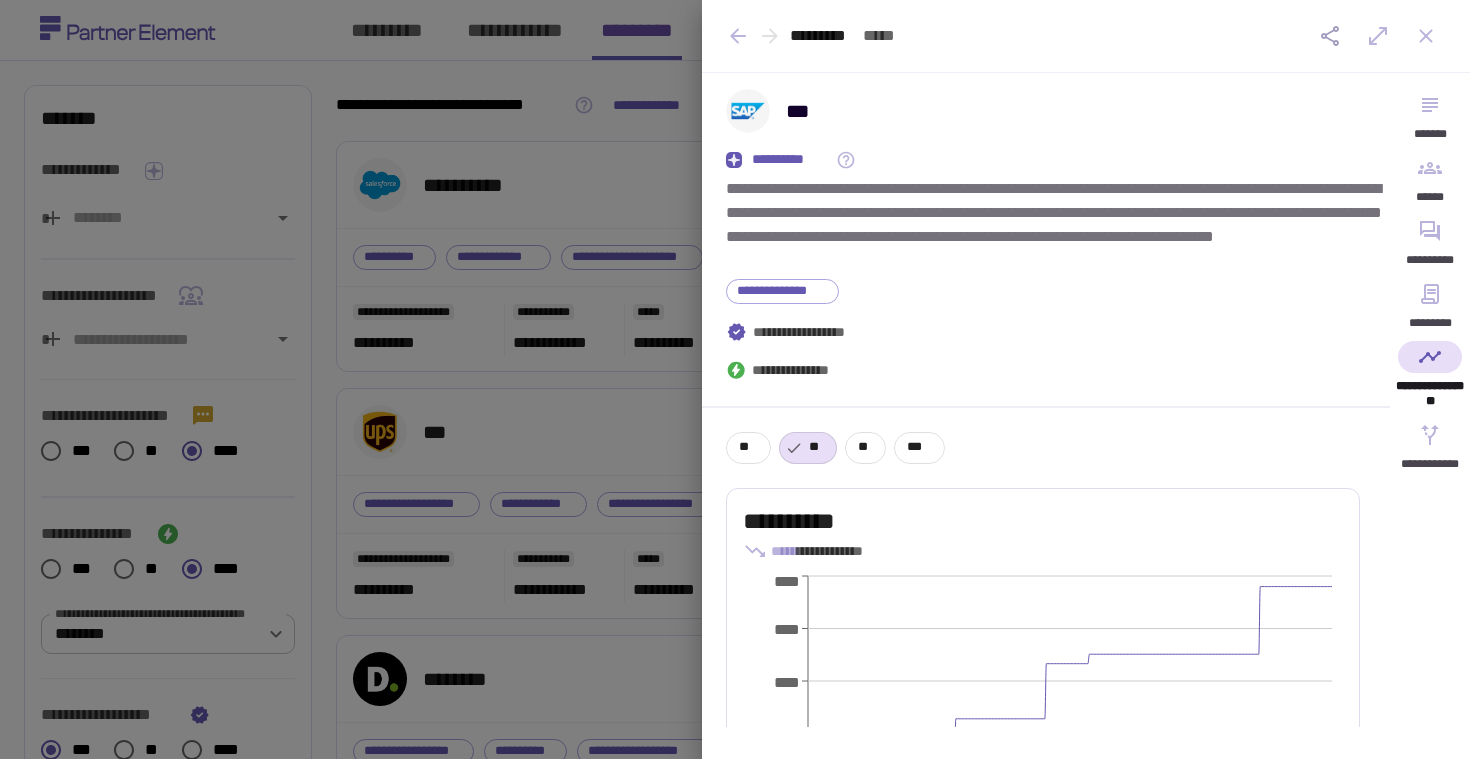 click 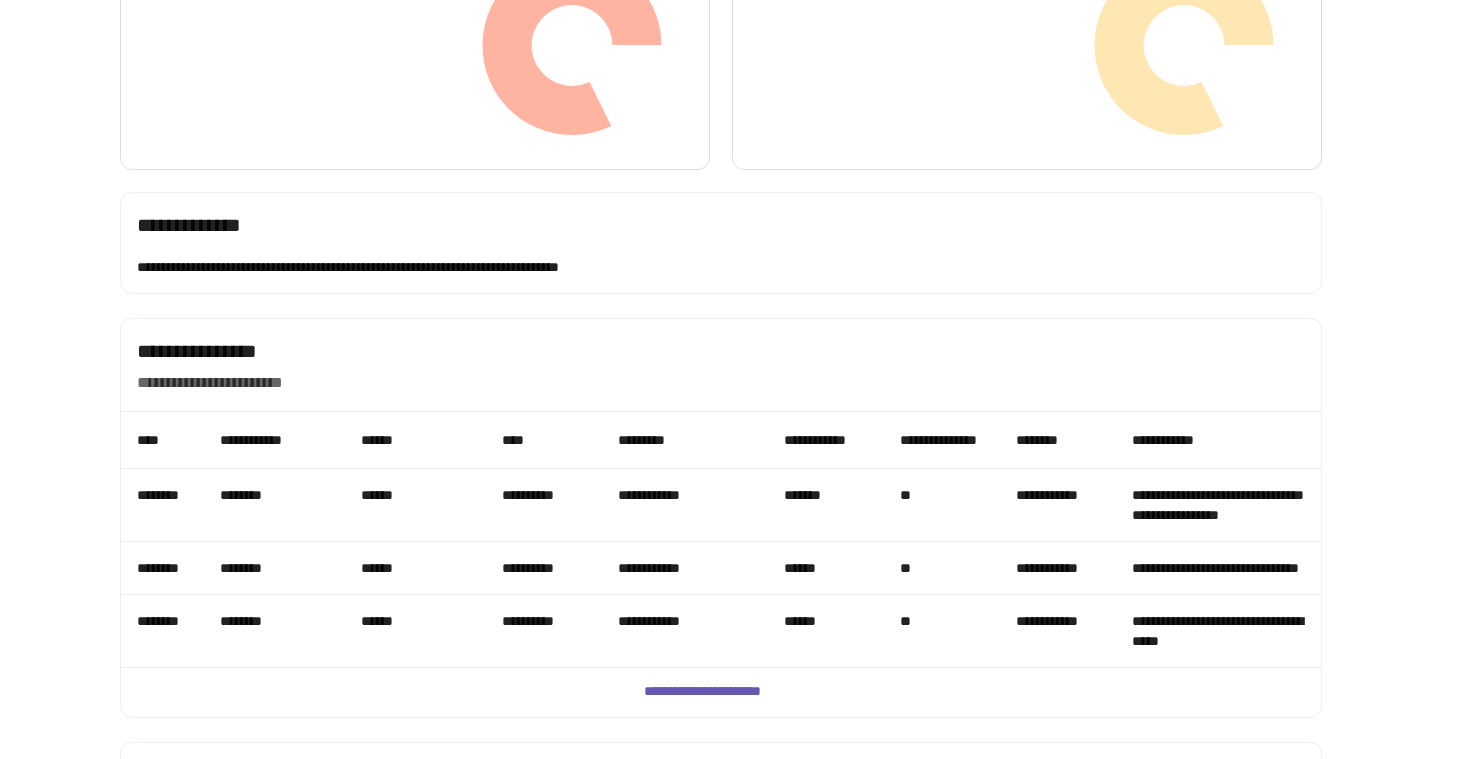 scroll, scrollTop: 1391, scrollLeft: 0, axis: vertical 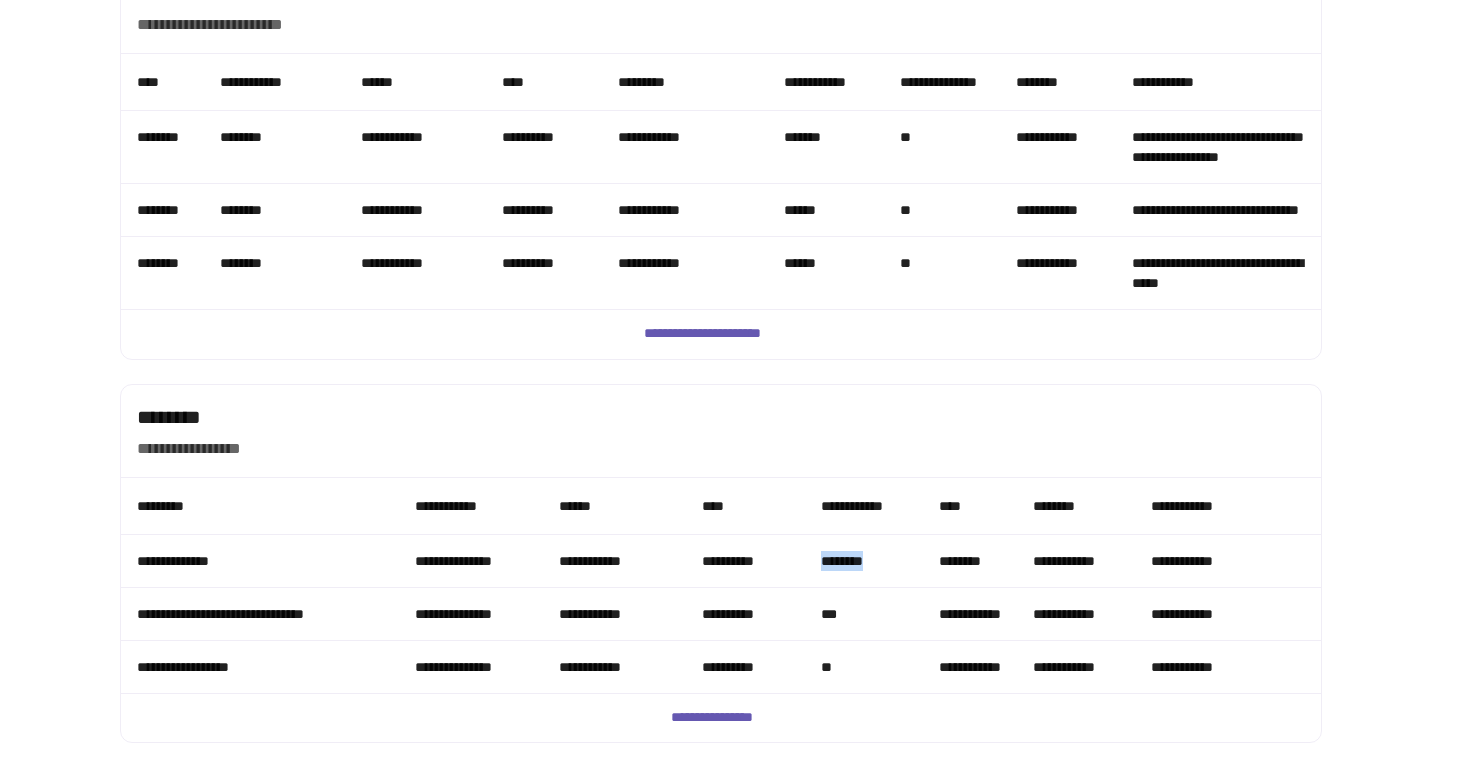 drag, startPoint x: 824, startPoint y: 558, endPoint x: 897, endPoint y: 558, distance: 73 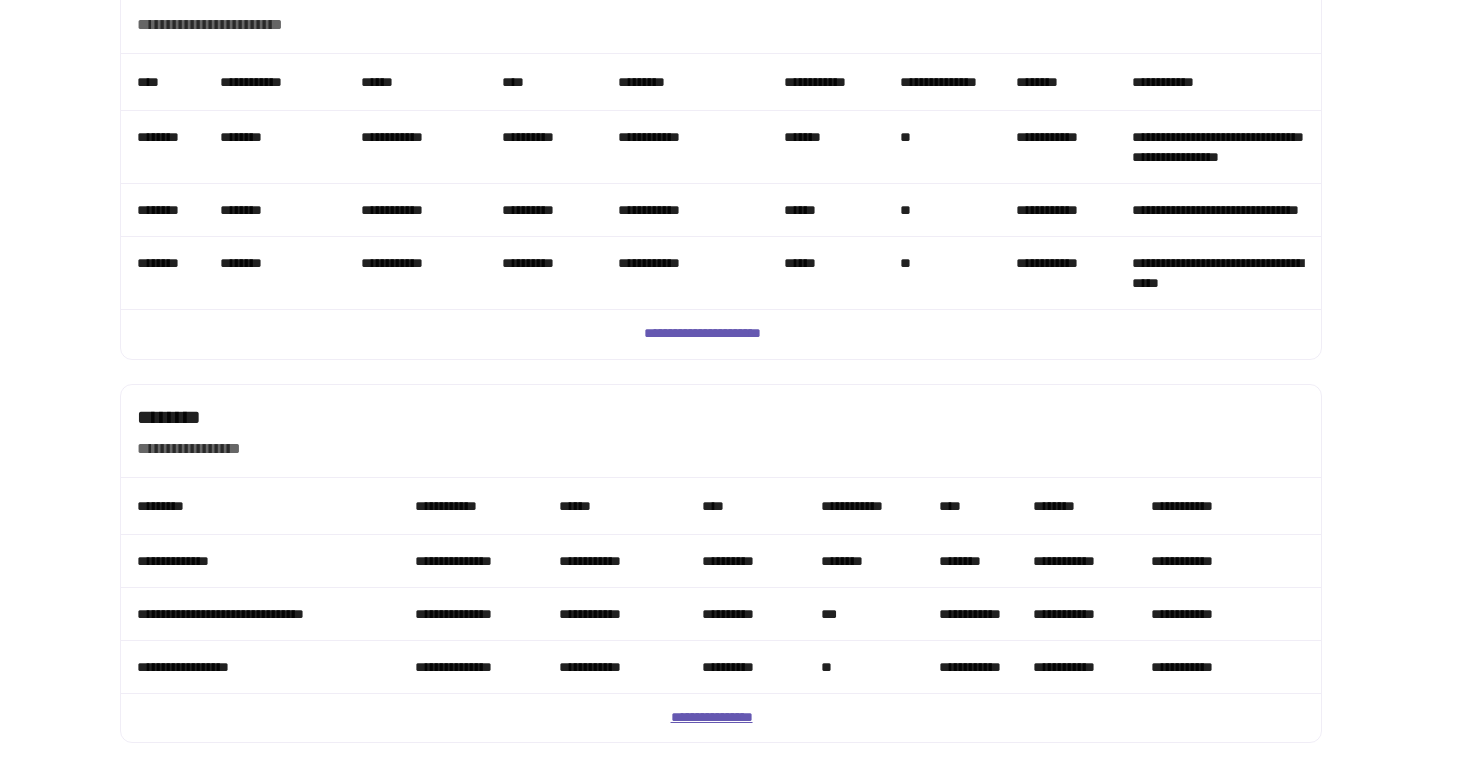 click on "**********" at bounding box center [721, 718] 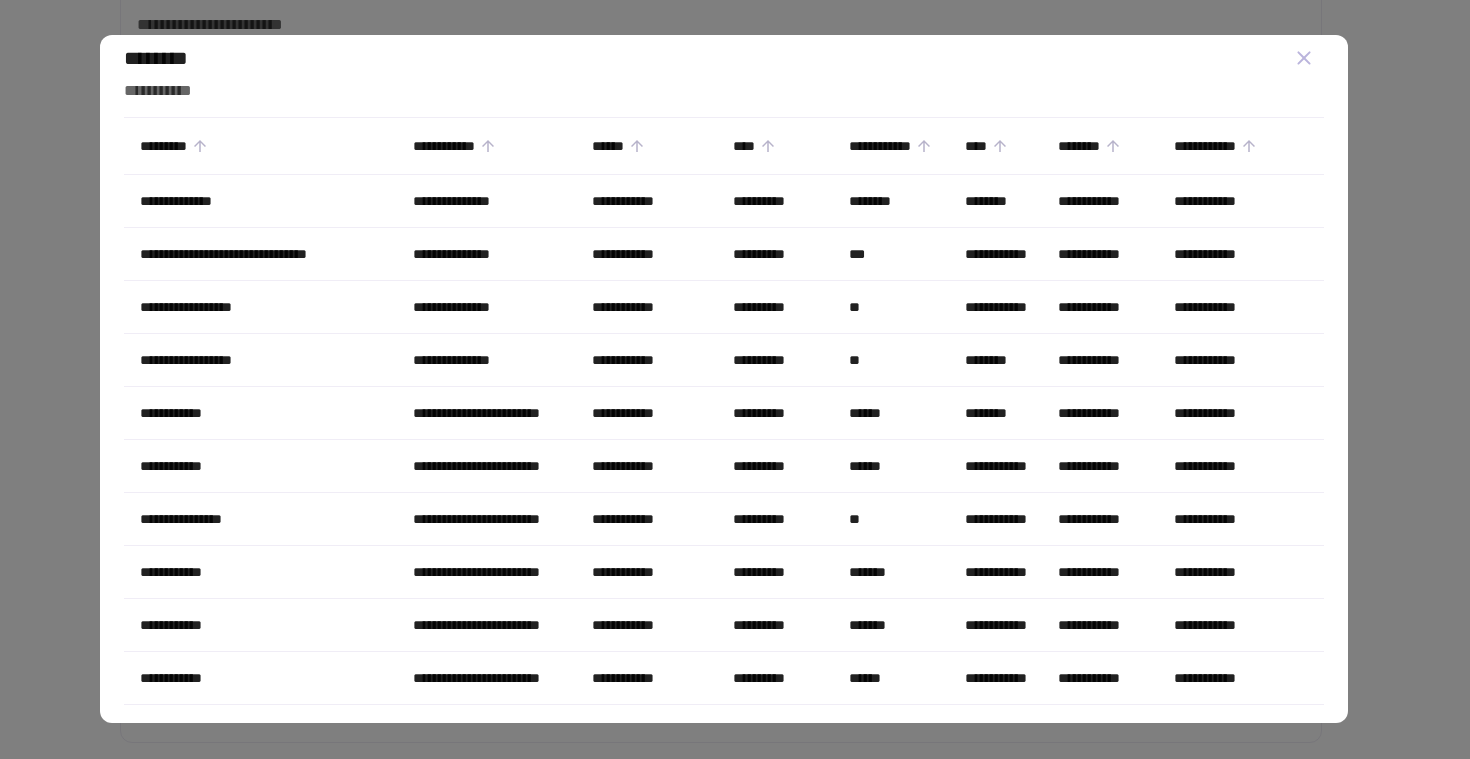 scroll, scrollTop: 22, scrollLeft: 0, axis: vertical 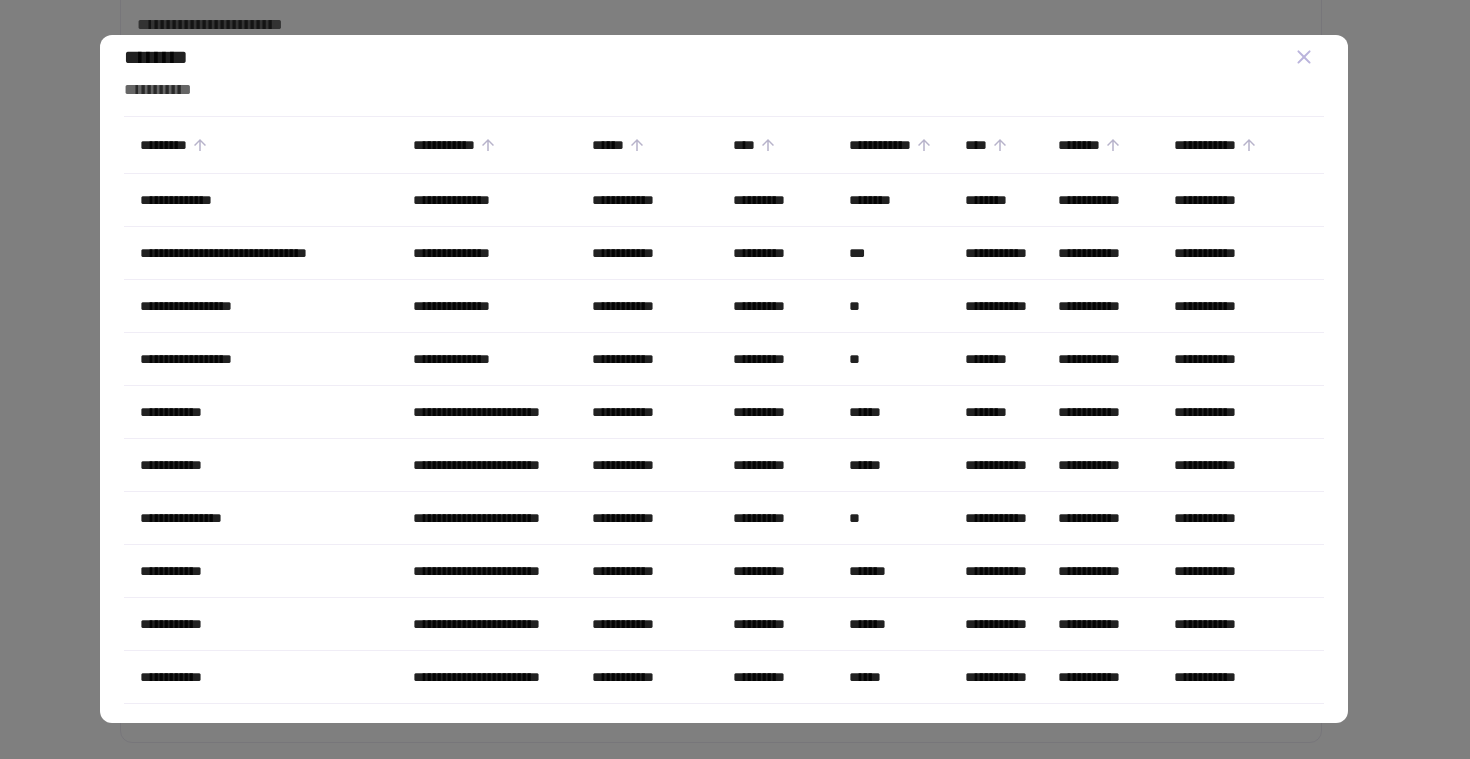 click at bounding box center [735, 379] 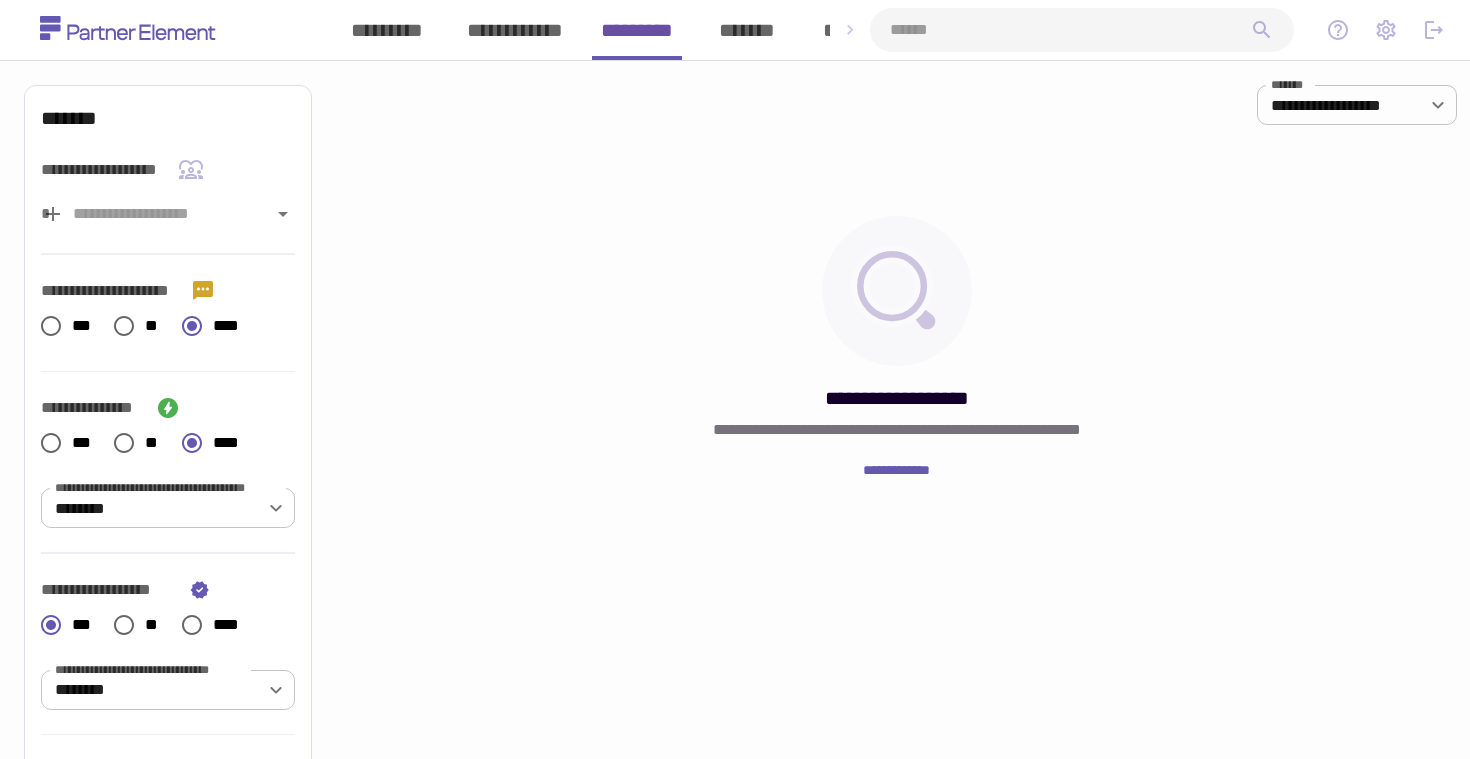scroll, scrollTop: 0, scrollLeft: 0, axis: both 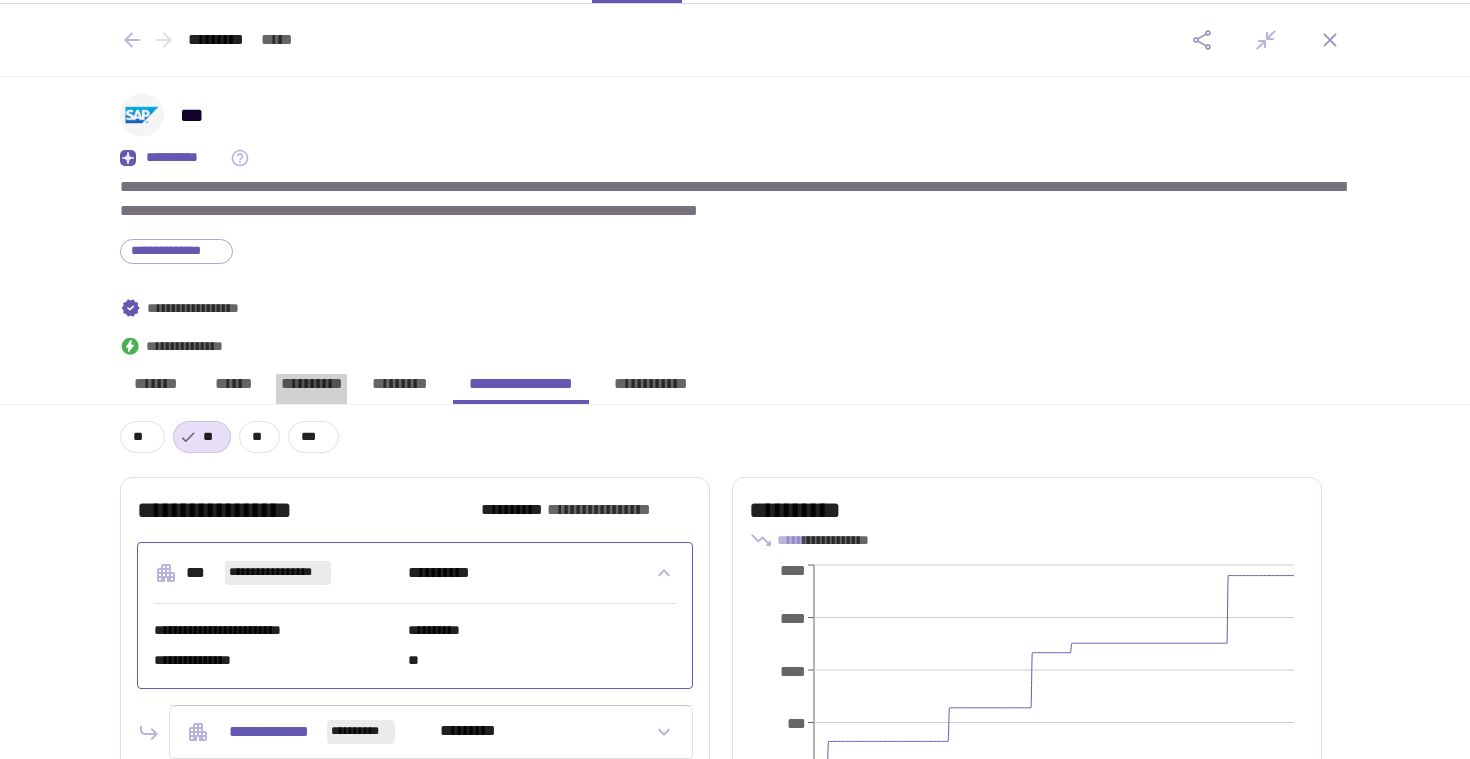 click on "**********" at bounding box center (311, 389) 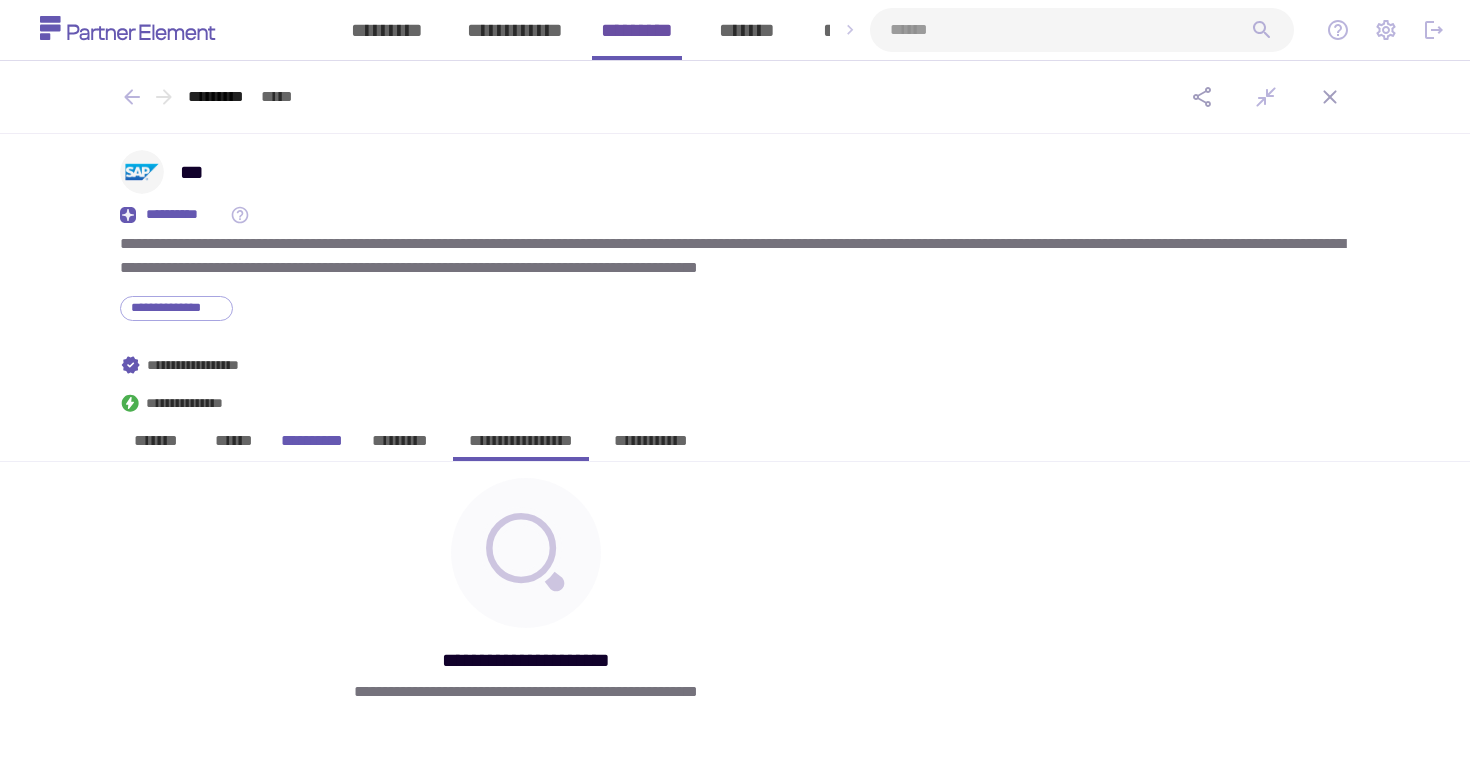 scroll, scrollTop: 0, scrollLeft: 0, axis: both 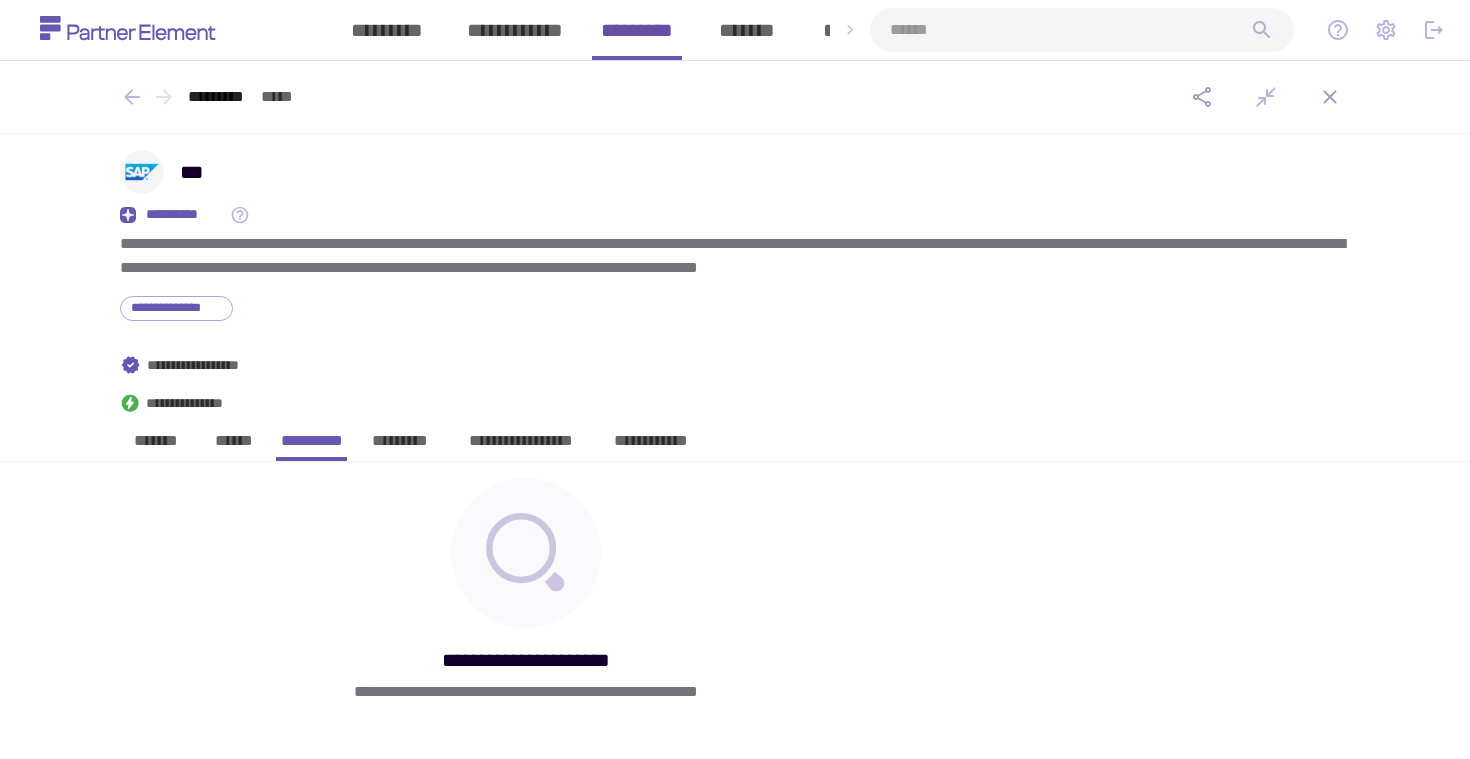 click on "**********" at bounding box center (735, 432) 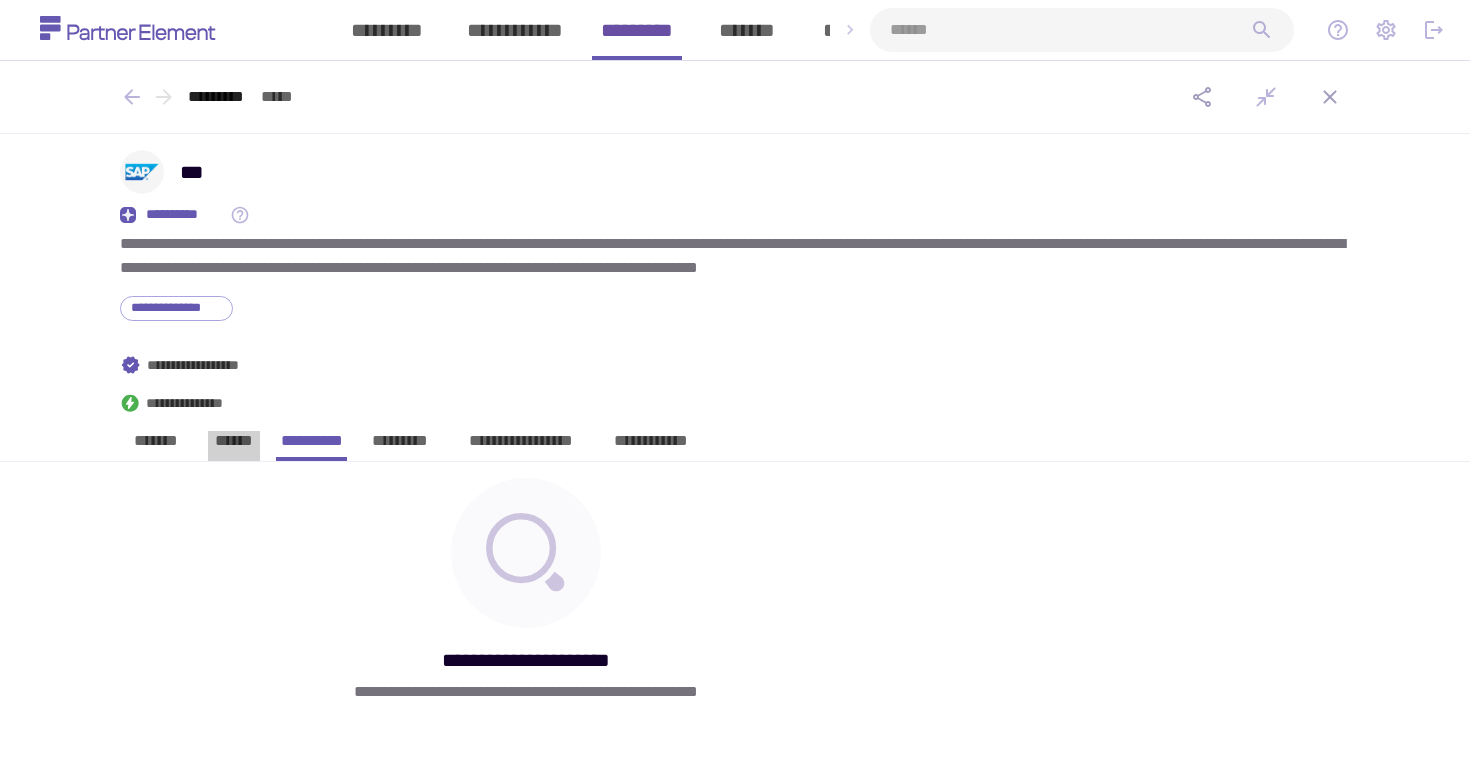 click on "******" at bounding box center (234, 446) 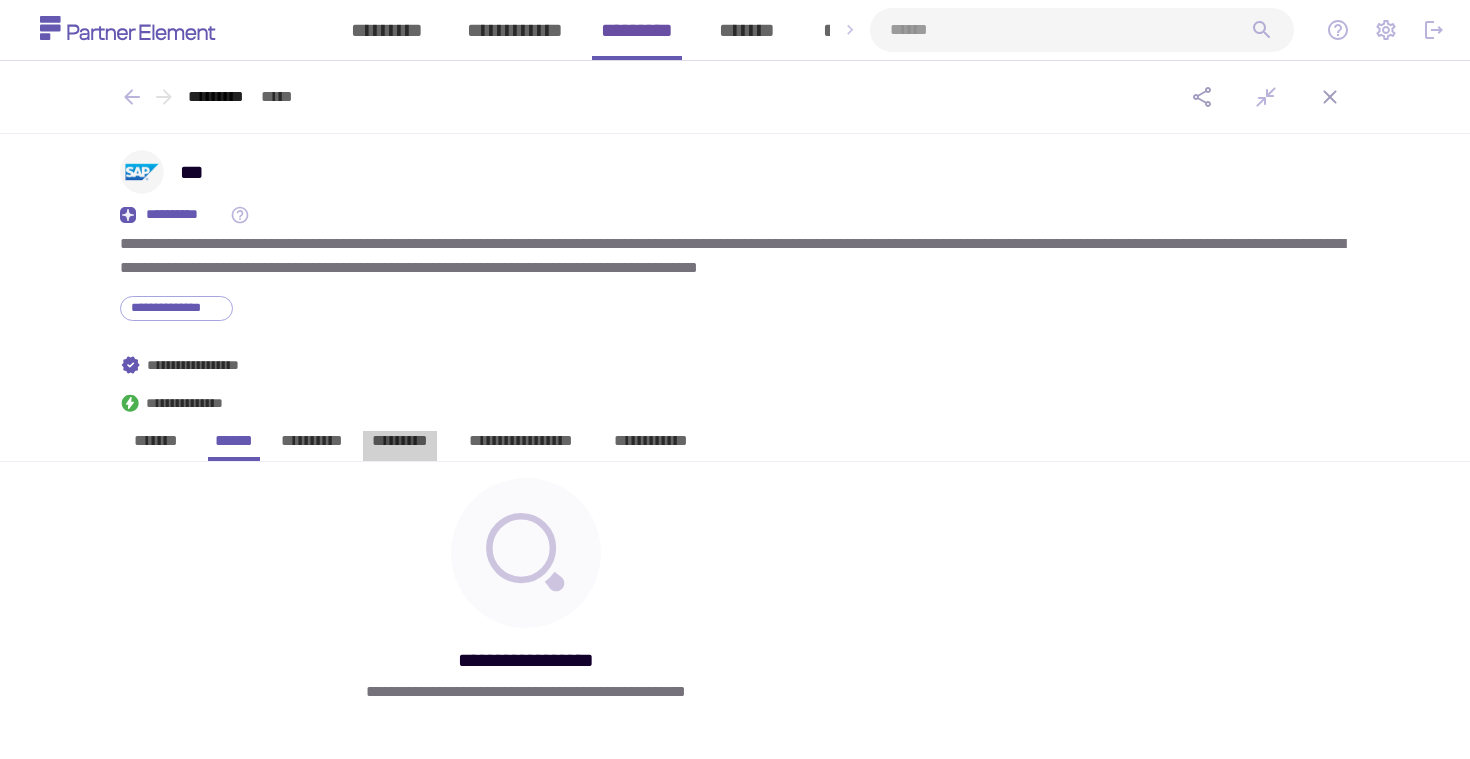 click on "*********" at bounding box center [400, 446] 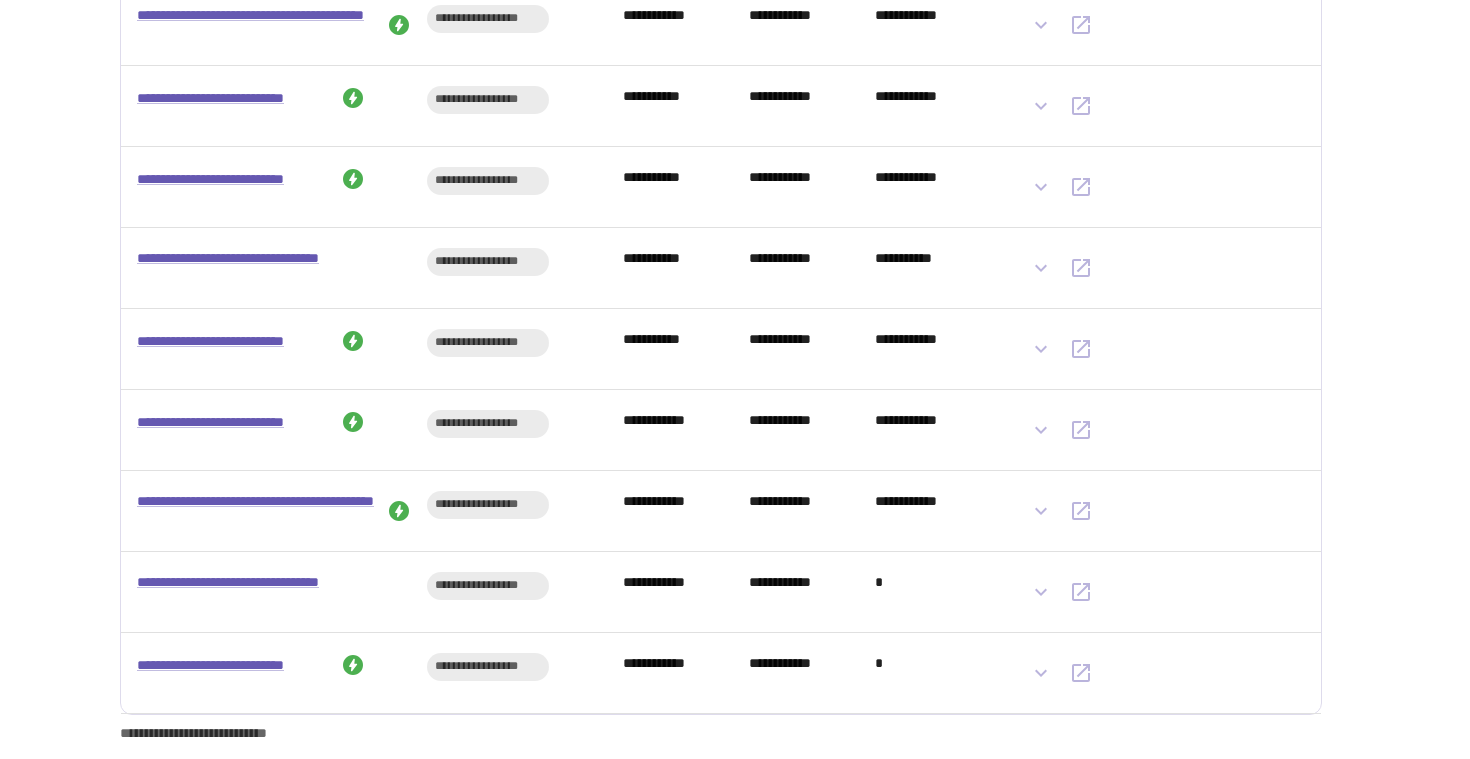 scroll, scrollTop: 0, scrollLeft: 0, axis: both 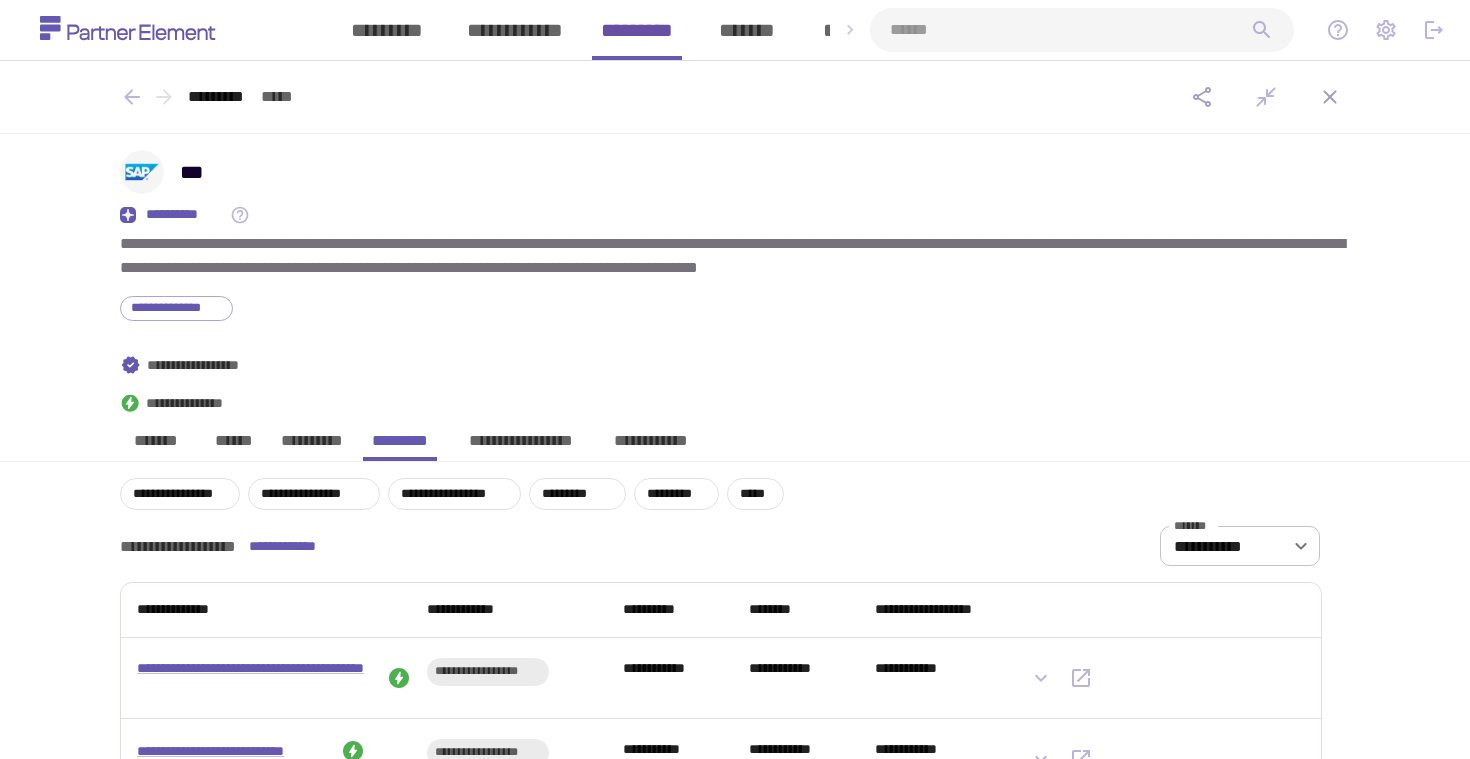 click on "**********" at bounding box center (521, 446) 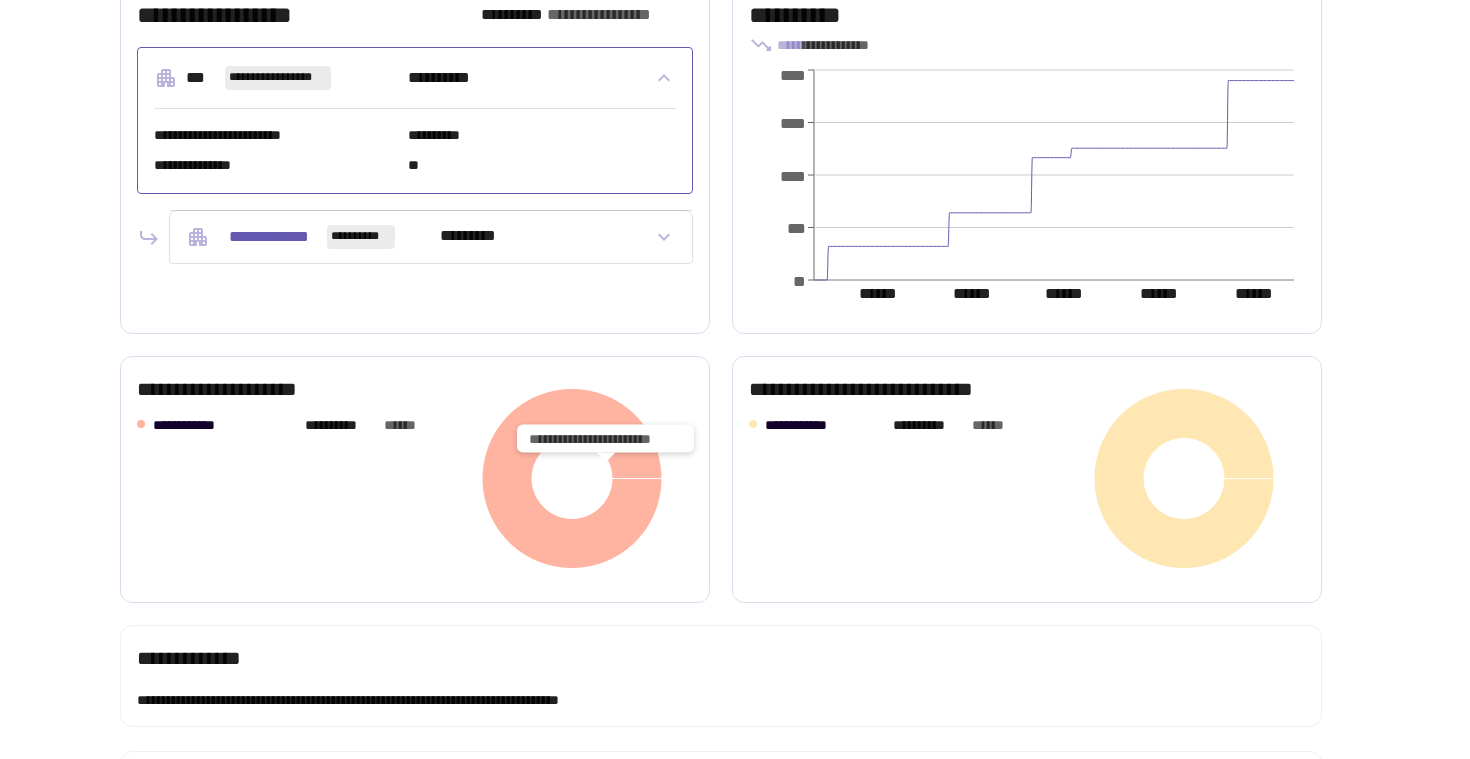scroll, scrollTop: 489, scrollLeft: 0, axis: vertical 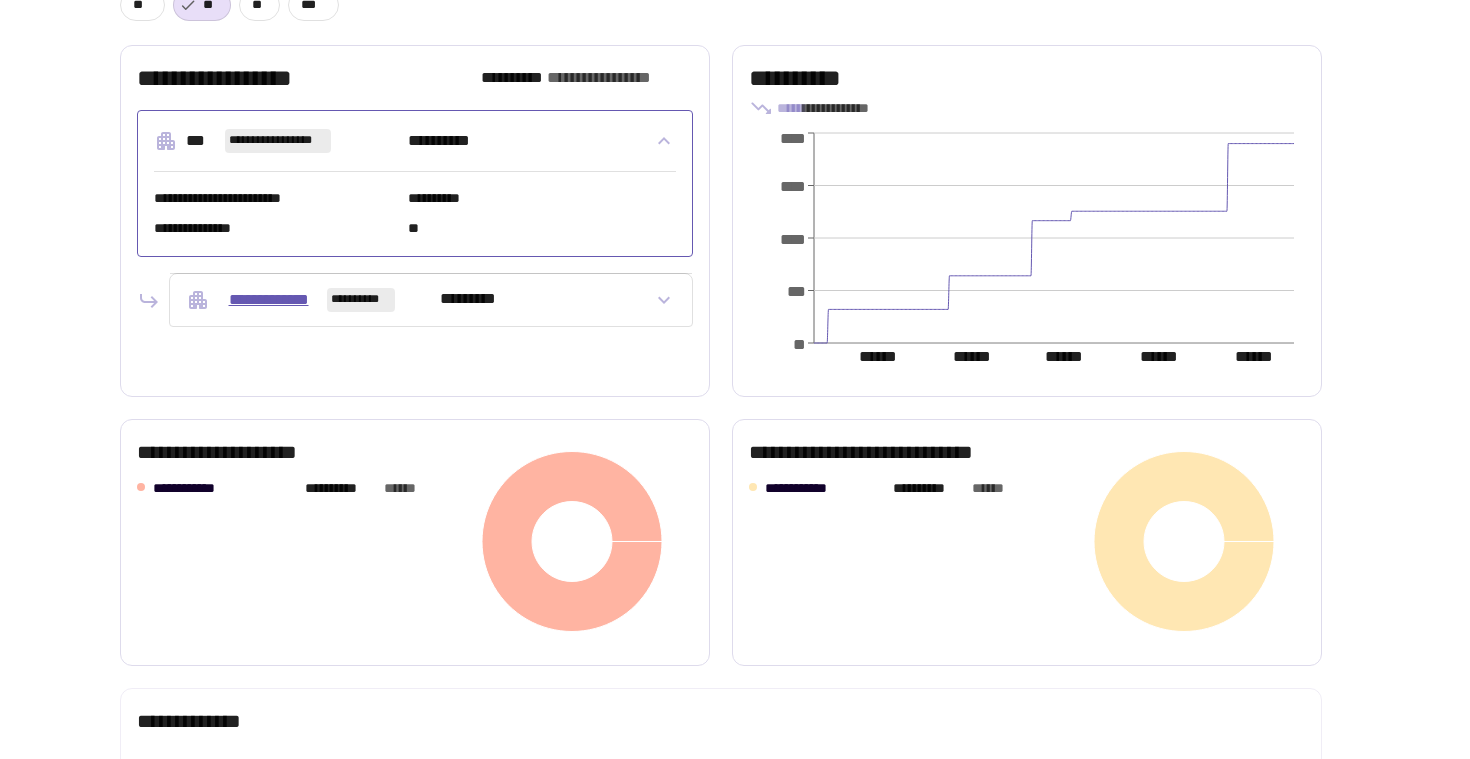 click on "**********" at bounding box center (268, 300) 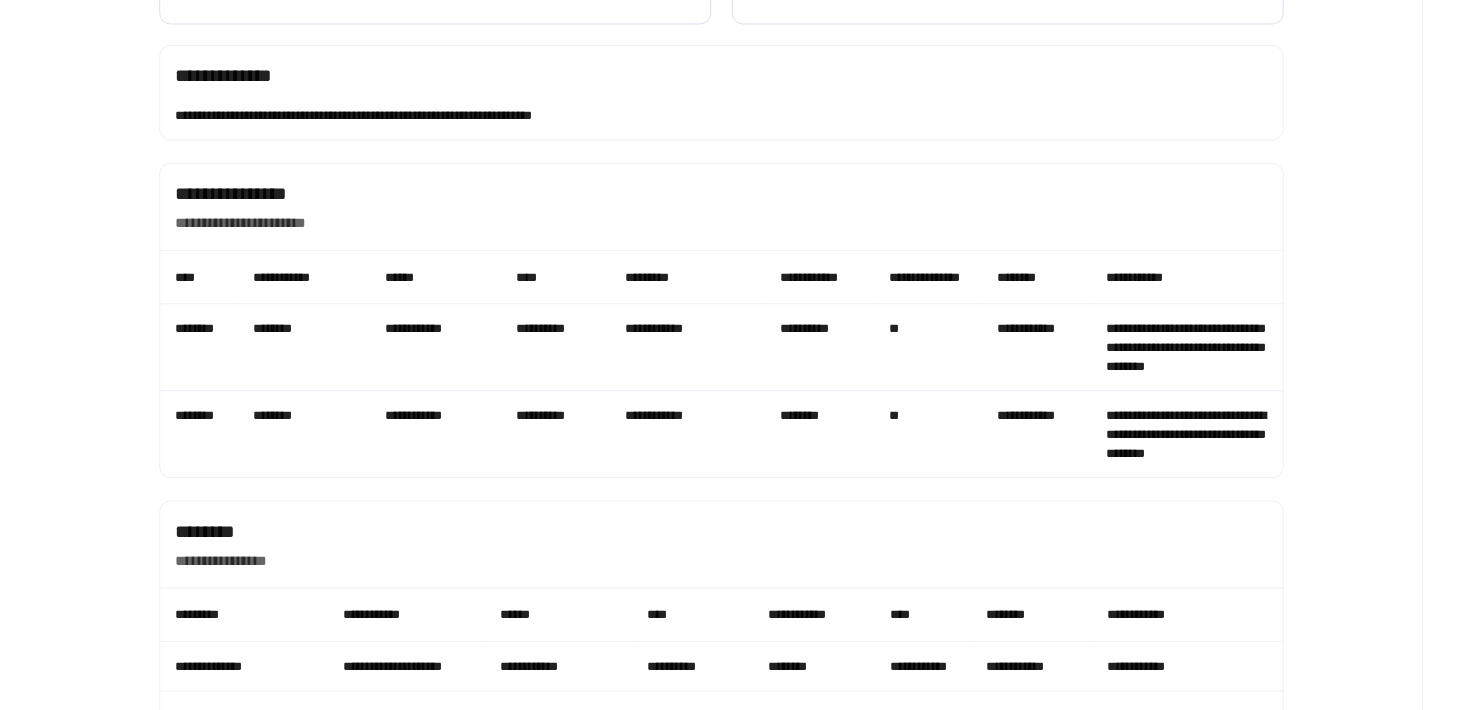 scroll, scrollTop: 1216, scrollLeft: 0, axis: vertical 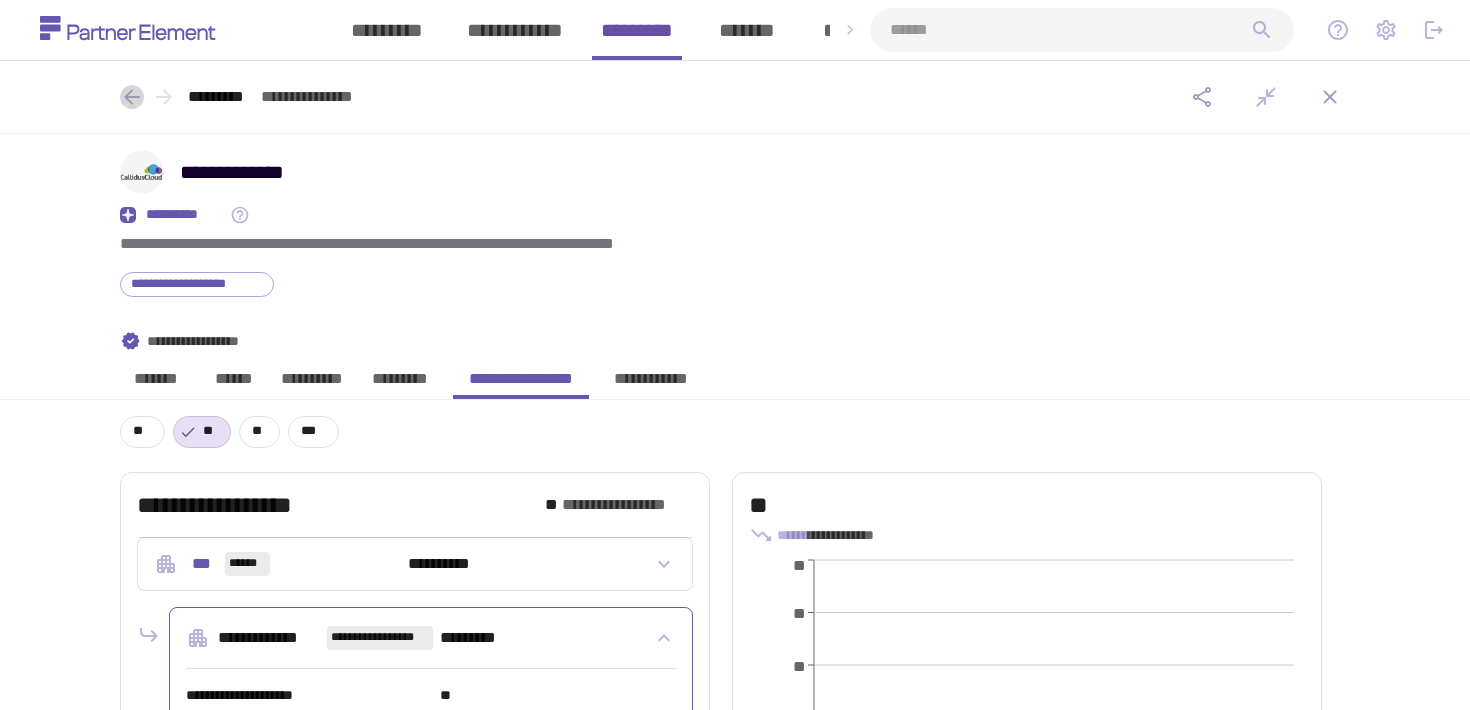click 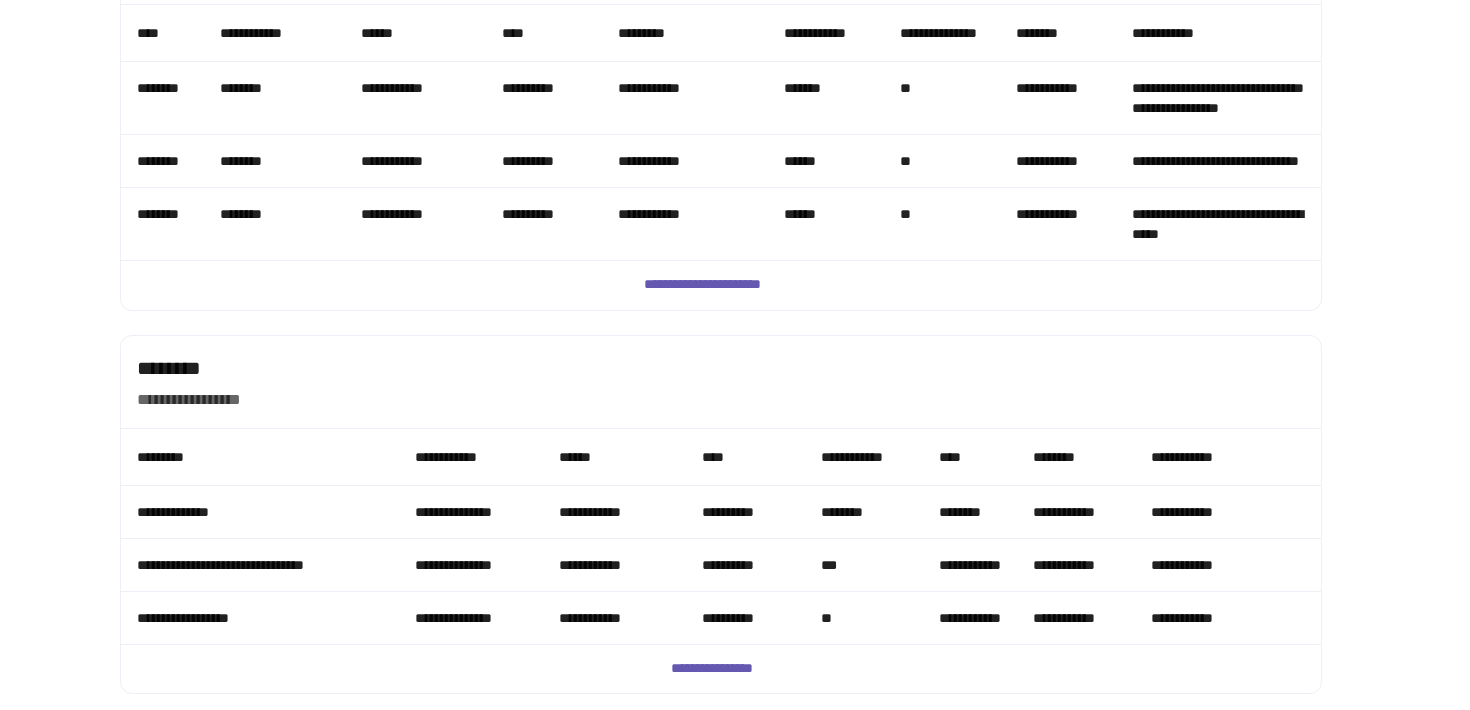 scroll, scrollTop: 1440, scrollLeft: 0, axis: vertical 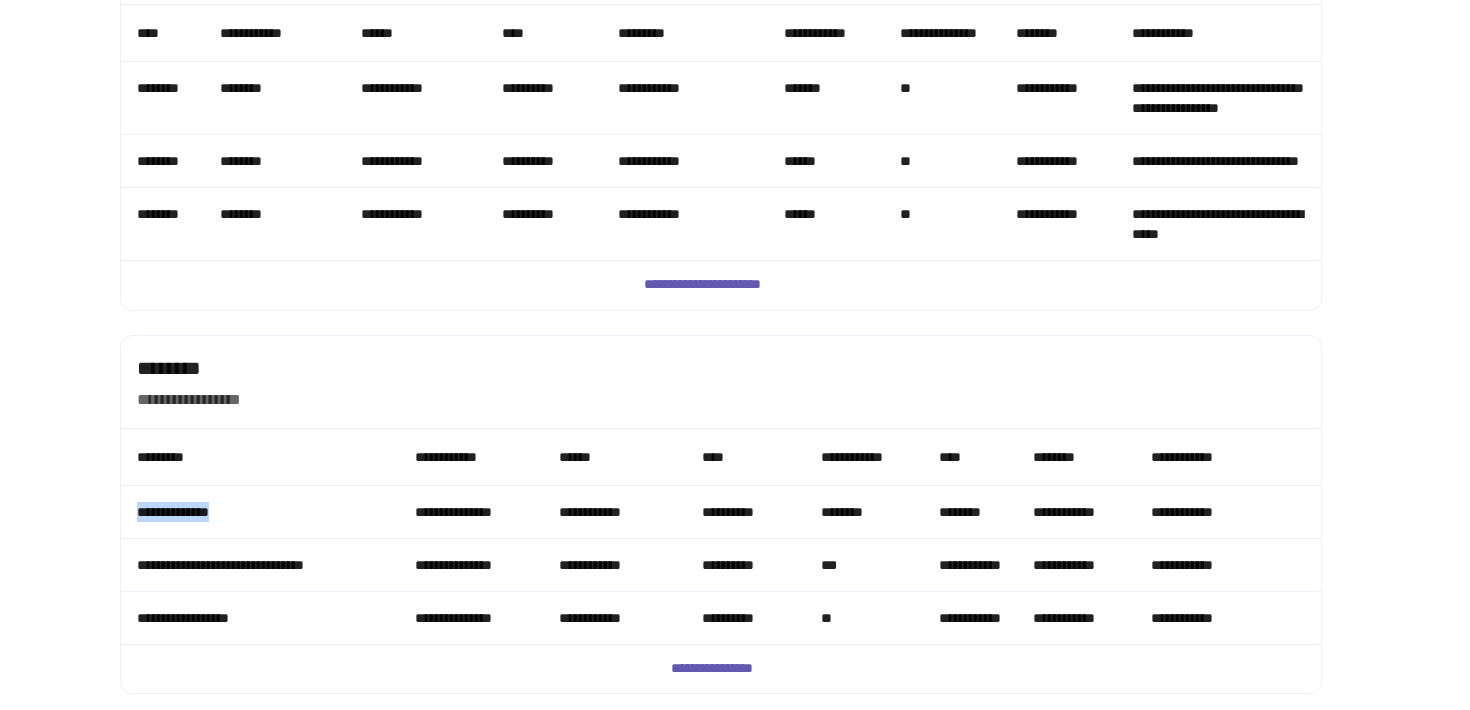 drag, startPoint x: 272, startPoint y: 506, endPoint x: 125, endPoint y: 495, distance: 147.411 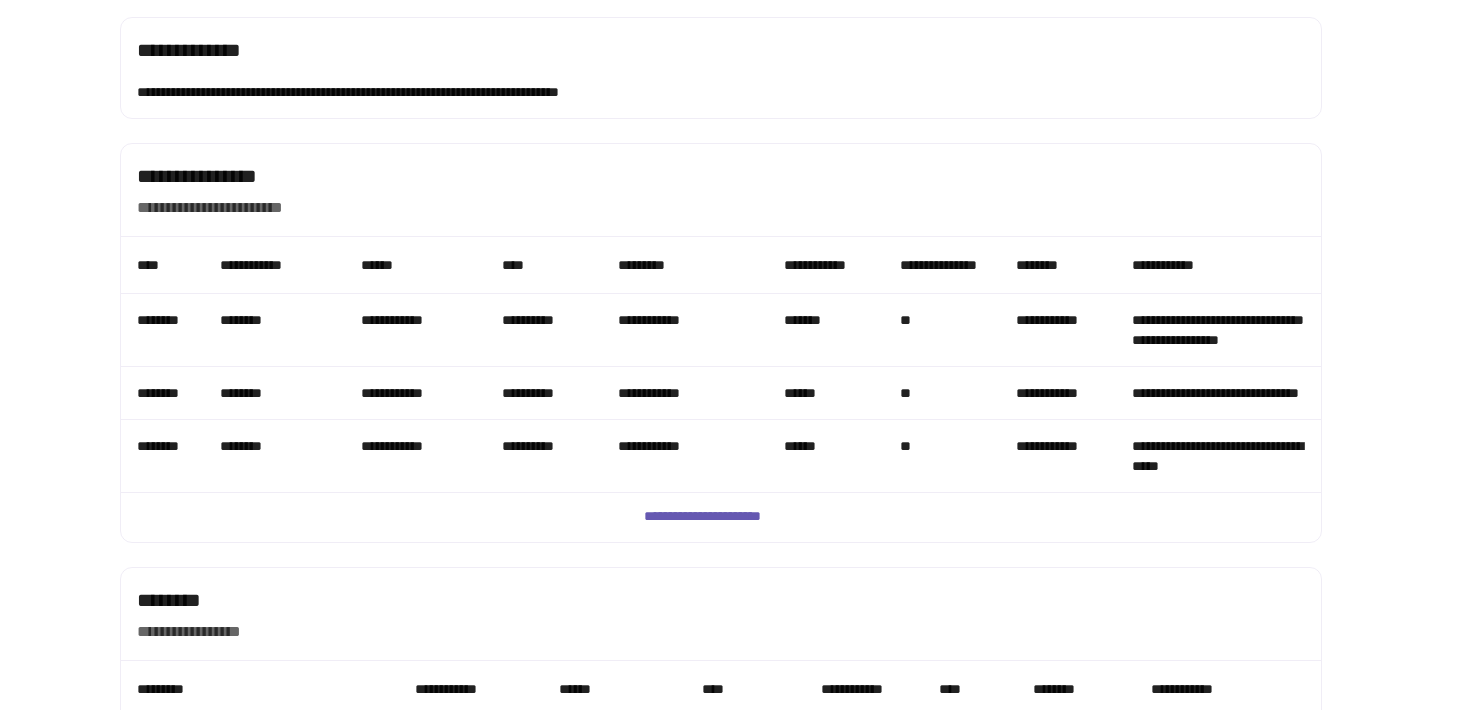 scroll, scrollTop: 1184, scrollLeft: 0, axis: vertical 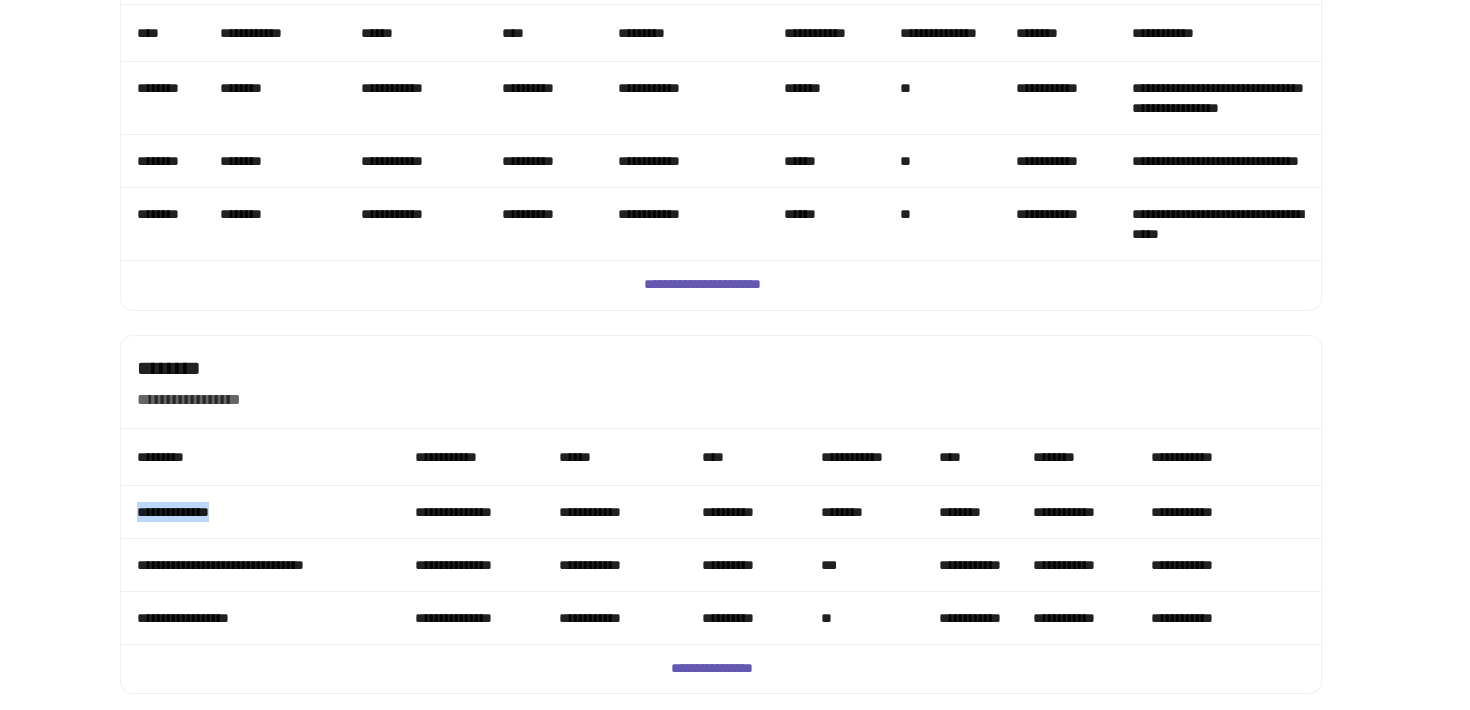 click on "**********" at bounding box center [260, 512] 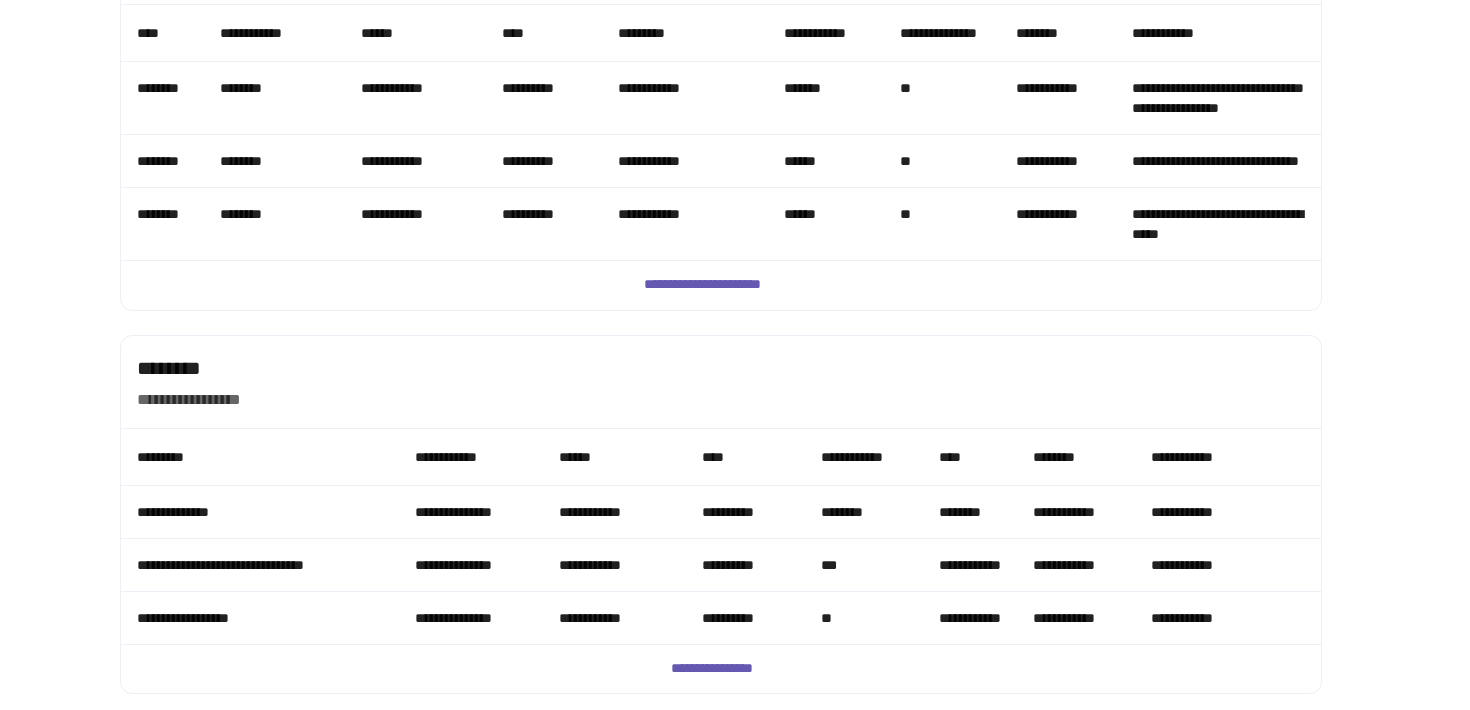 click on "**********" at bounding box center [260, 512] 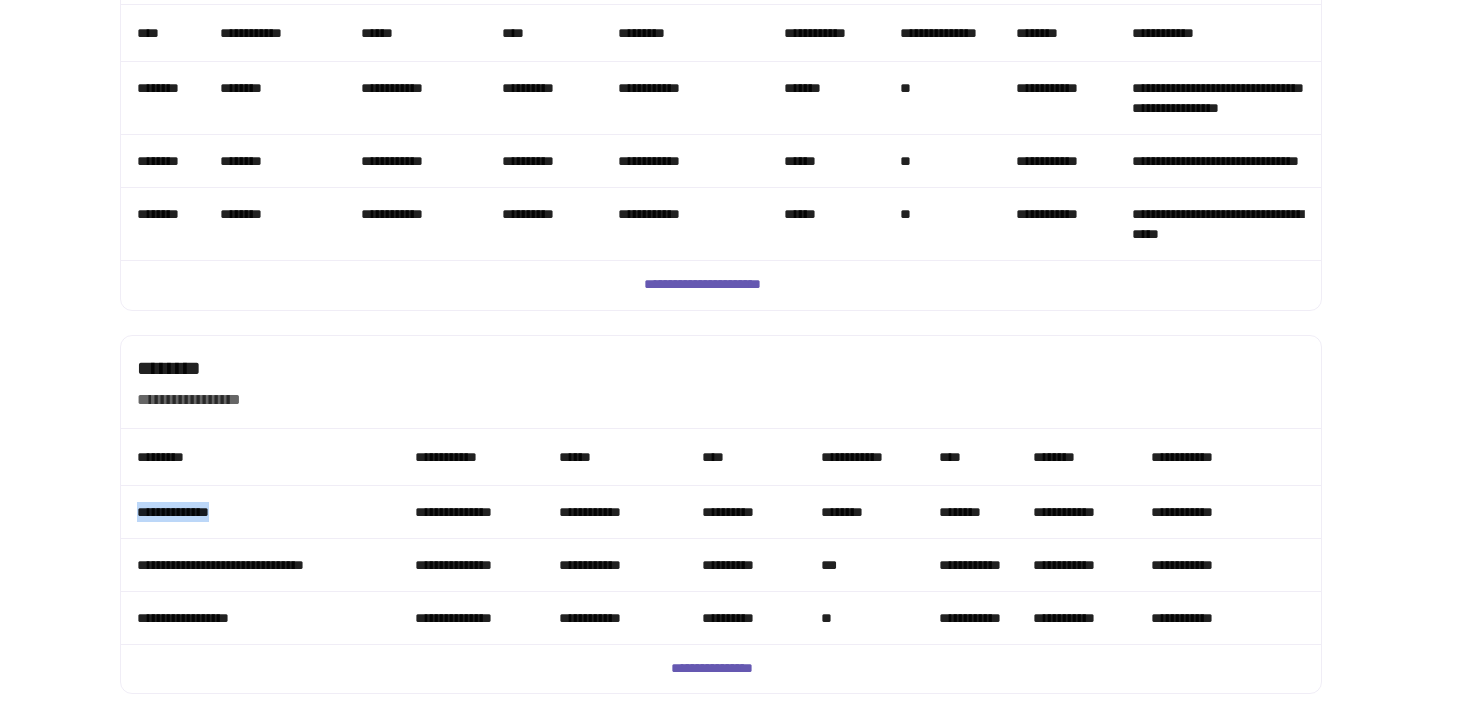 click on "**********" at bounding box center (260, 512) 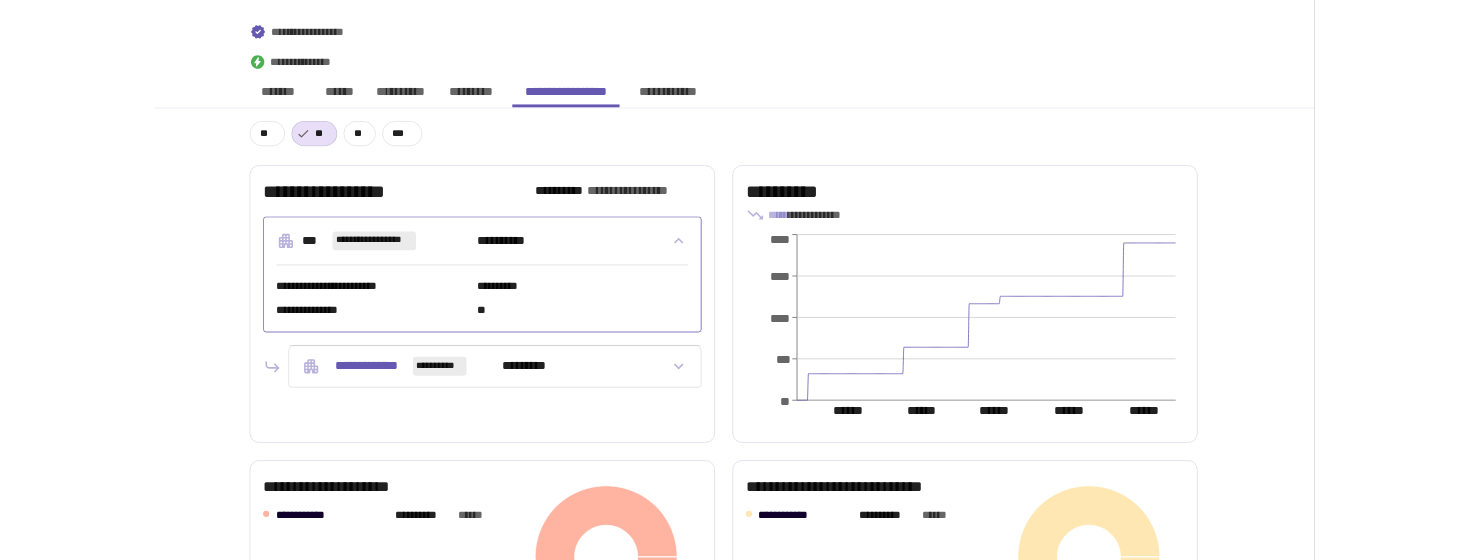scroll, scrollTop: 0, scrollLeft: 0, axis: both 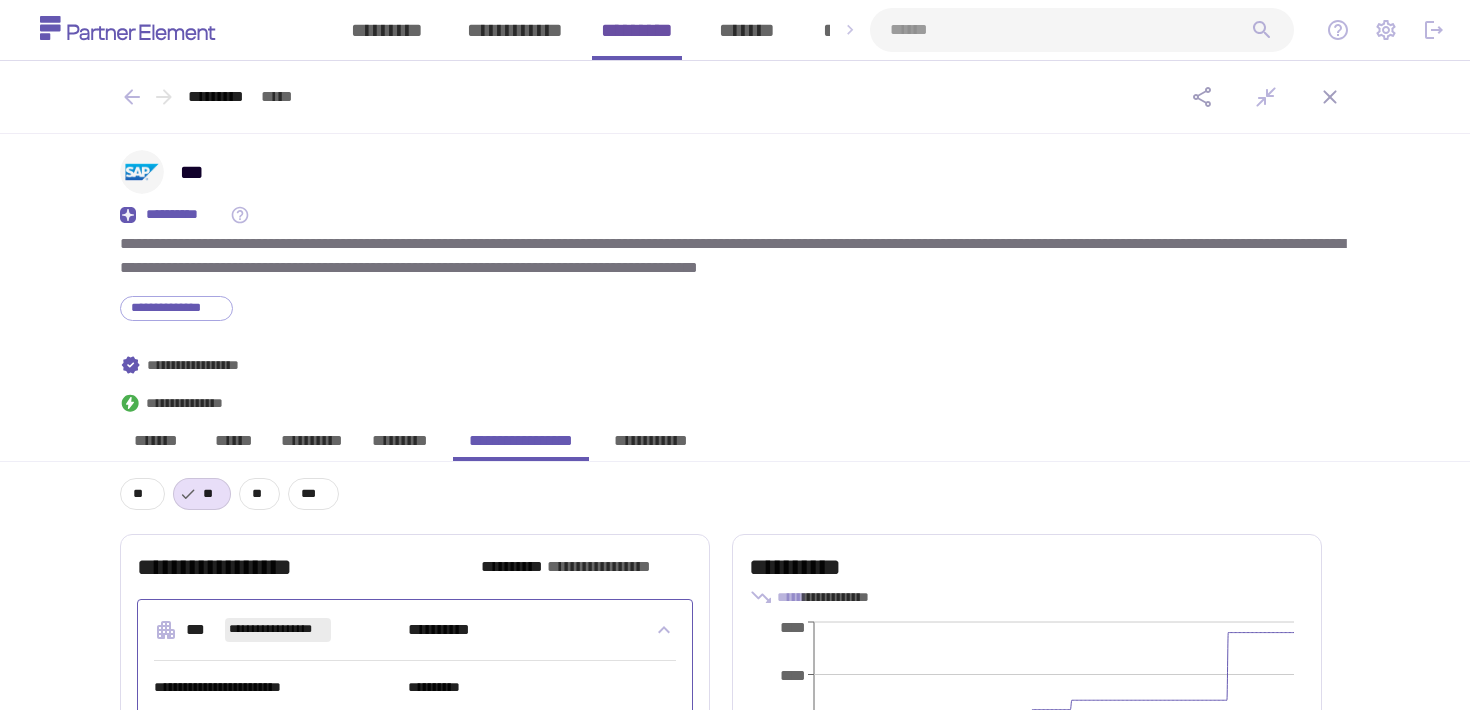 click at bounding box center (1070, 30) 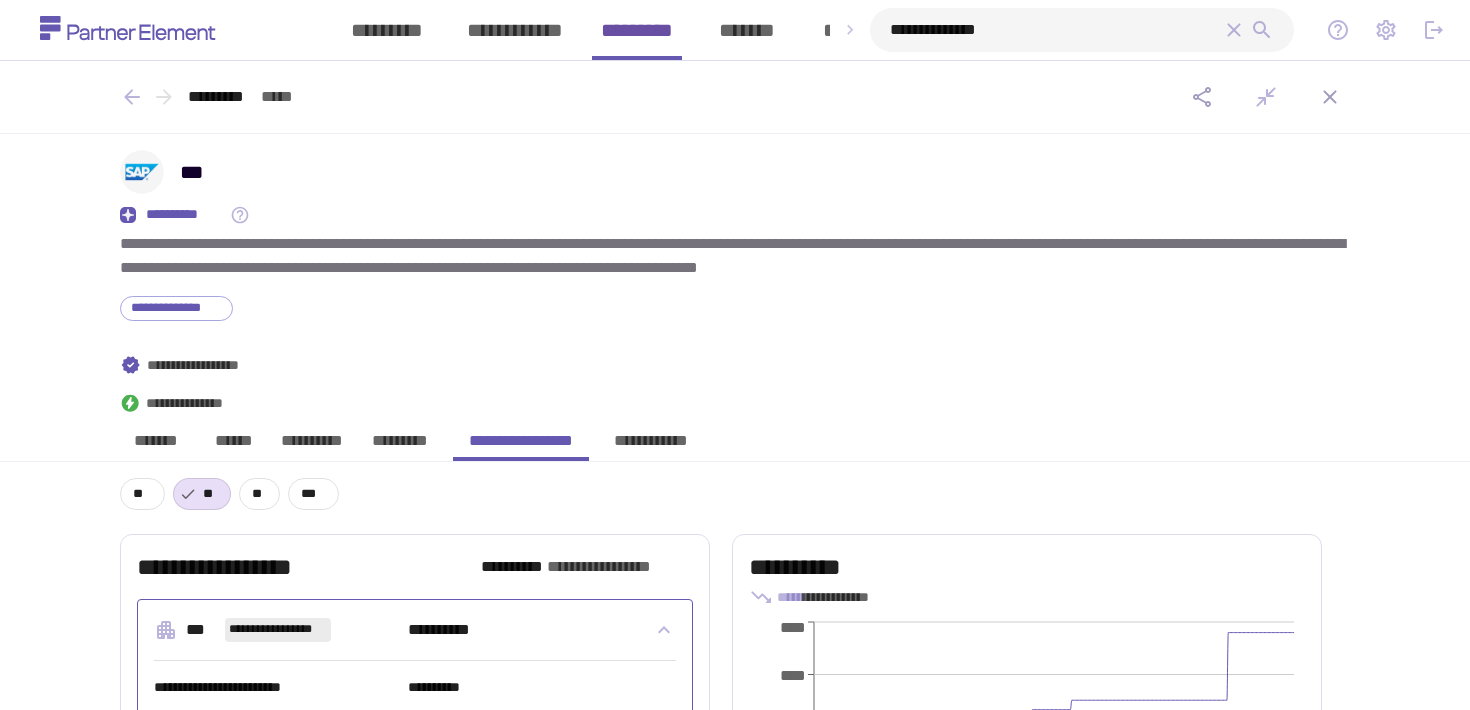 type on "**********" 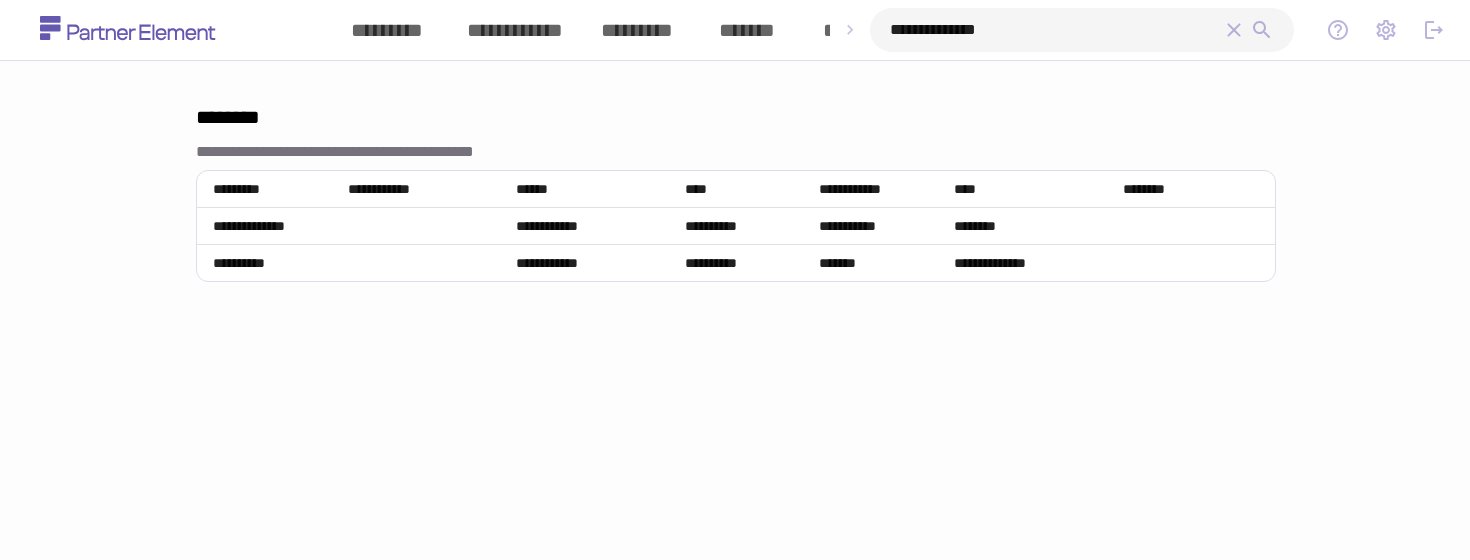 click on "**********" at bounding box center [1056, 30] 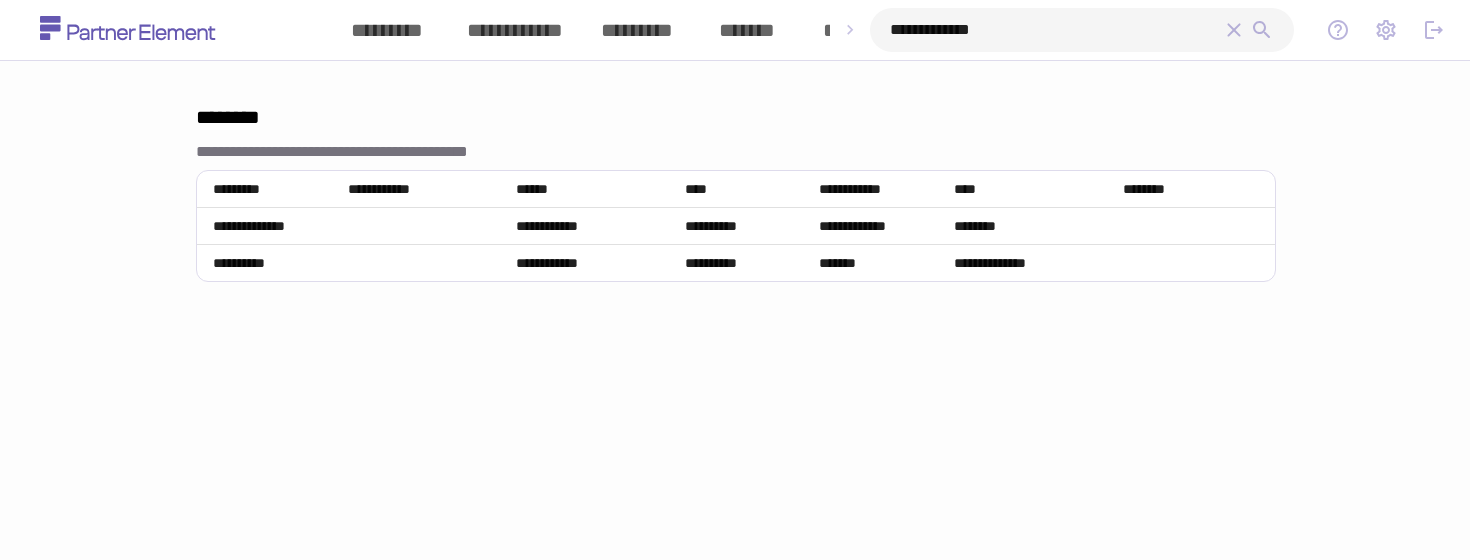 type on "**********" 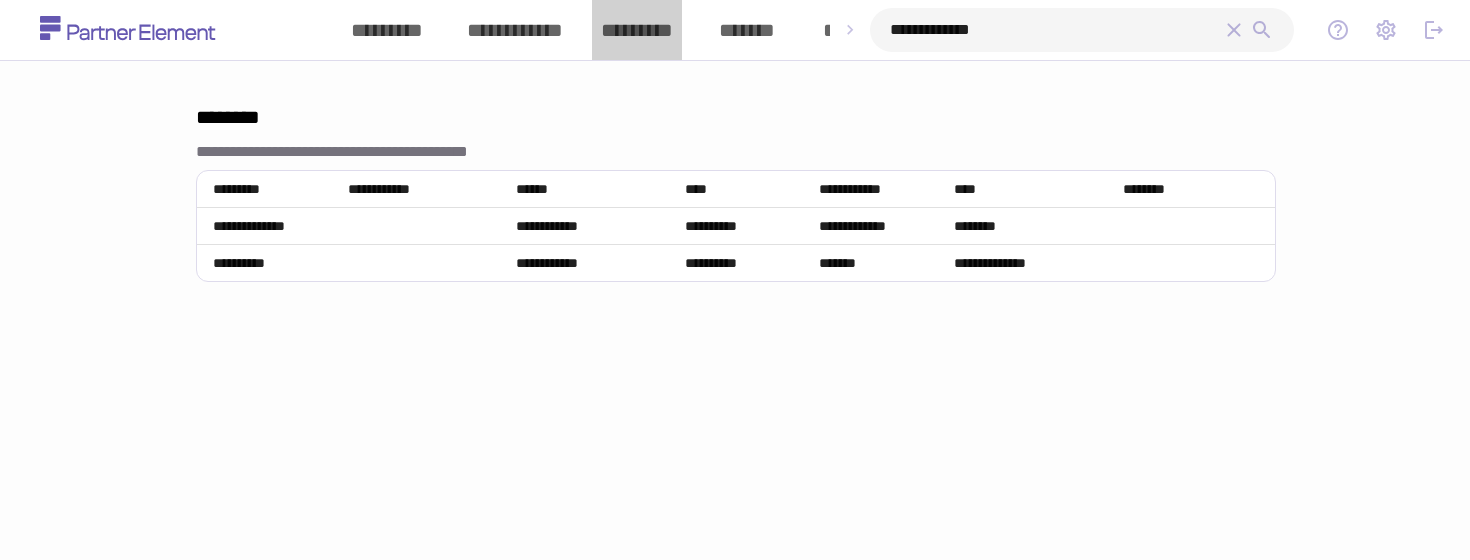 click on "*********" at bounding box center (637, 30) 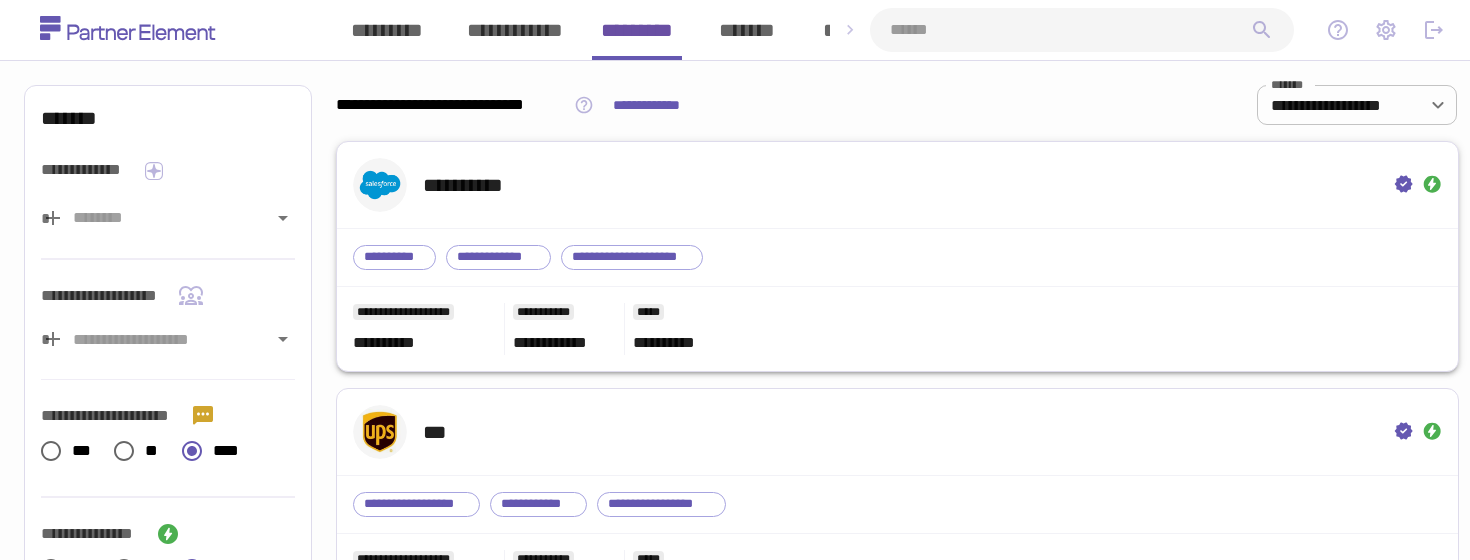 click on "**********" at bounding box center (897, 185) 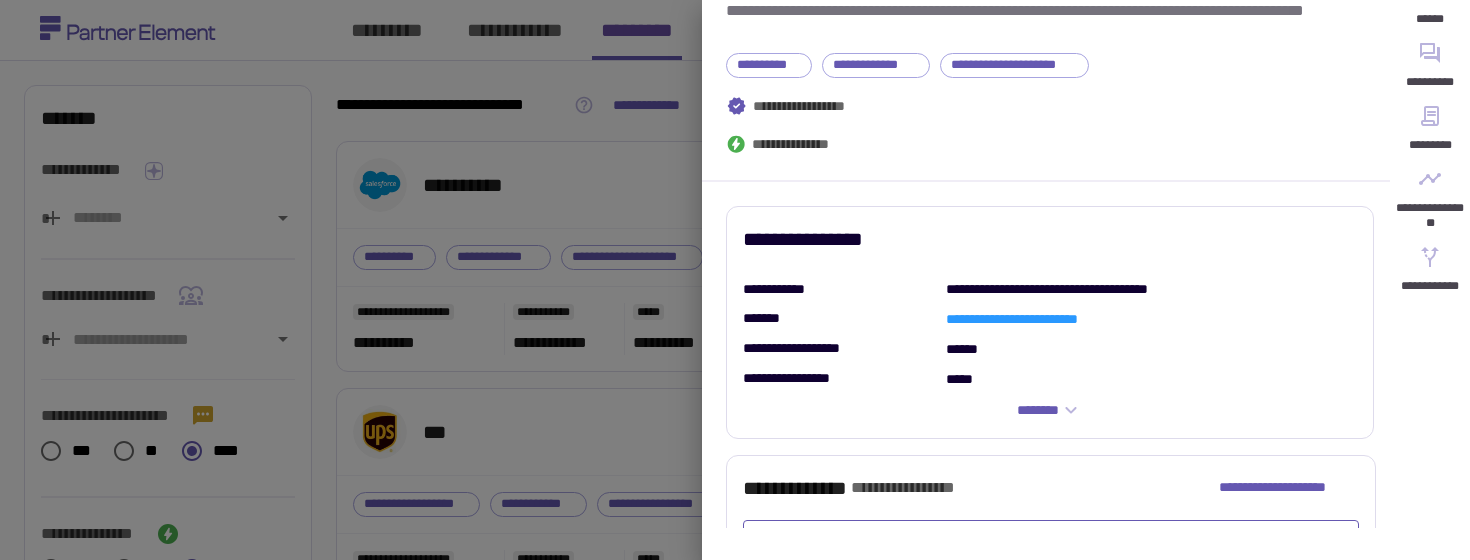 scroll, scrollTop: 429, scrollLeft: 0, axis: vertical 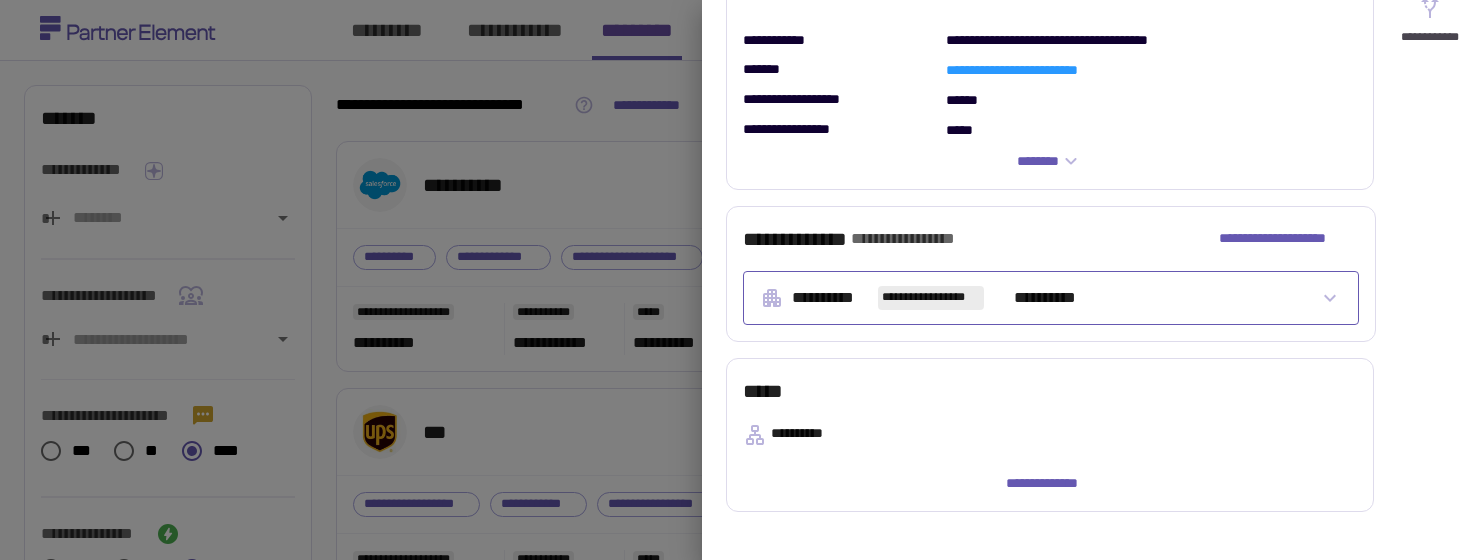 click on "**********" at bounding box center [1051, 298] 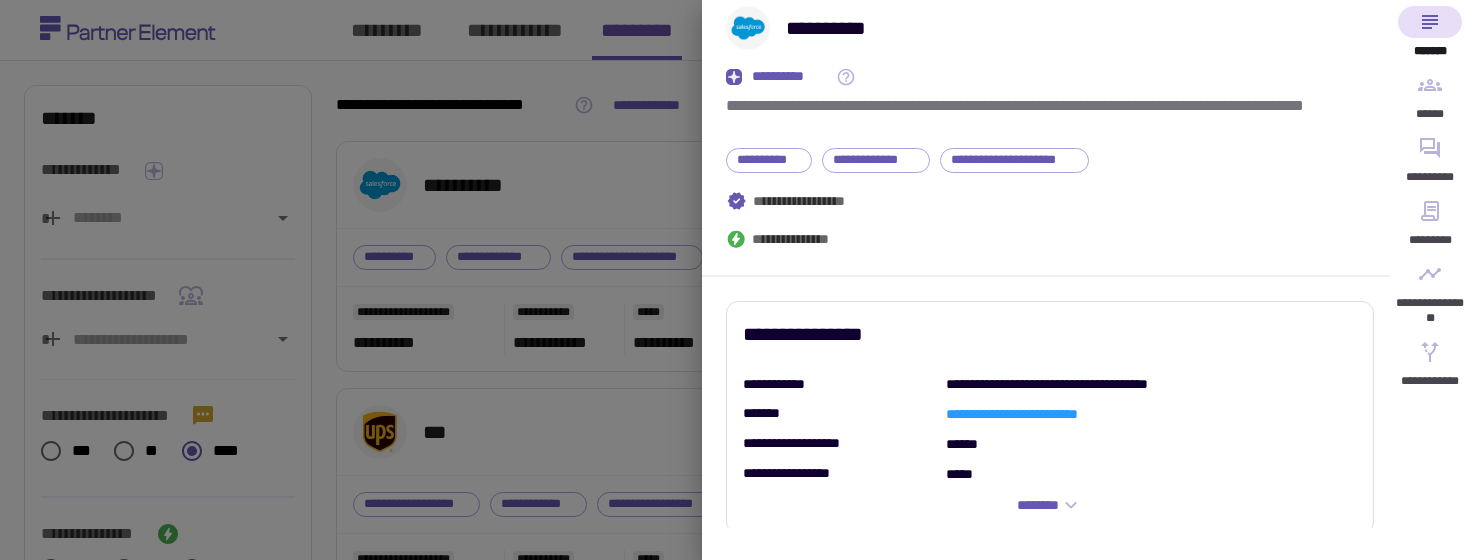 scroll, scrollTop: 0, scrollLeft: 0, axis: both 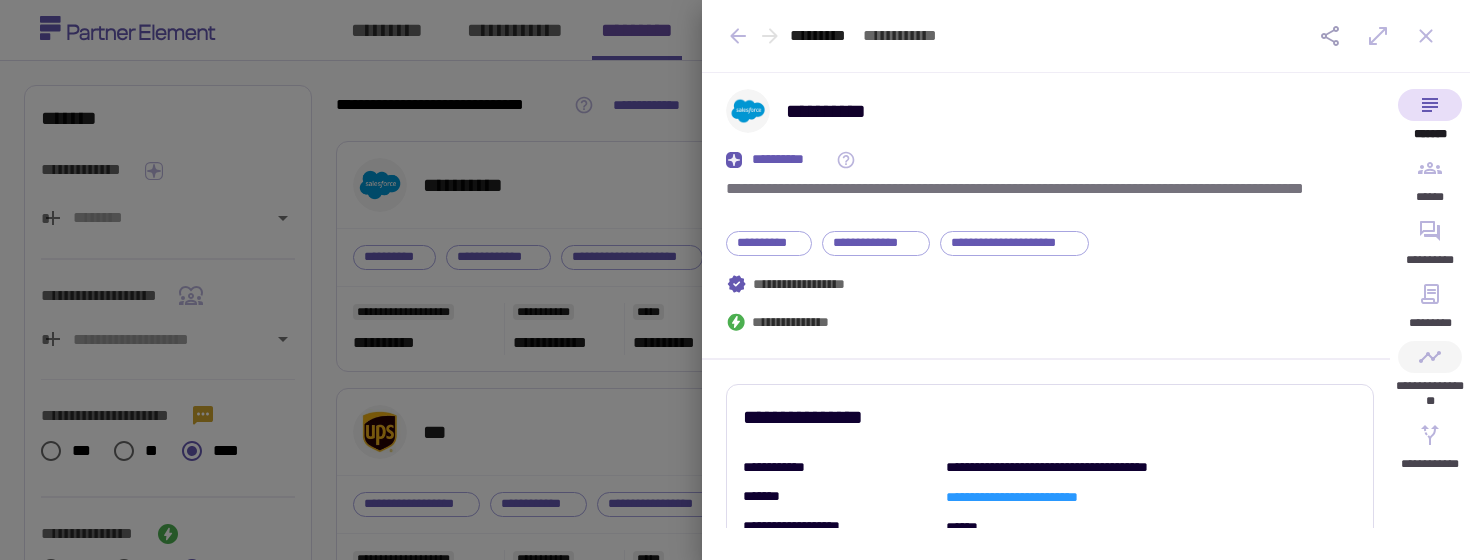 click 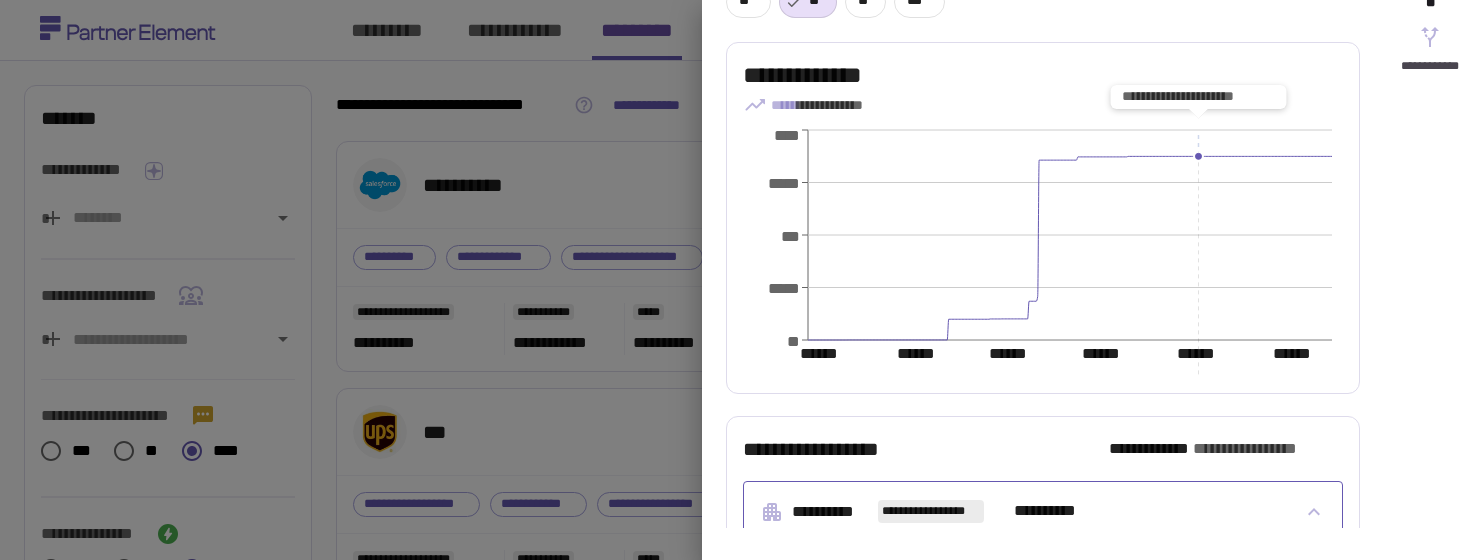 scroll, scrollTop: 415, scrollLeft: 0, axis: vertical 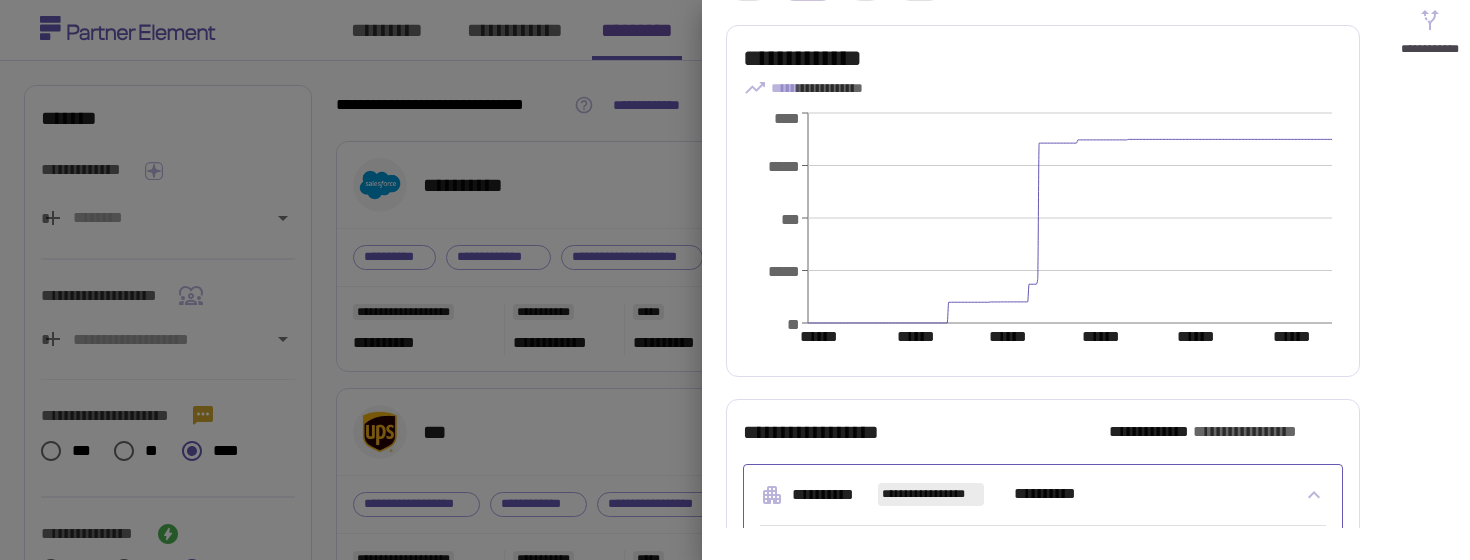 click at bounding box center [735, 280] 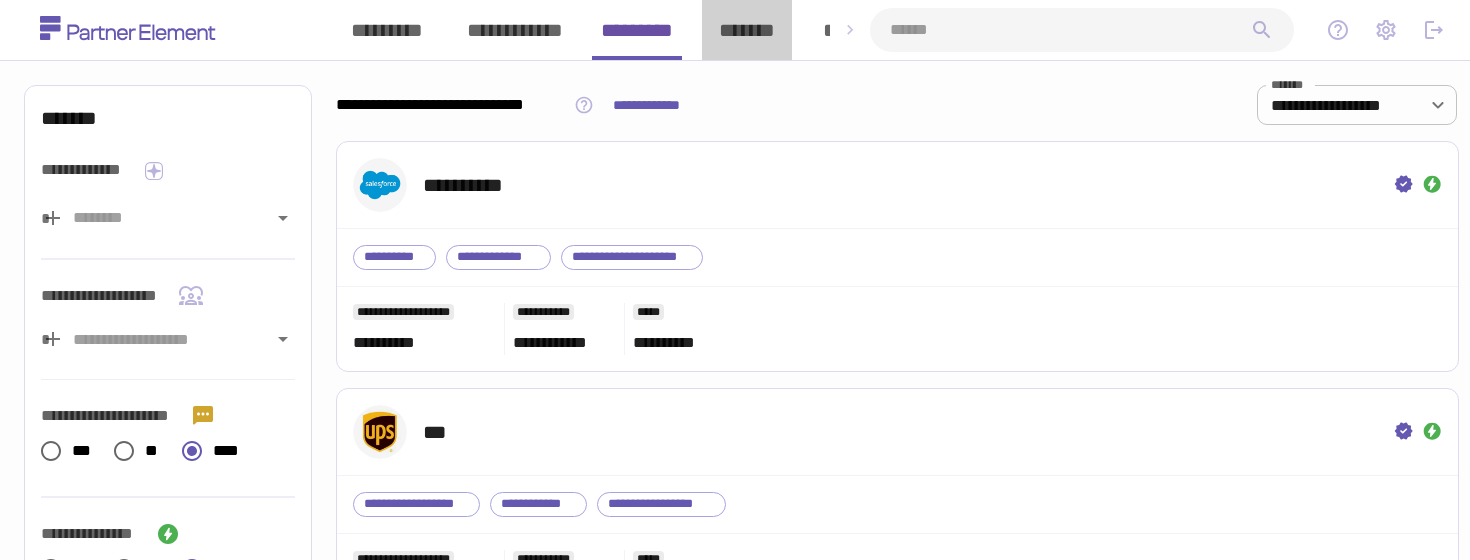 click on "*******" at bounding box center (747, 30) 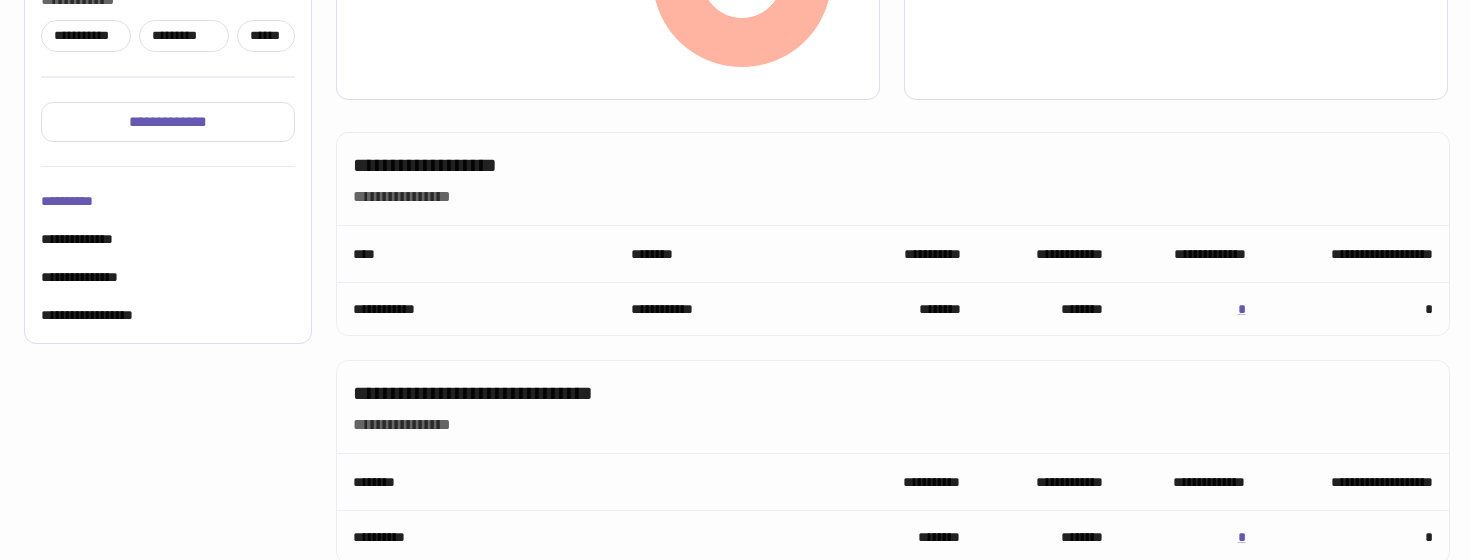 scroll, scrollTop: 491, scrollLeft: 0, axis: vertical 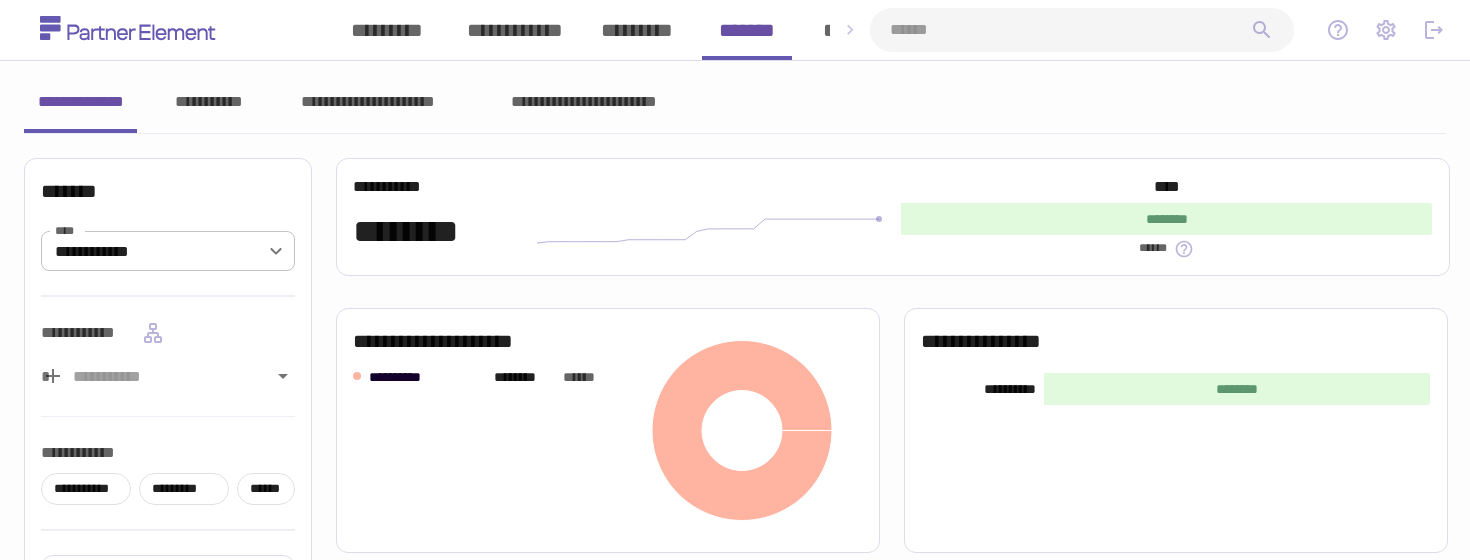 click on "**********" at bounding box center [515, 30] 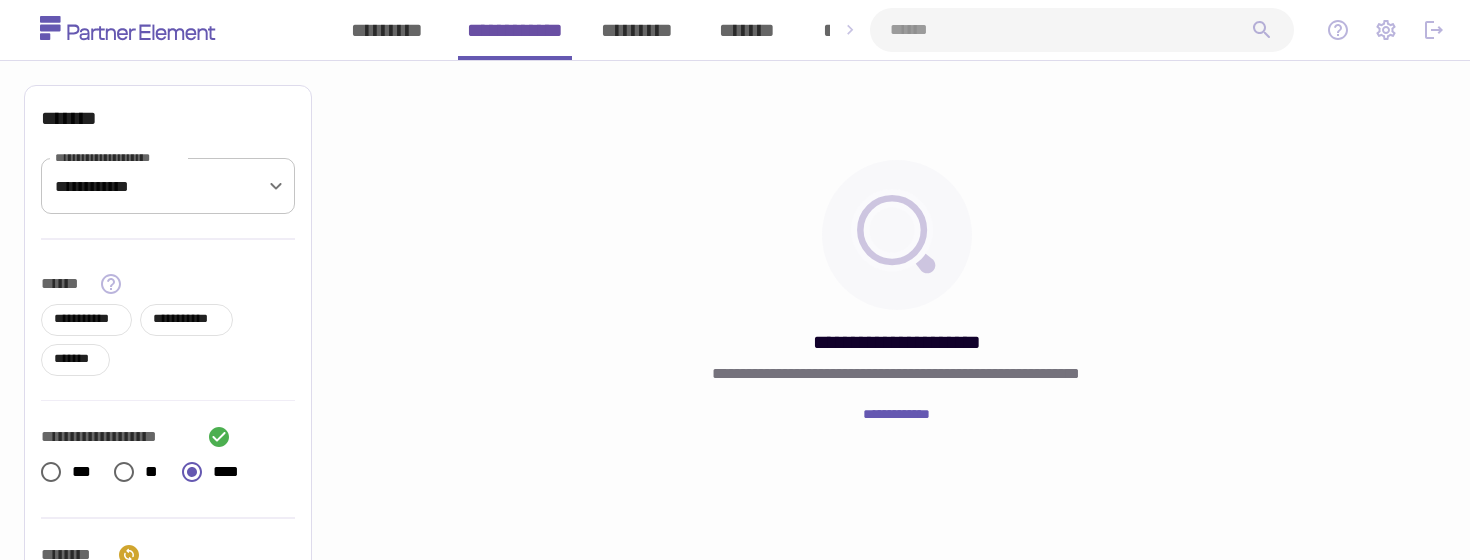 click on "*********" at bounding box center (637, 30) 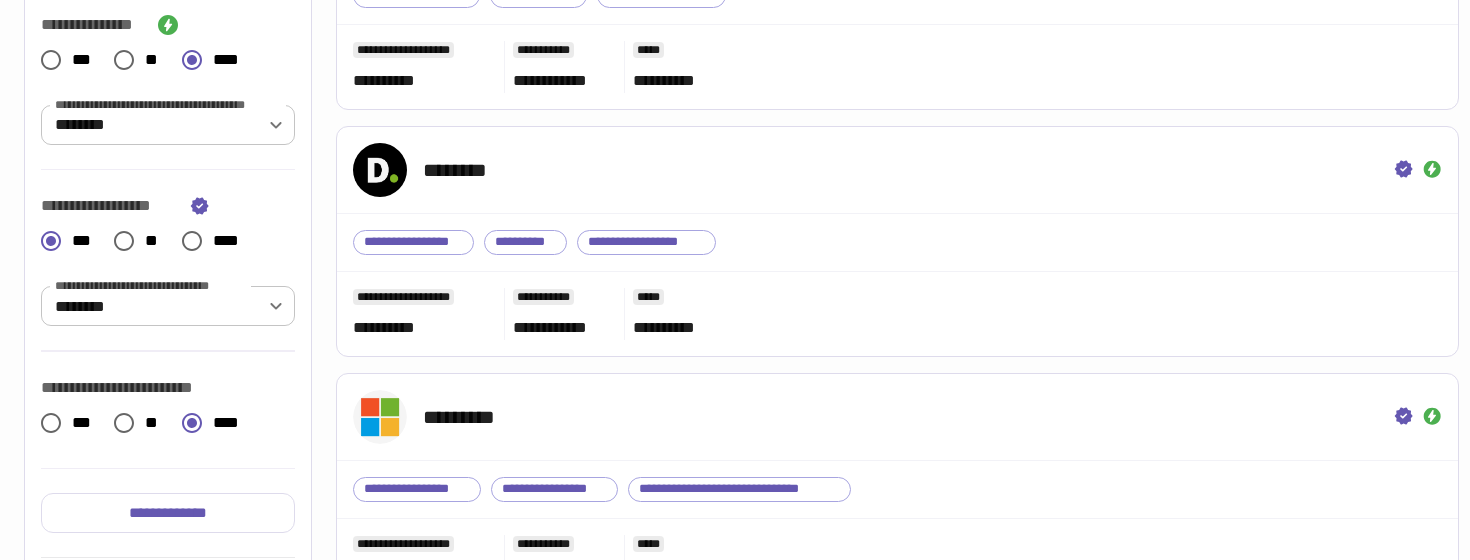 scroll, scrollTop: 0, scrollLeft: 0, axis: both 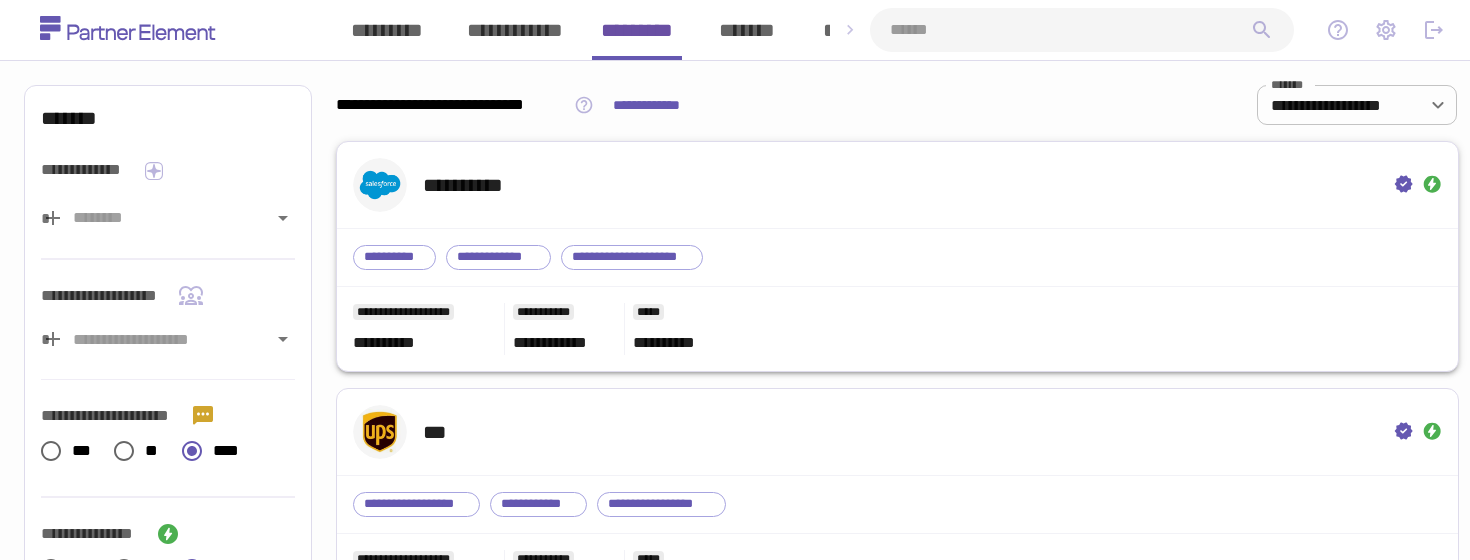 click on "**********" at bounding box center [897, 329] 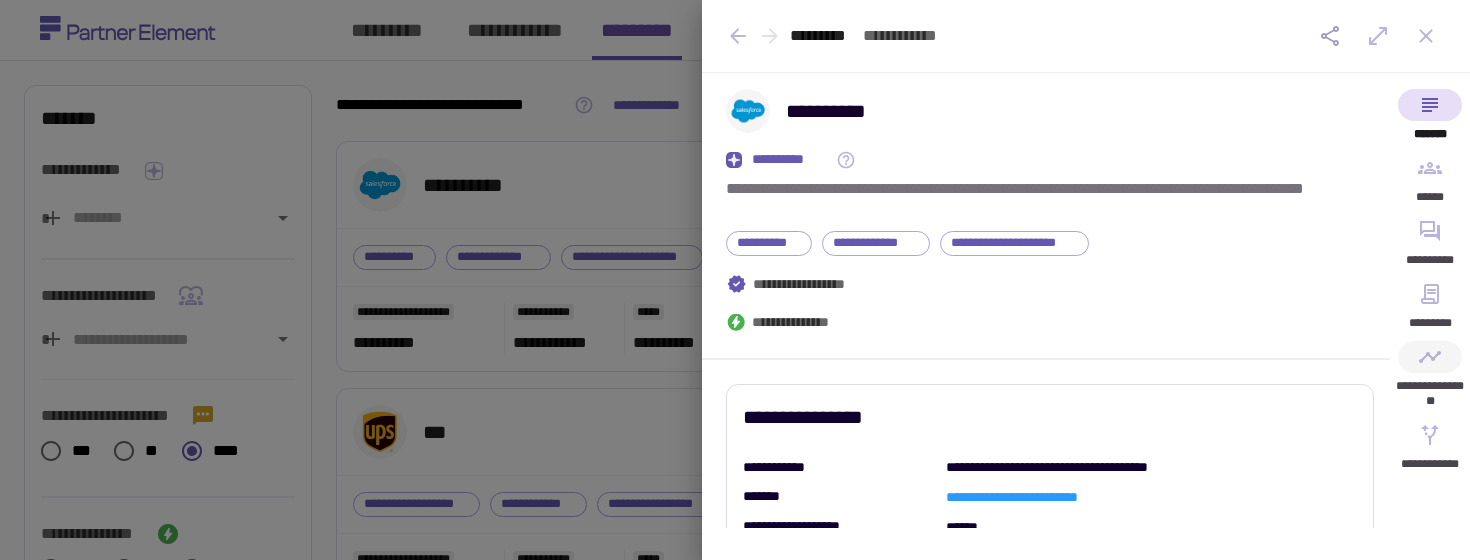 click 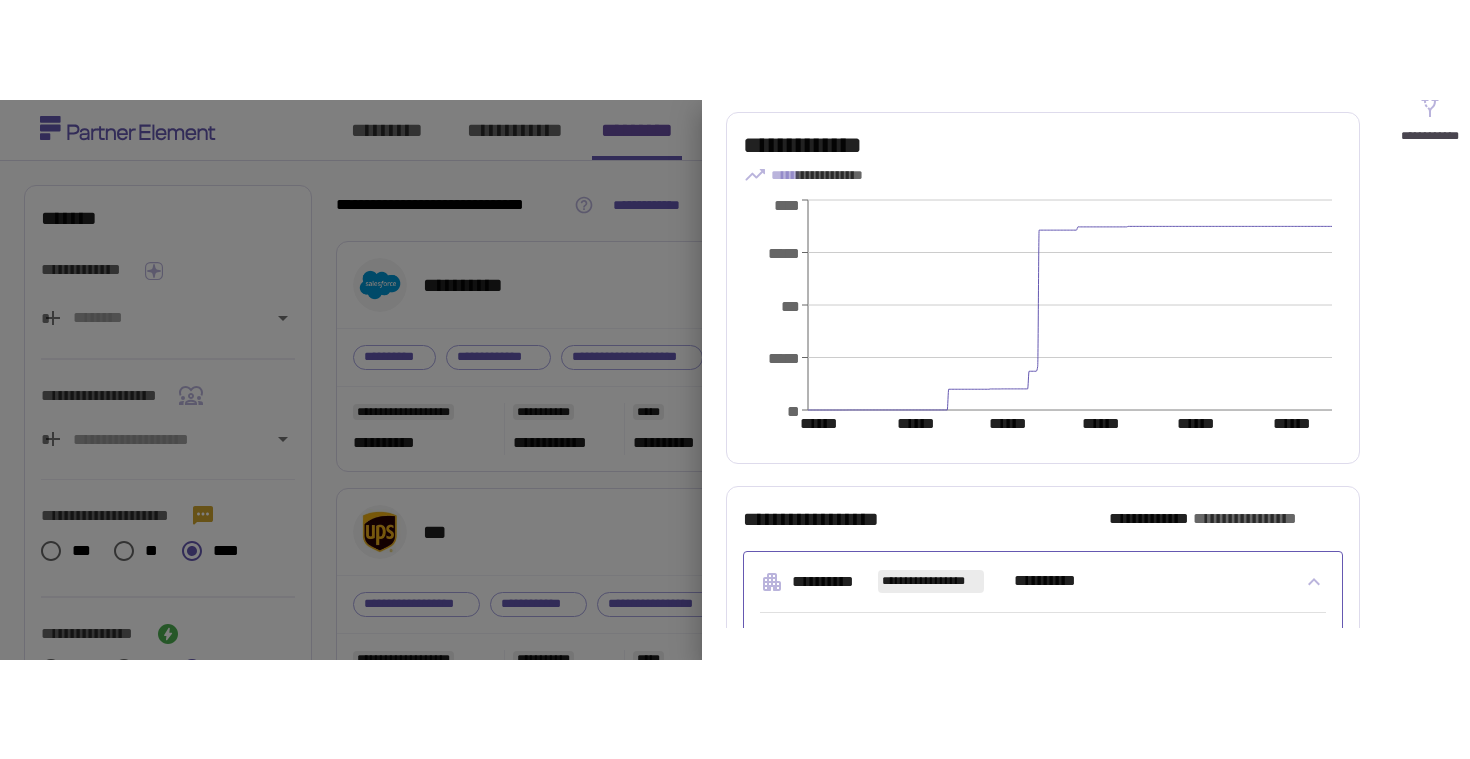 scroll, scrollTop: 13, scrollLeft: 0, axis: vertical 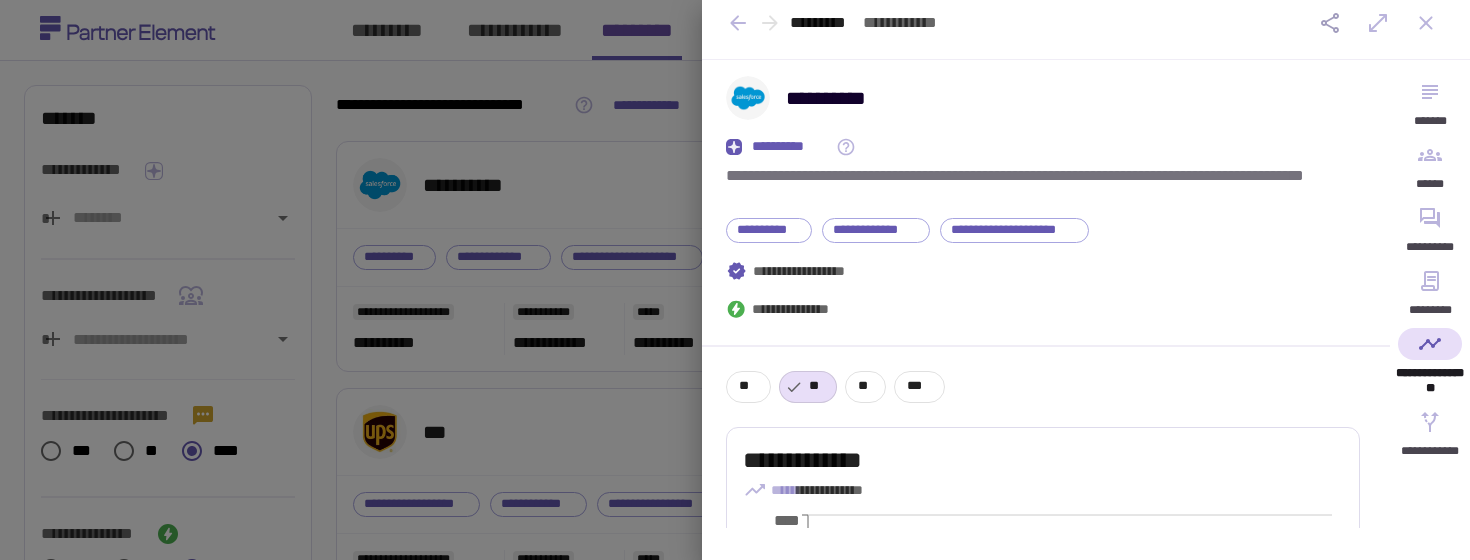 click 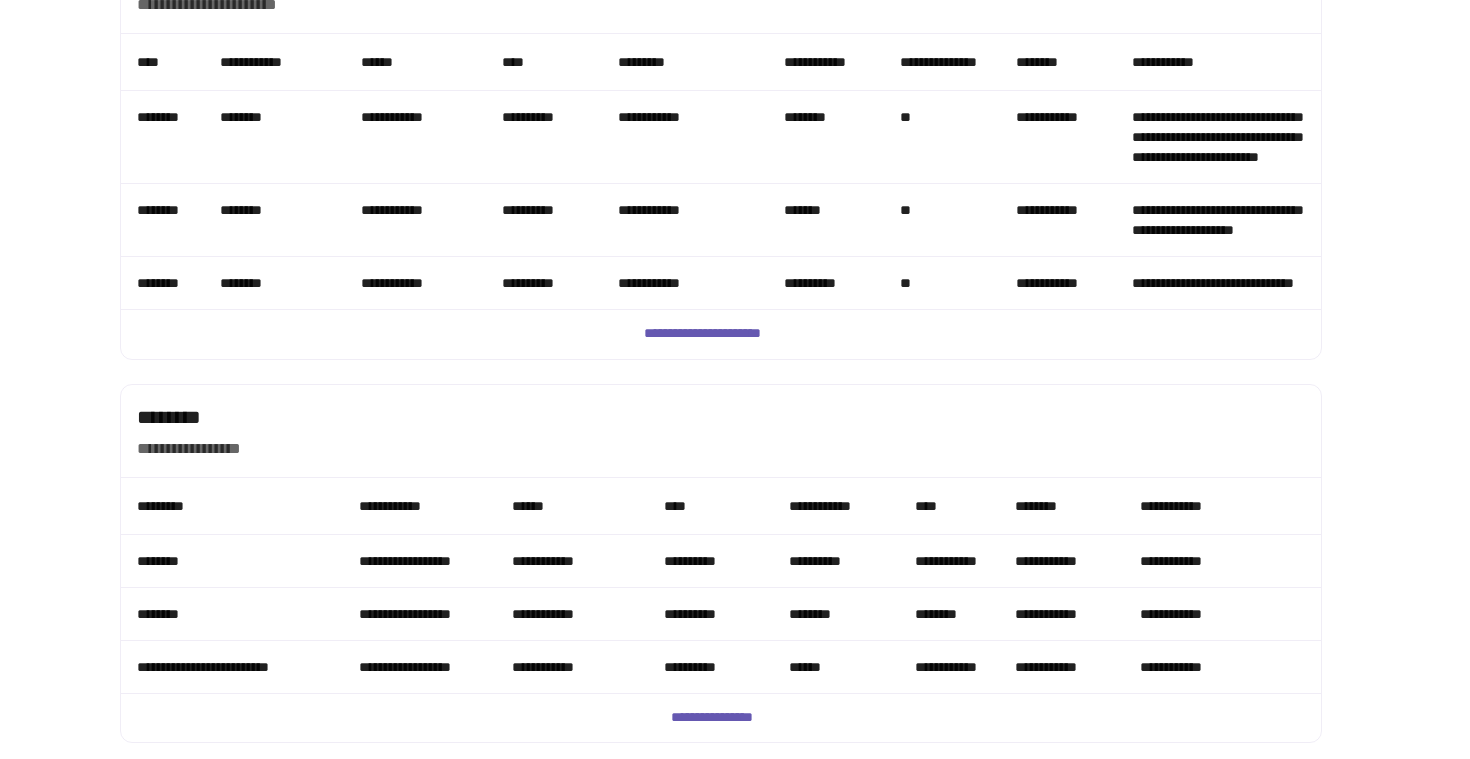 scroll, scrollTop: 0, scrollLeft: 0, axis: both 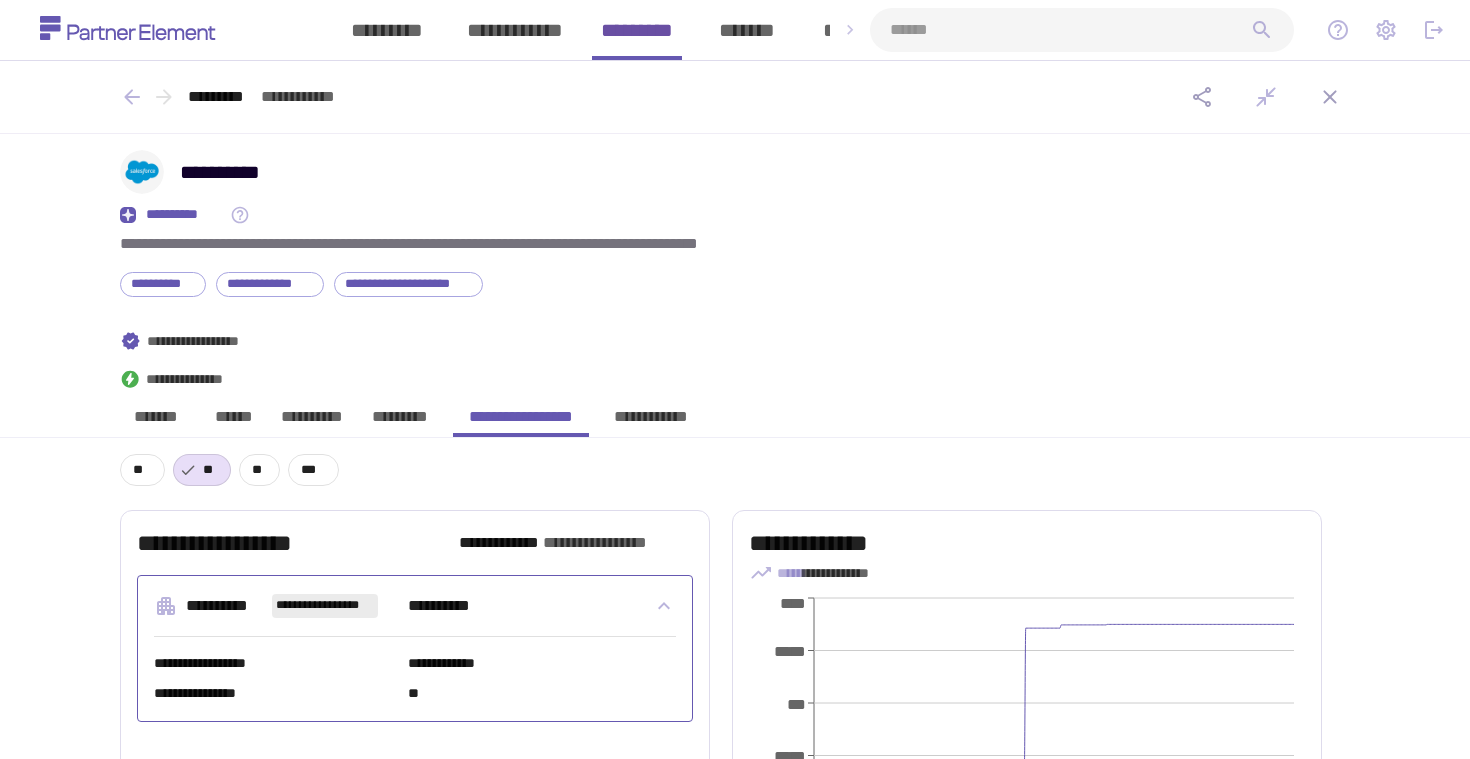 click on "*********" at bounding box center (400, 422) 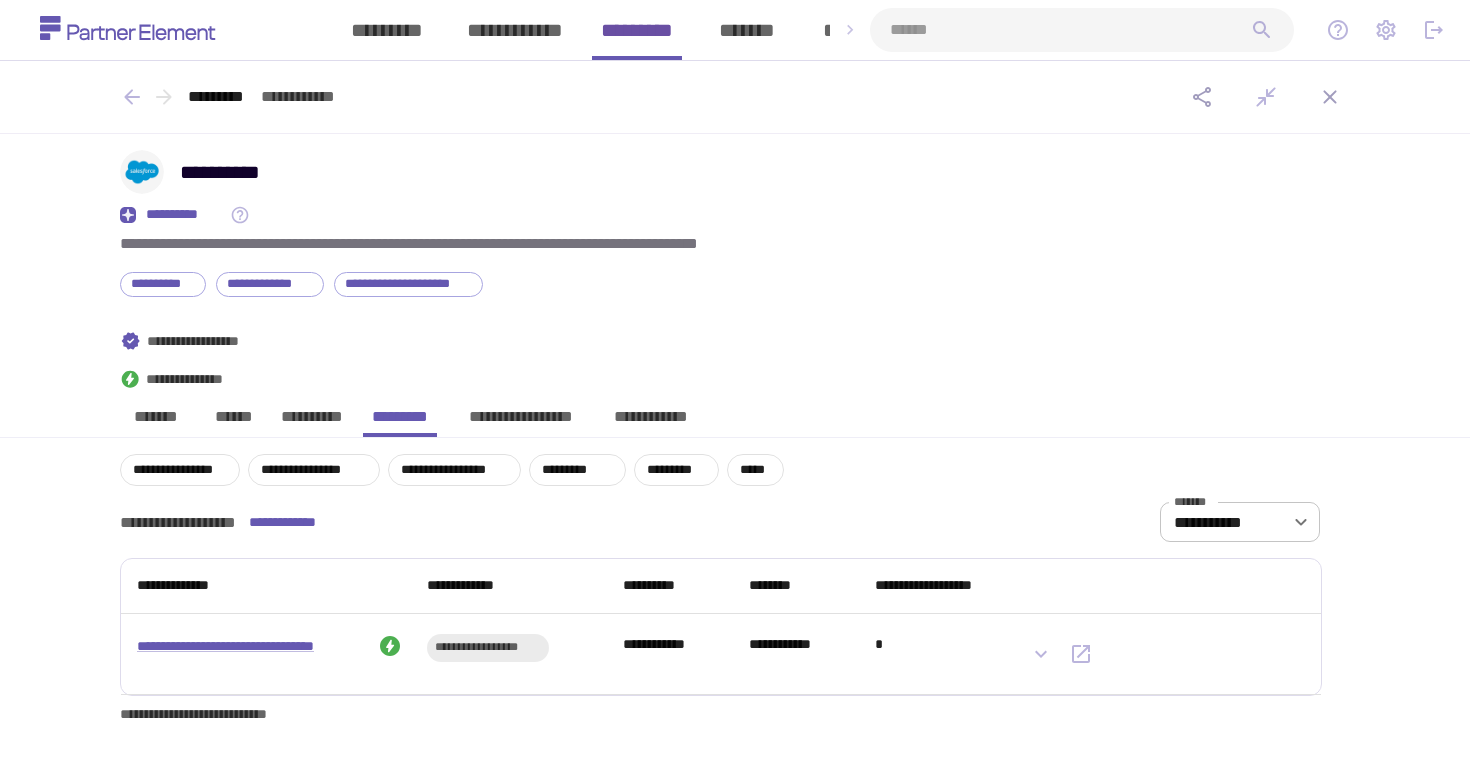 type 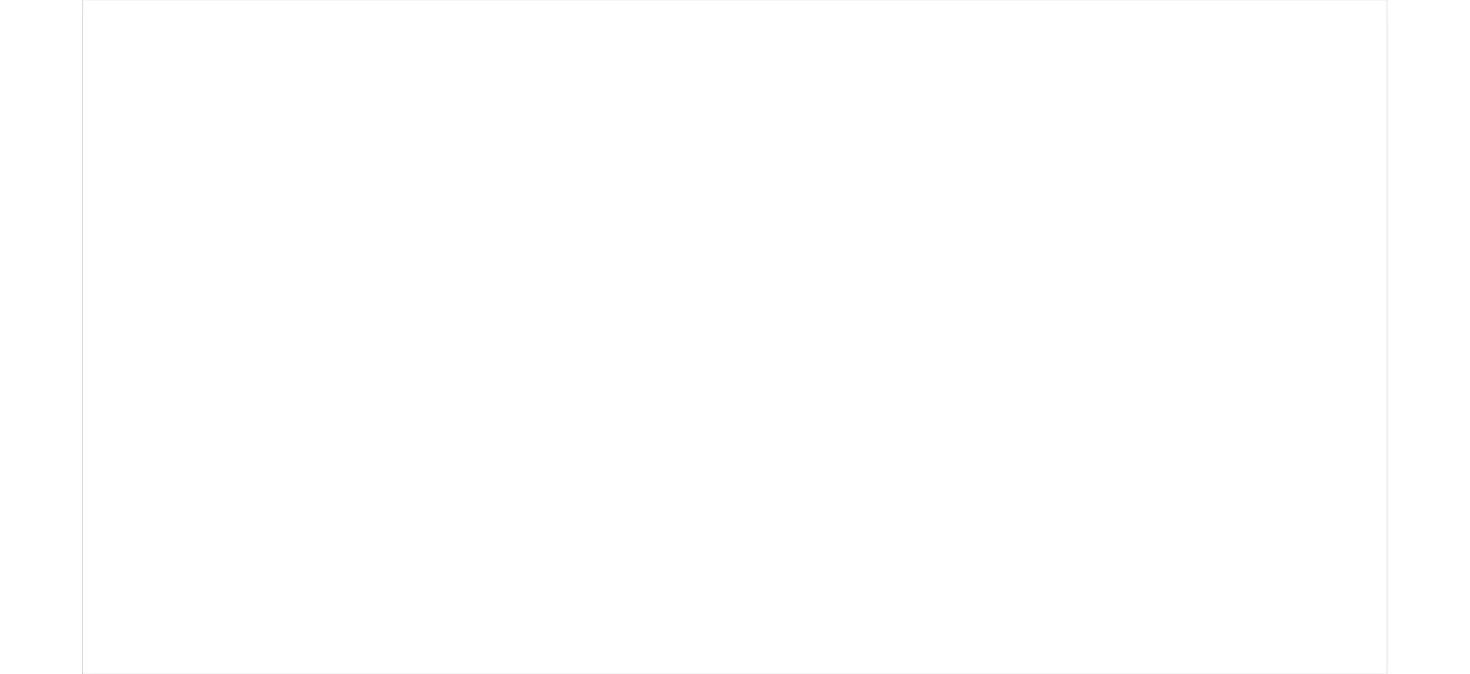 scroll, scrollTop: 0, scrollLeft: 0, axis: both 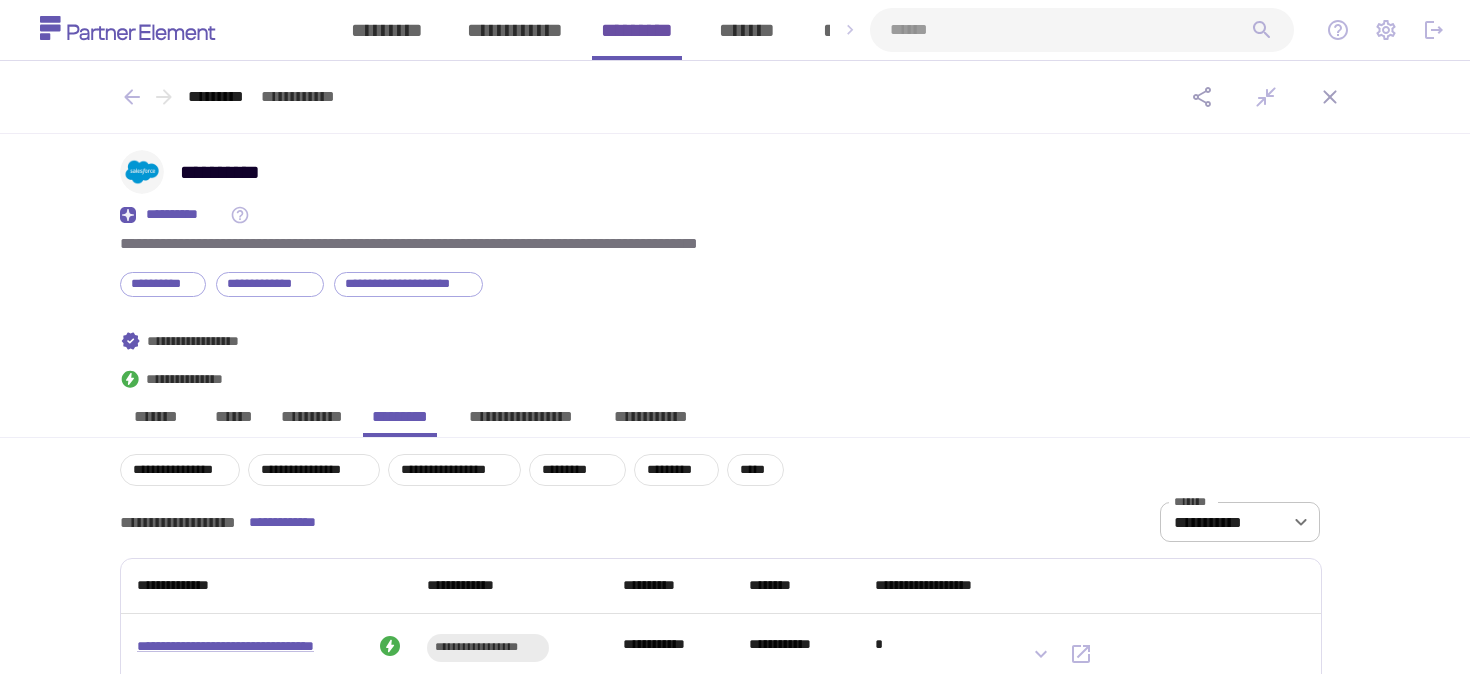 click on "*********" at bounding box center (637, 30) 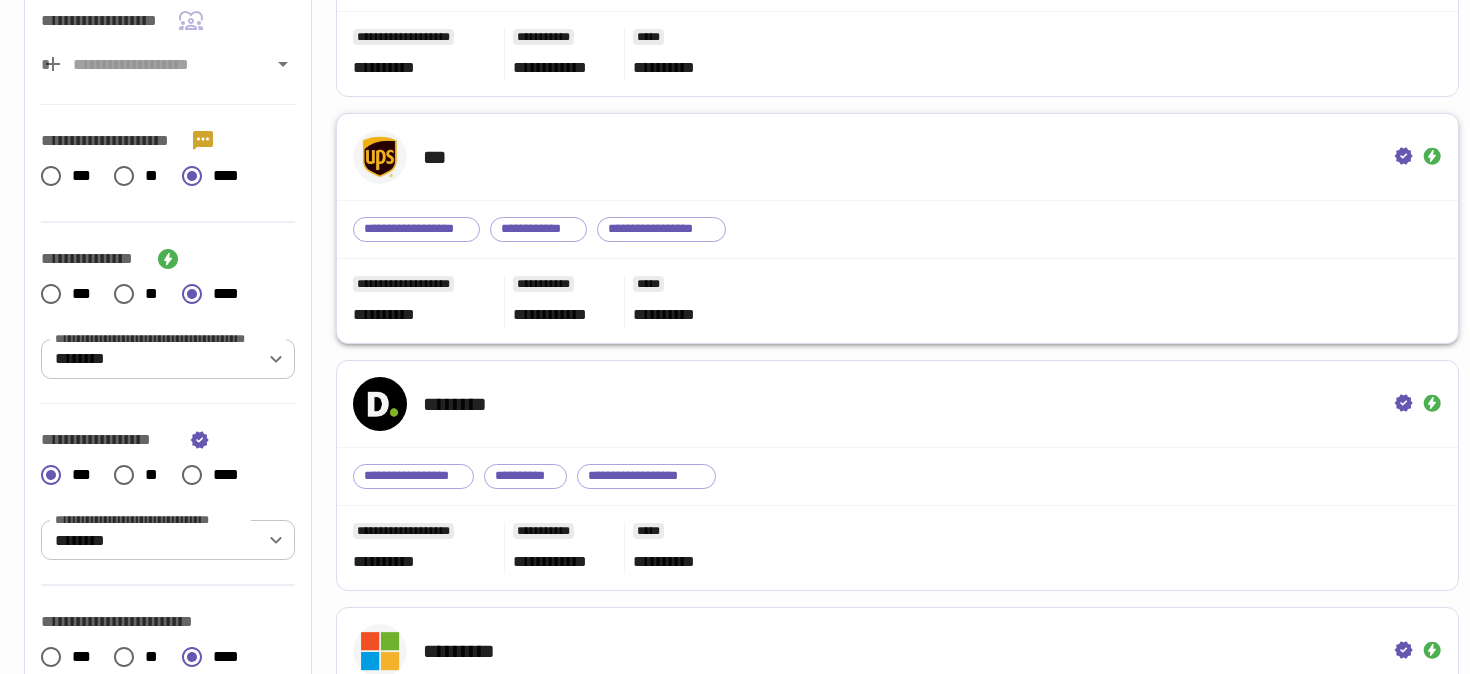 scroll, scrollTop: 0, scrollLeft: 0, axis: both 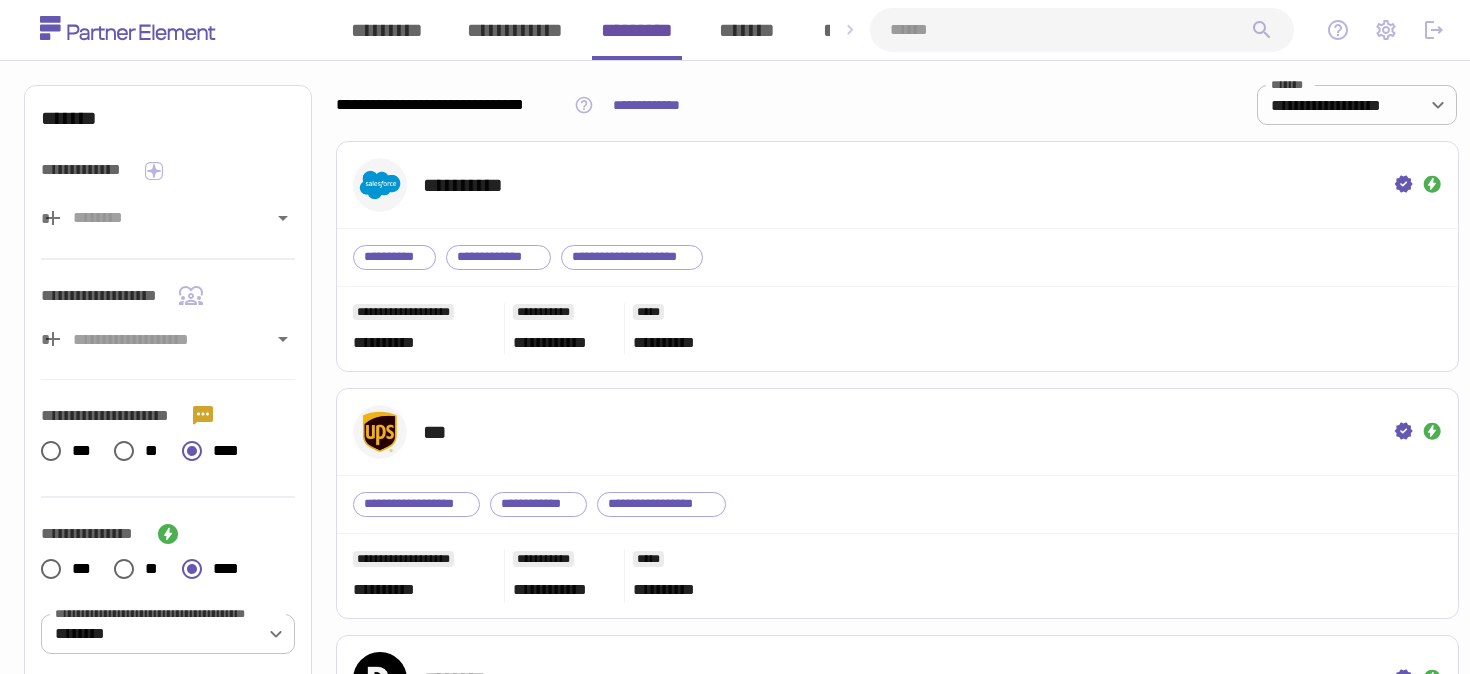 click at bounding box center (1070, 30) 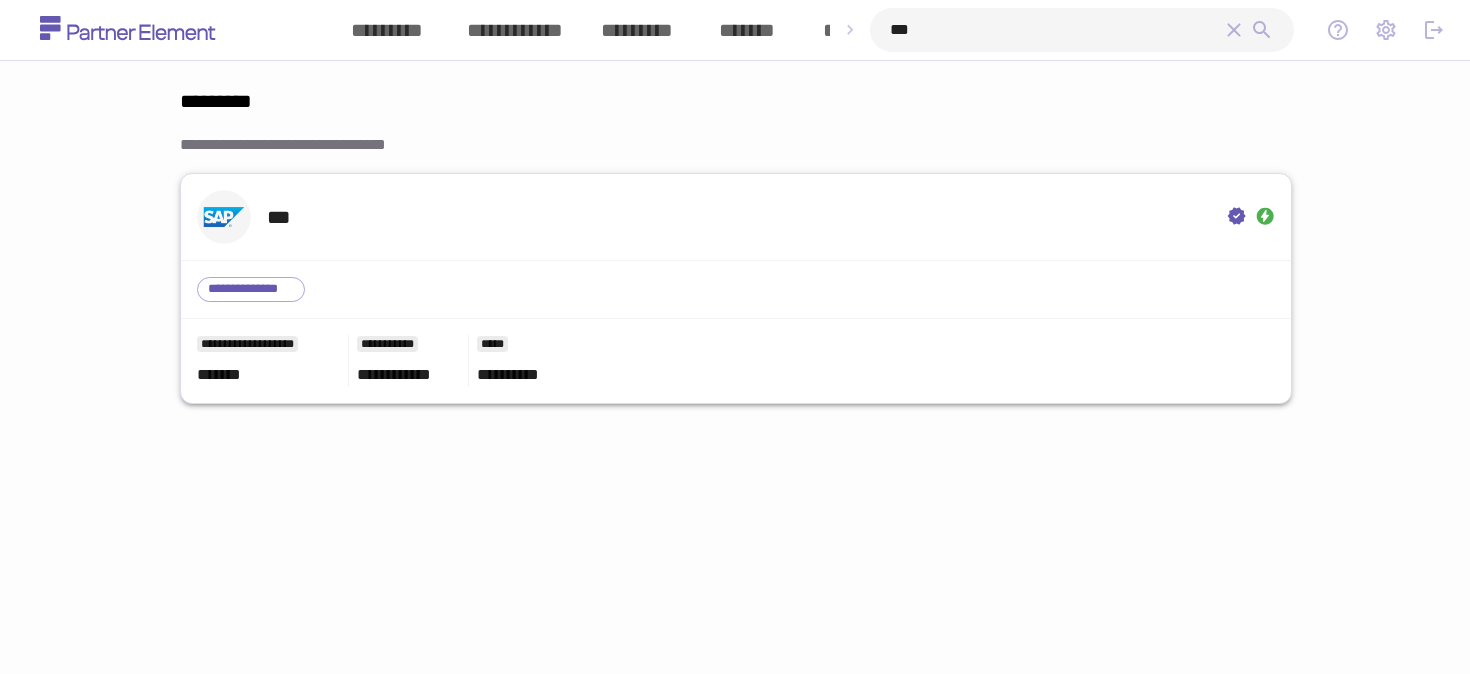 type on "***" 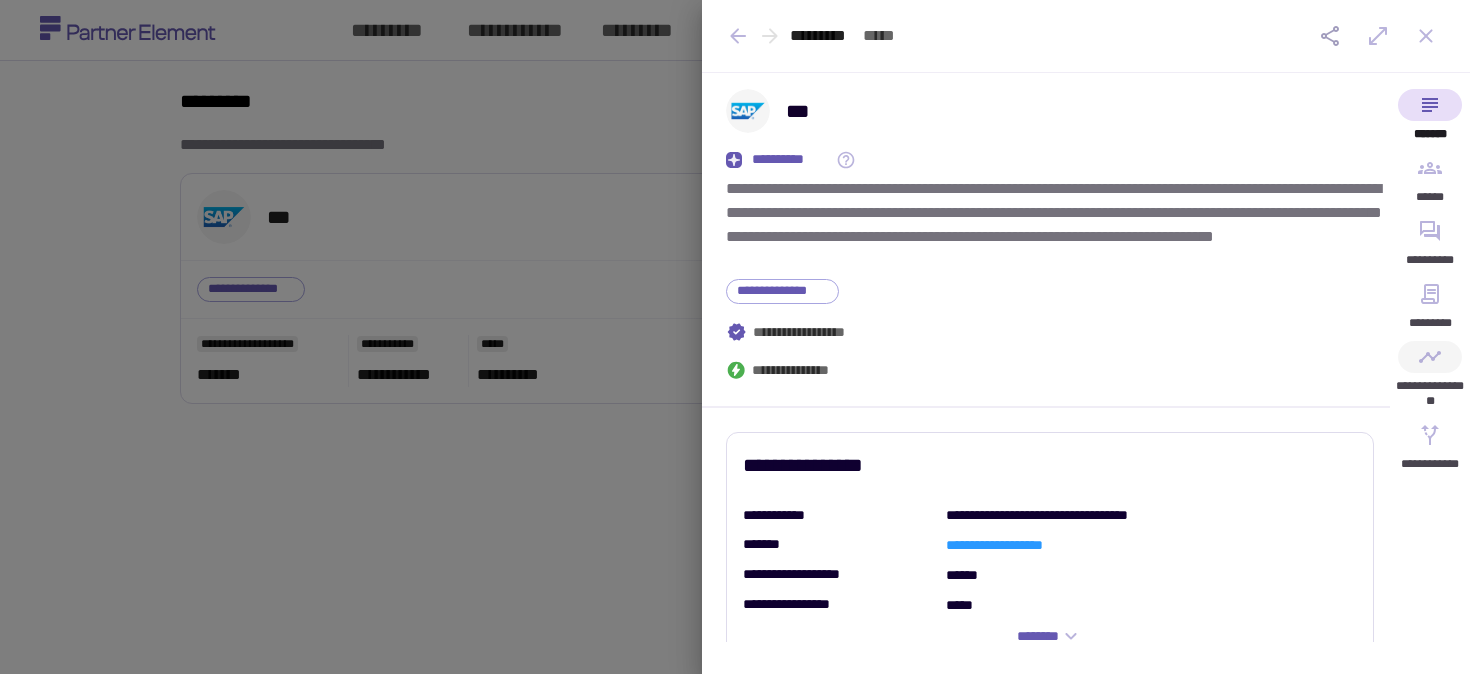 click on "**********" at bounding box center (1430, 380) 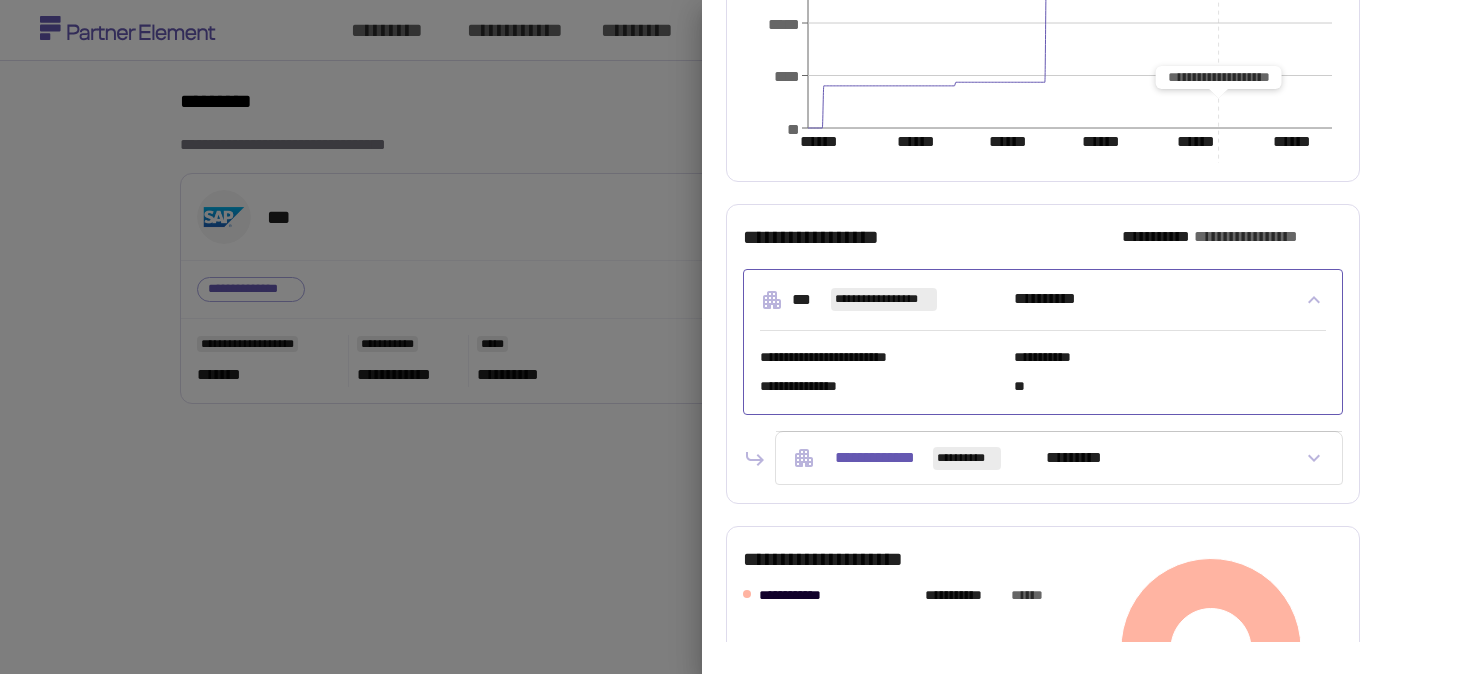scroll, scrollTop: 0, scrollLeft: 0, axis: both 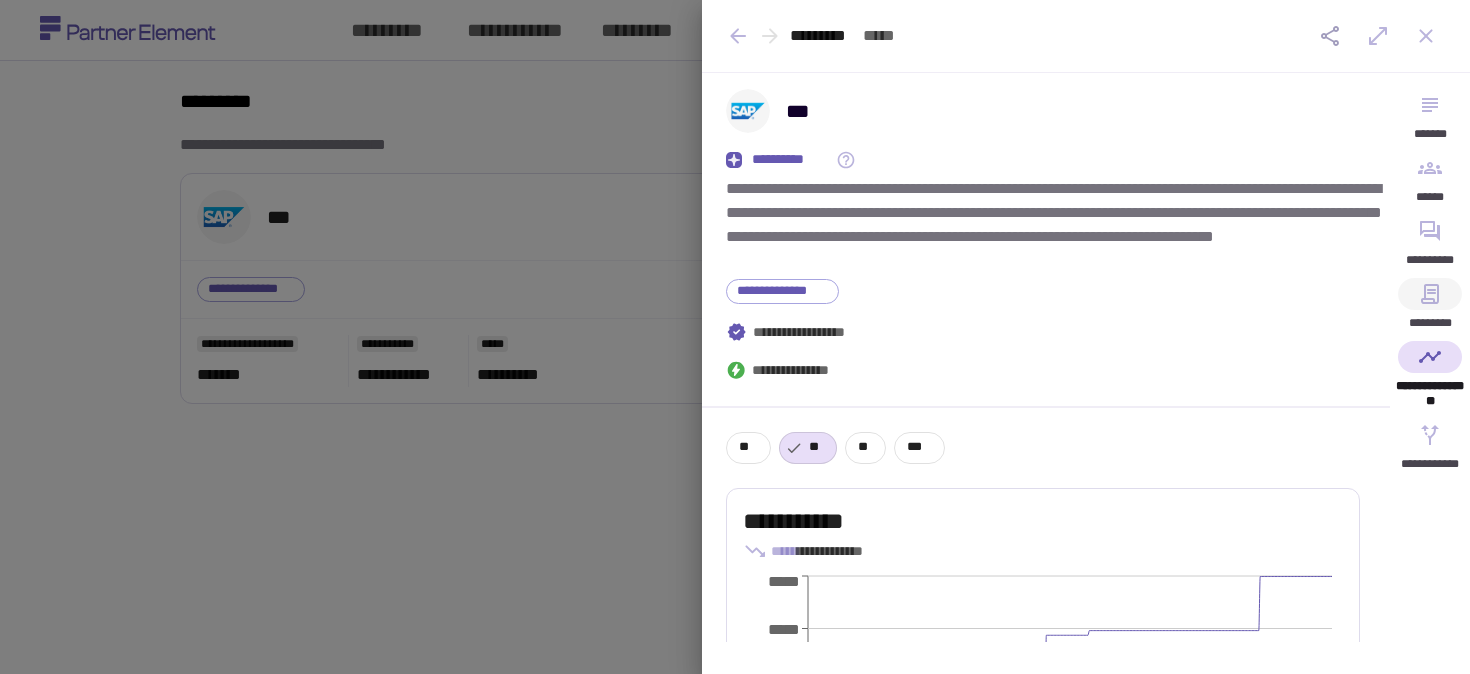 click 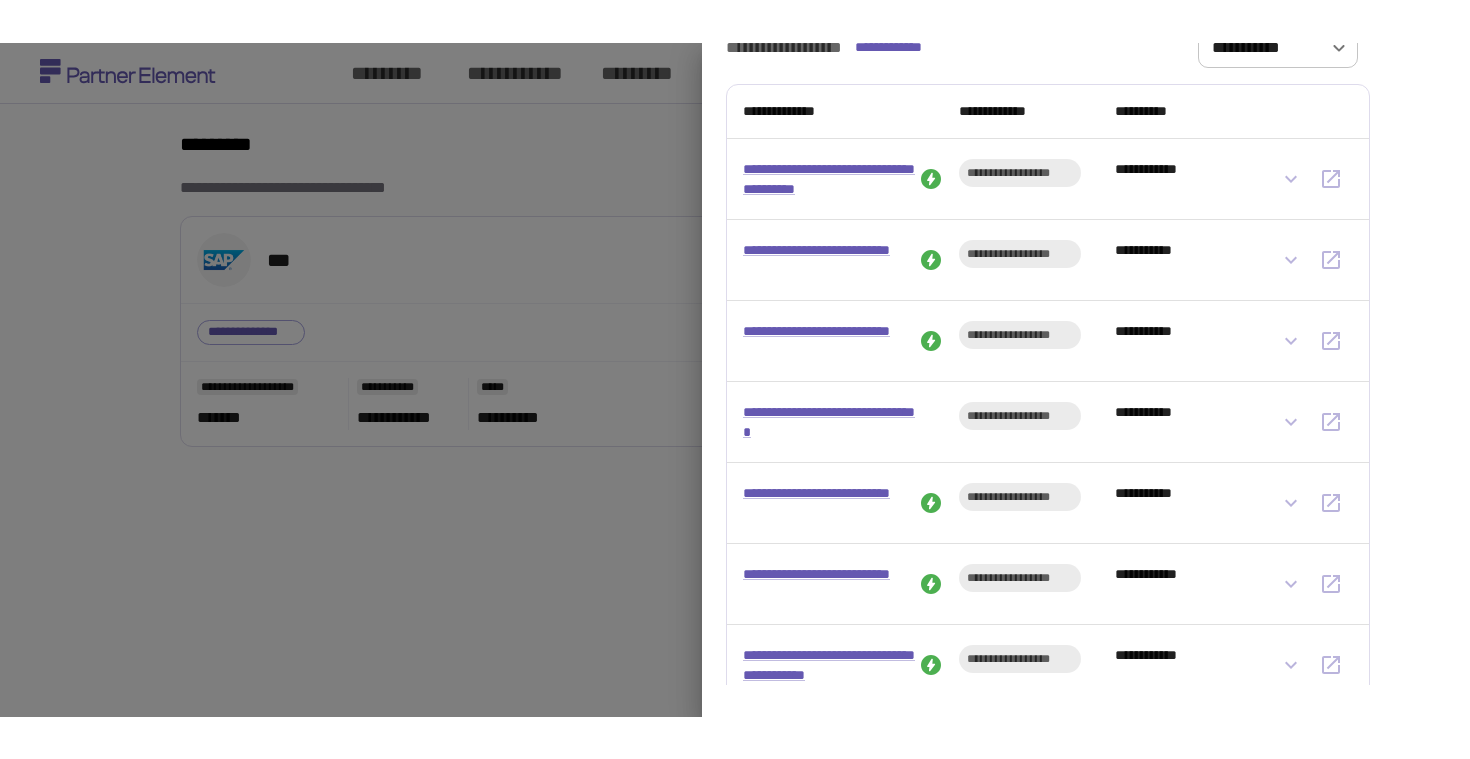 scroll, scrollTop: 536, scrollLeft: 0, axis: vertical 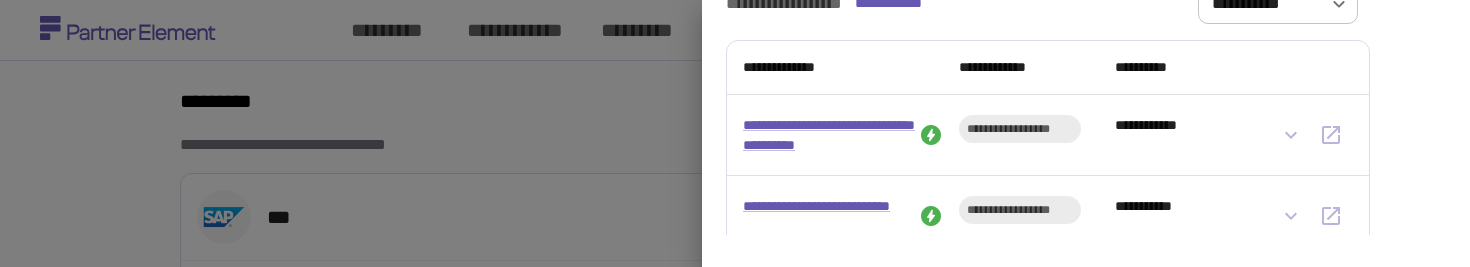 click at bounding box center (735, 133) 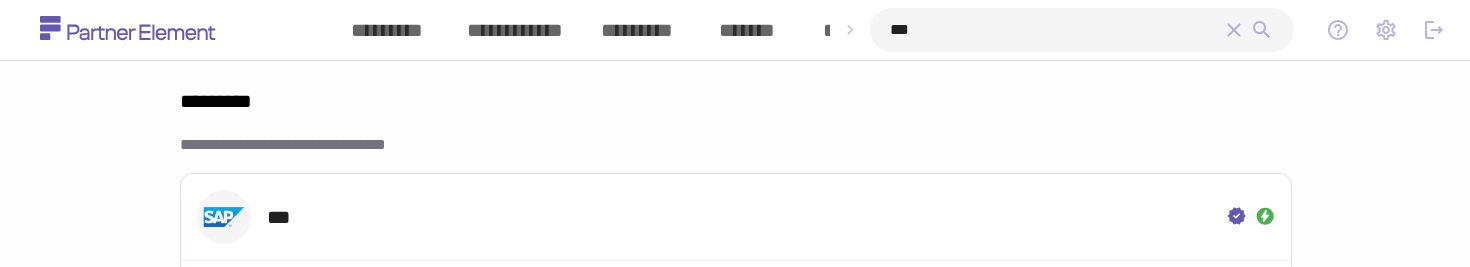 click on "*******" at bounding box center [747, 30] 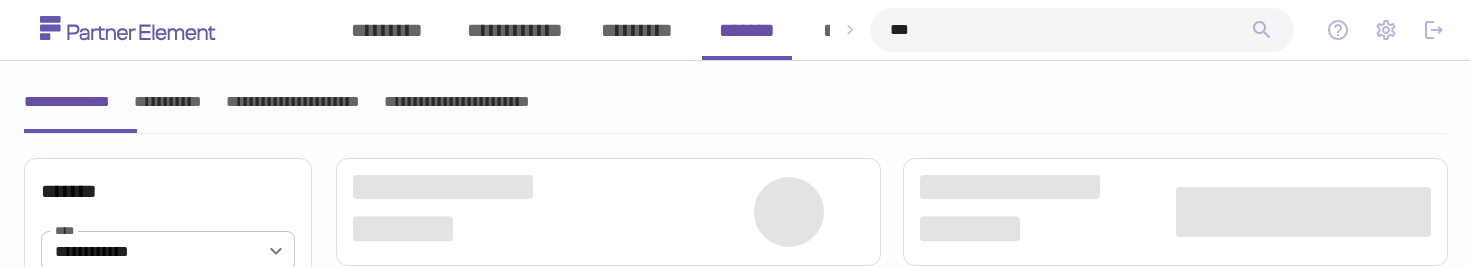 type 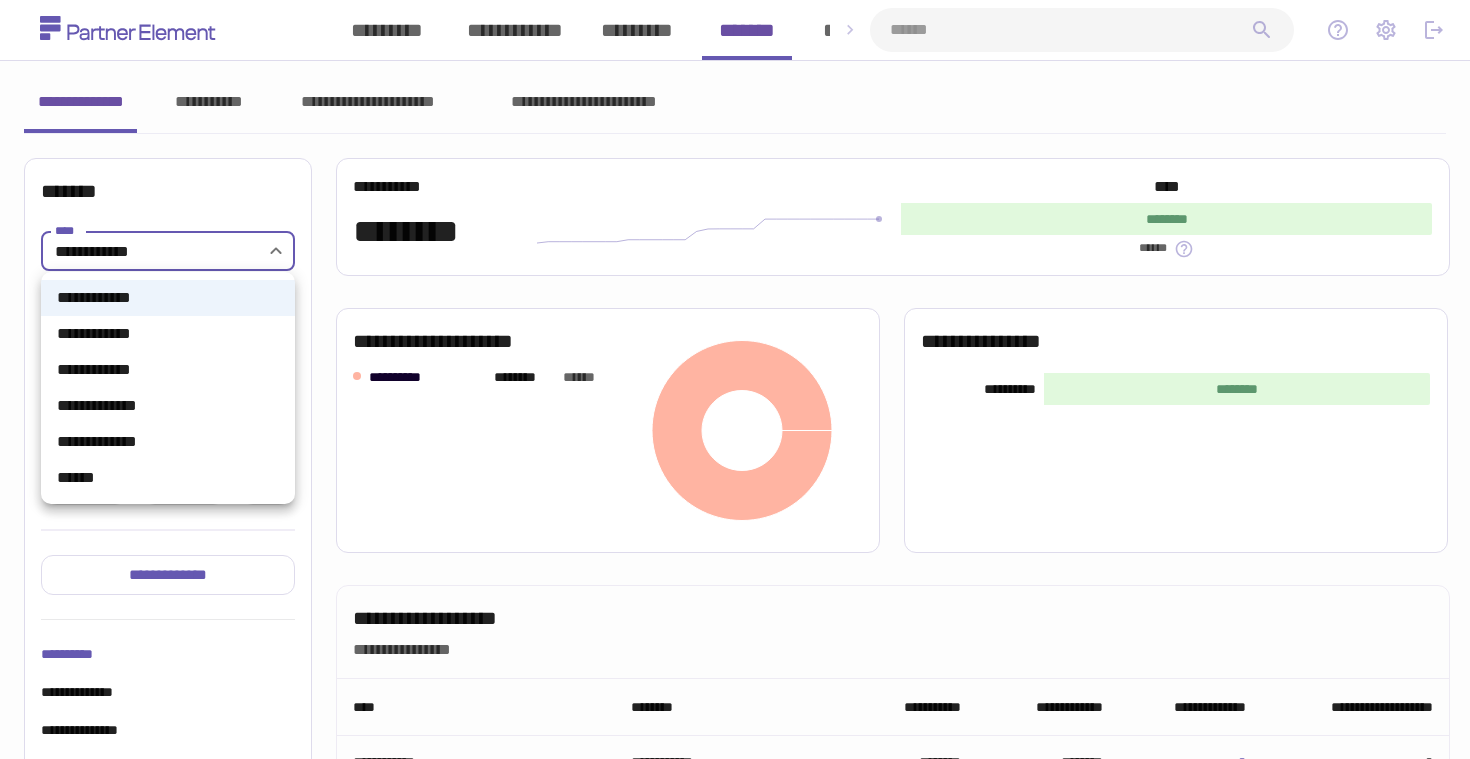 click on "**********" at bounding box center (735, 669) 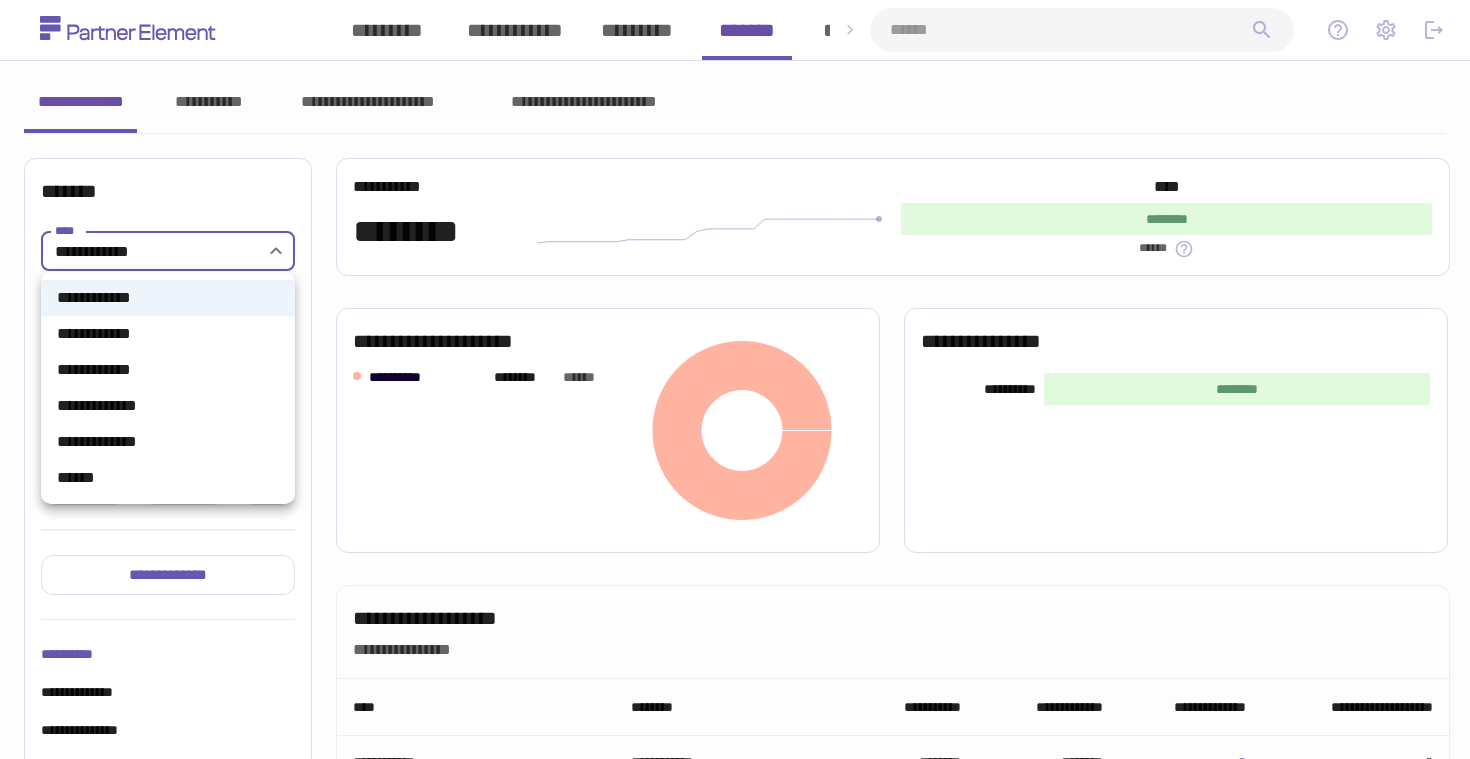 click on "**********" at bounding box center (168, 442) 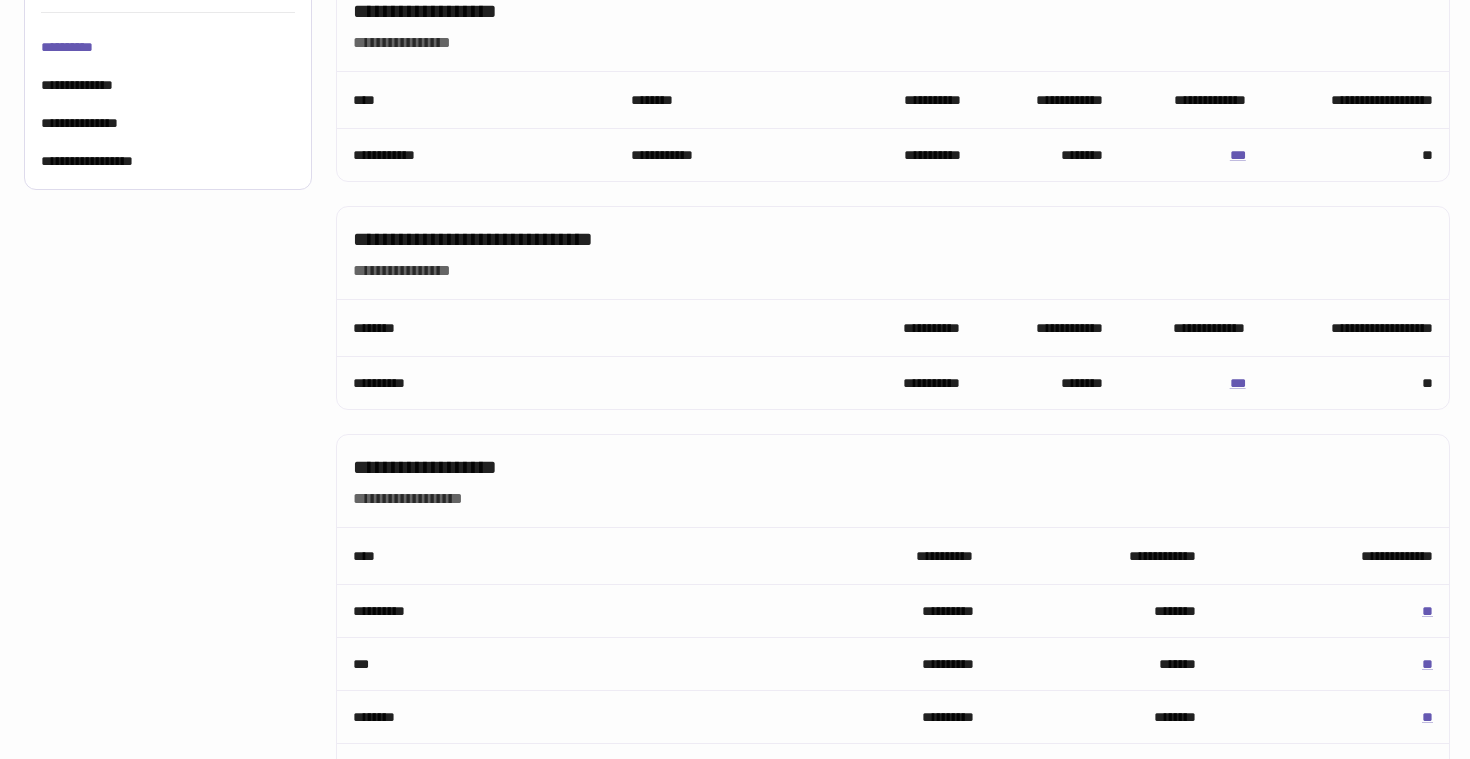 scroll, scrollTop: 689, scrollLeft: 0, axis: vertical 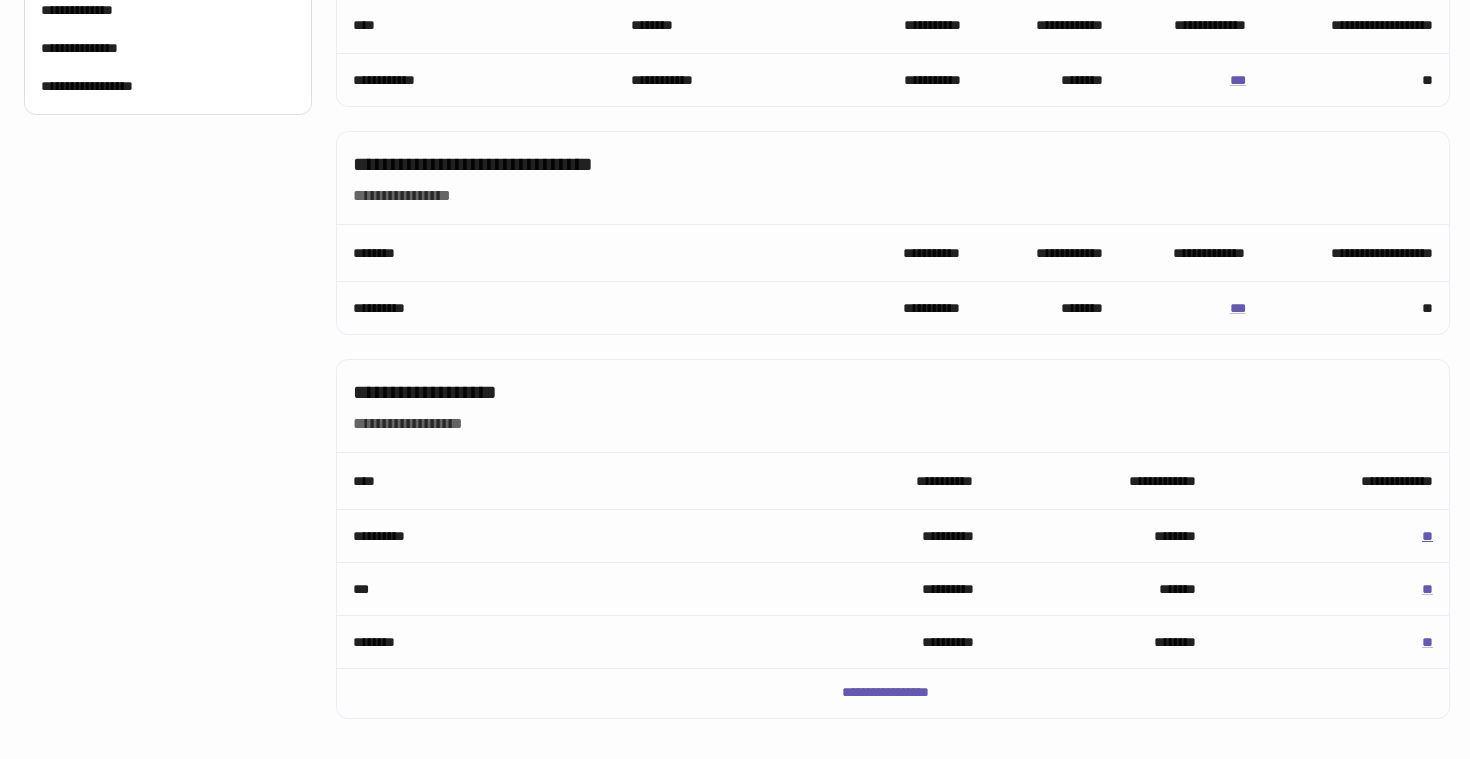 click on "**" at bounding box center (1427, 536) 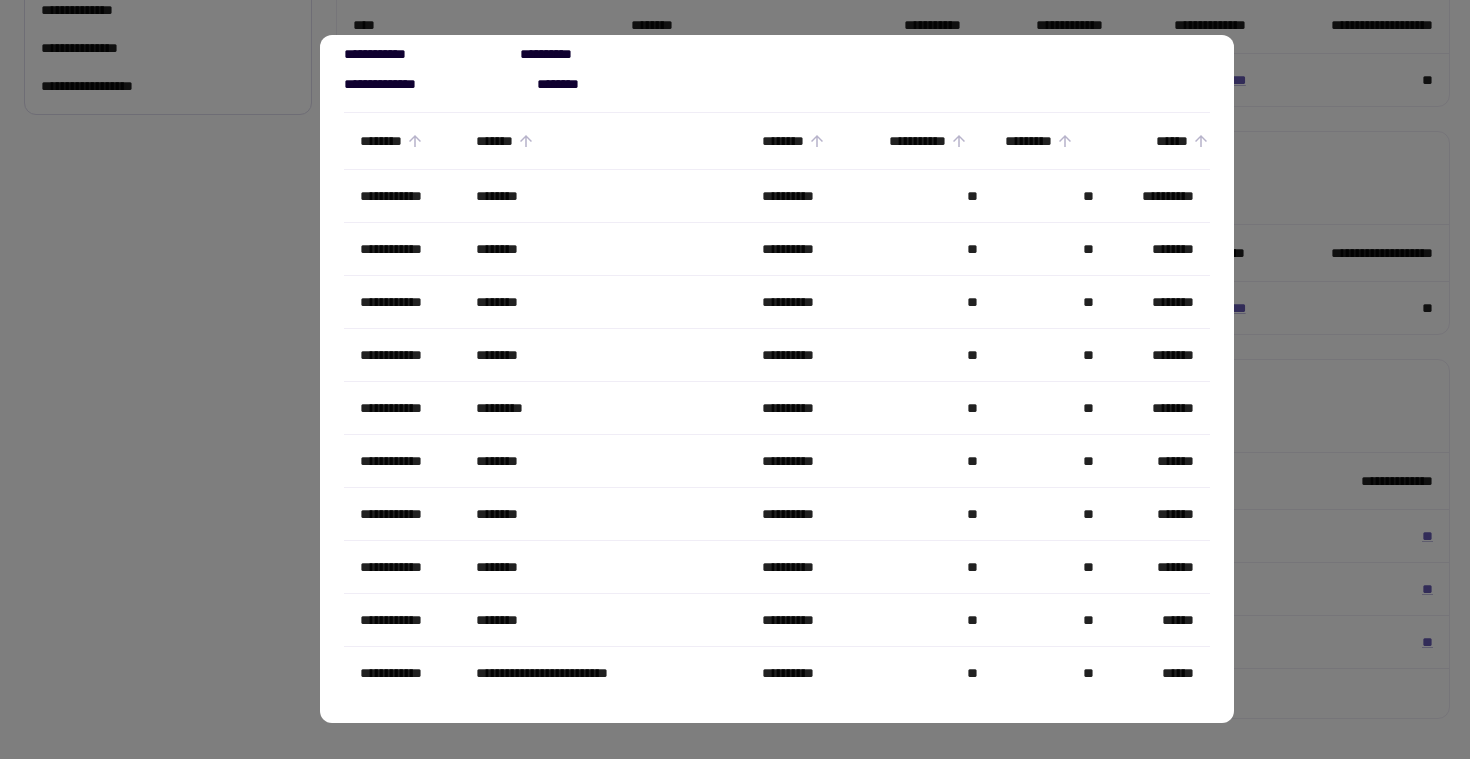 scroll, scrollTop: 107, scrollLeft: 0, axis: vertical 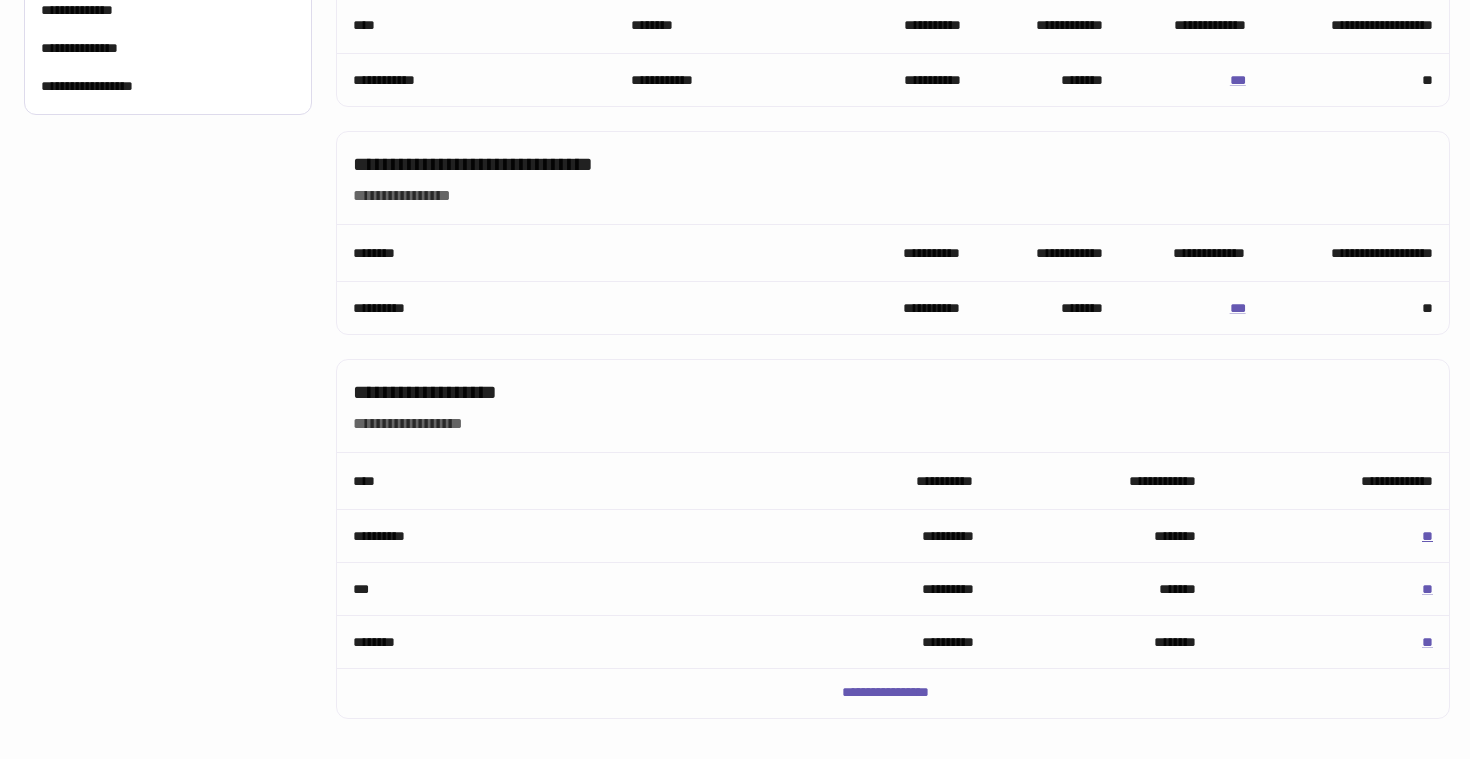 click on "**" at bounding box center (1427, 536) 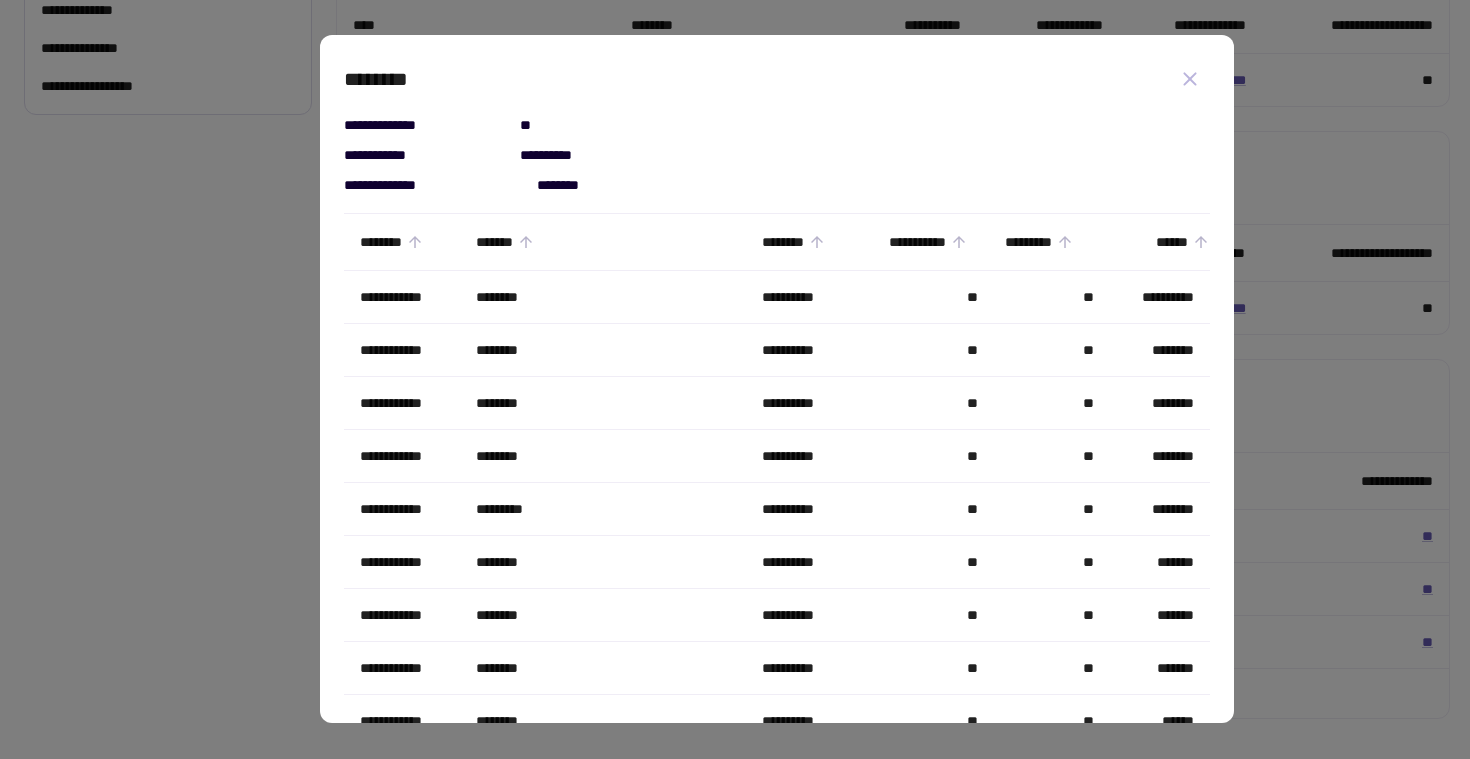 click at bounding box center [735, 379] 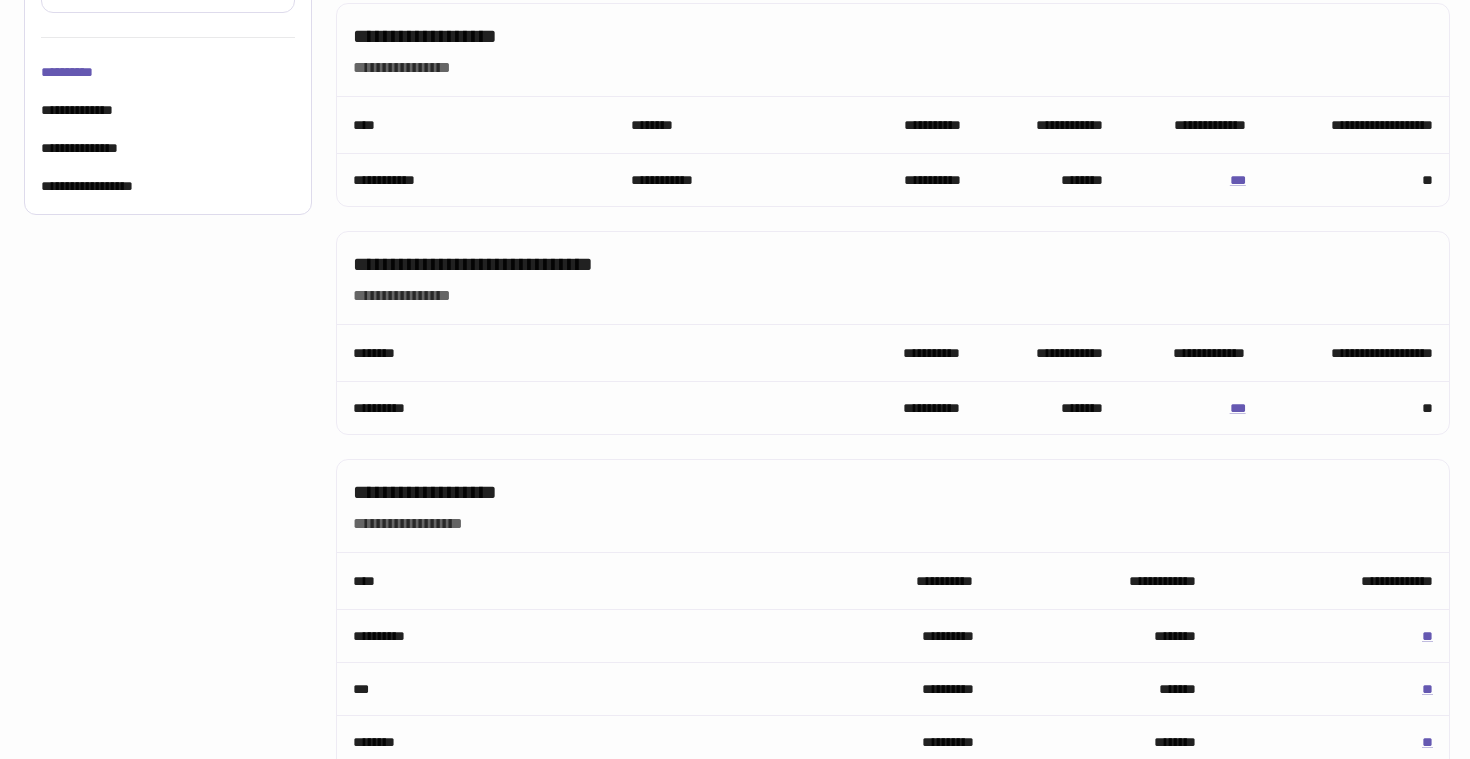 scroll, scrollTop: 581, scrollLeft: 0, axis: vertical 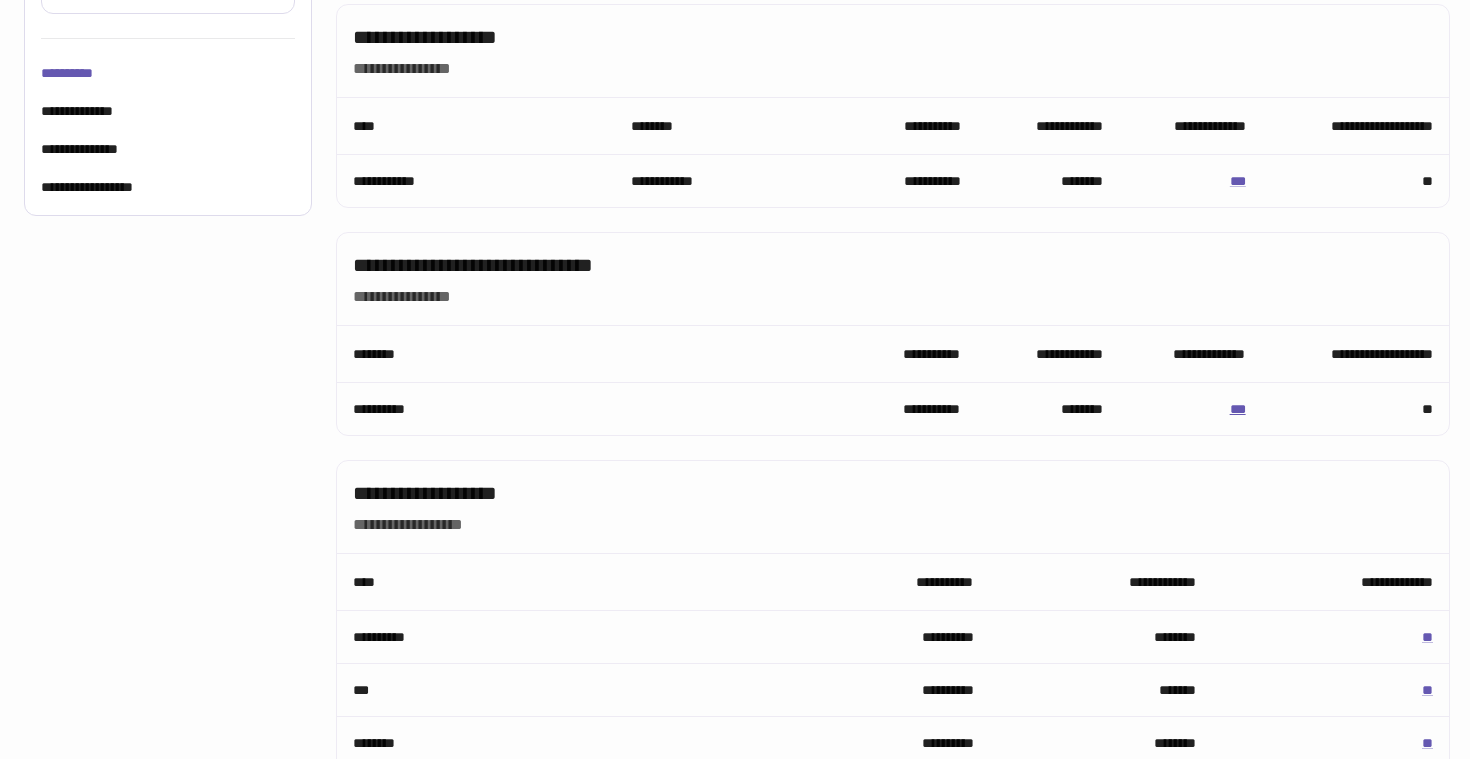 click on "***" at bounding box center [1238, 409] 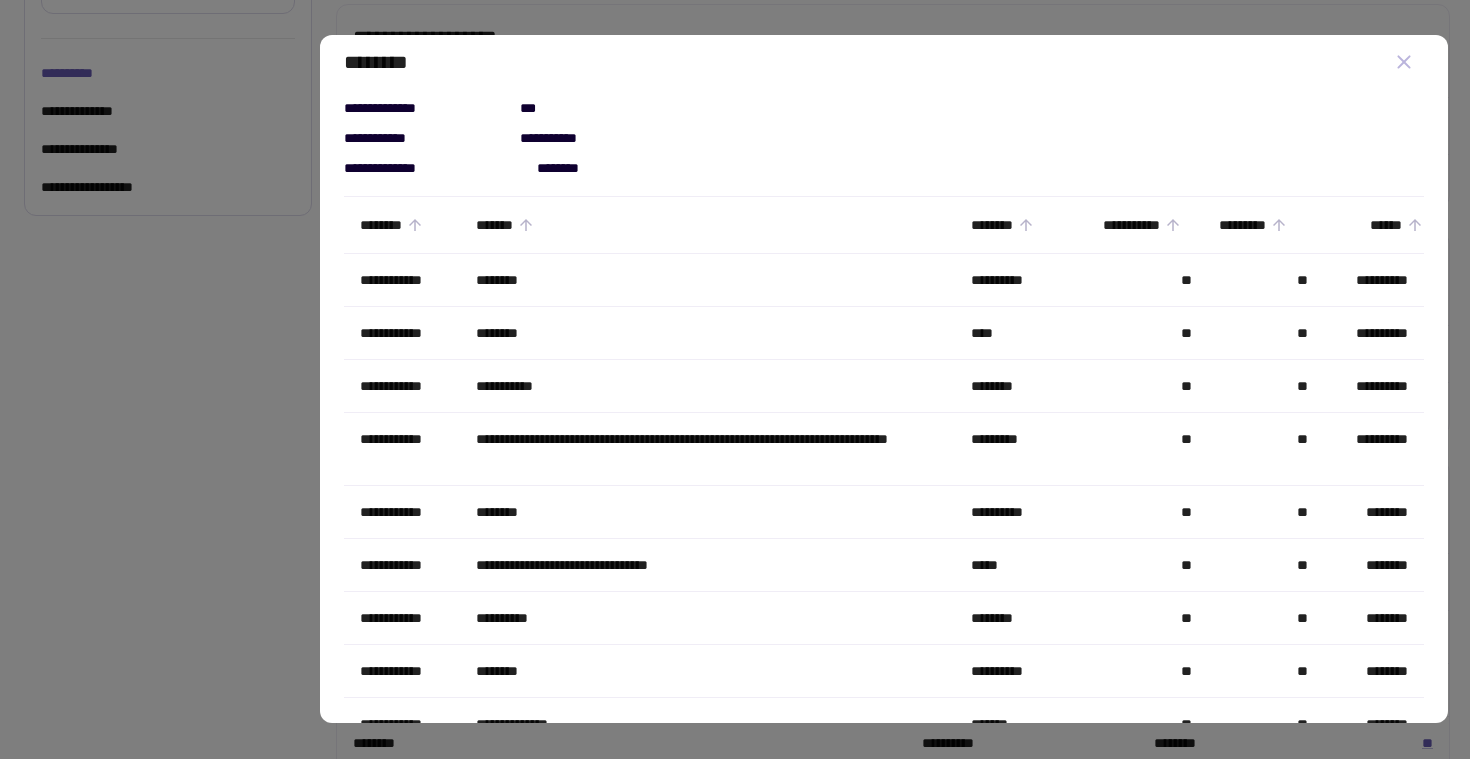 scroll, scrollTop: 0, scrollLeft: 0, axis: both 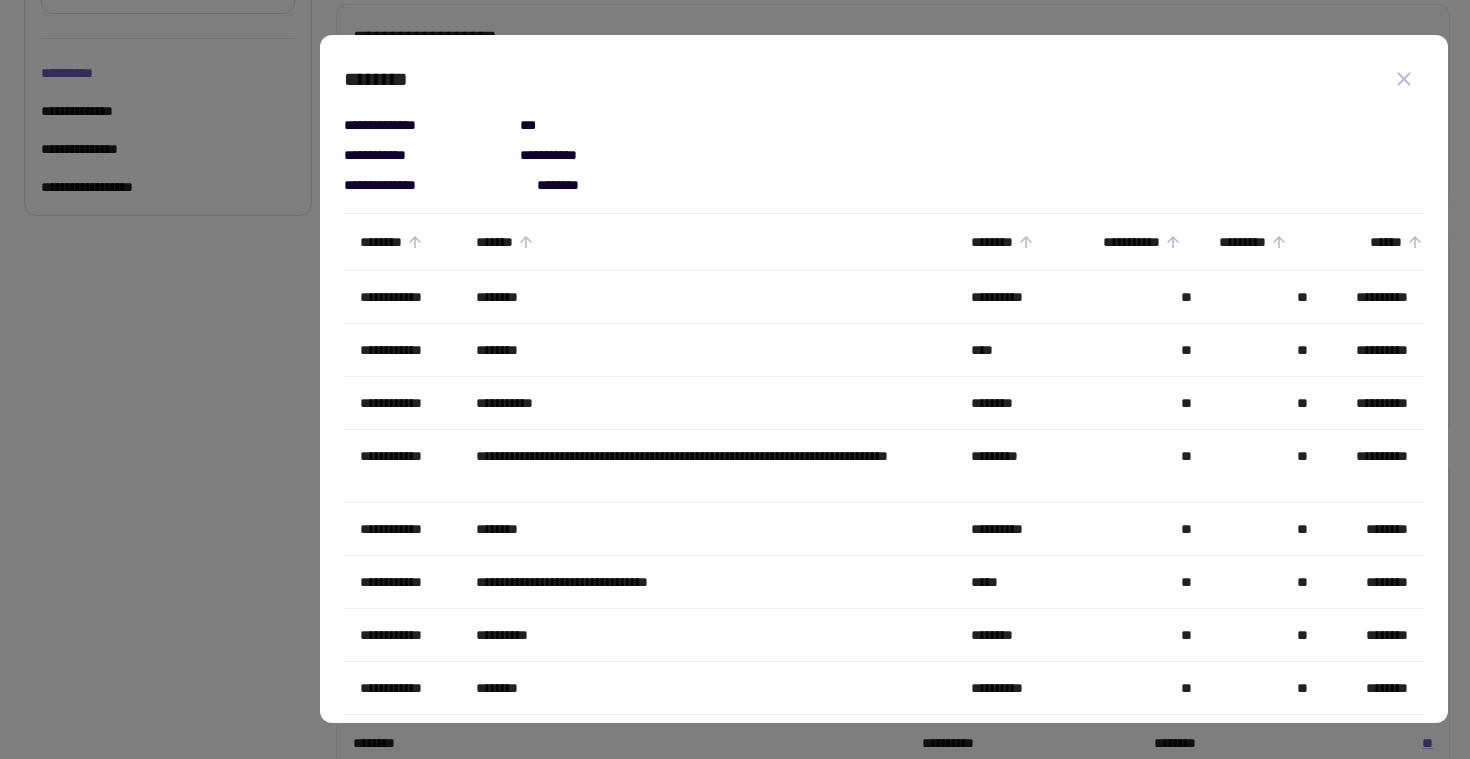click at bounding box center [735, 379] 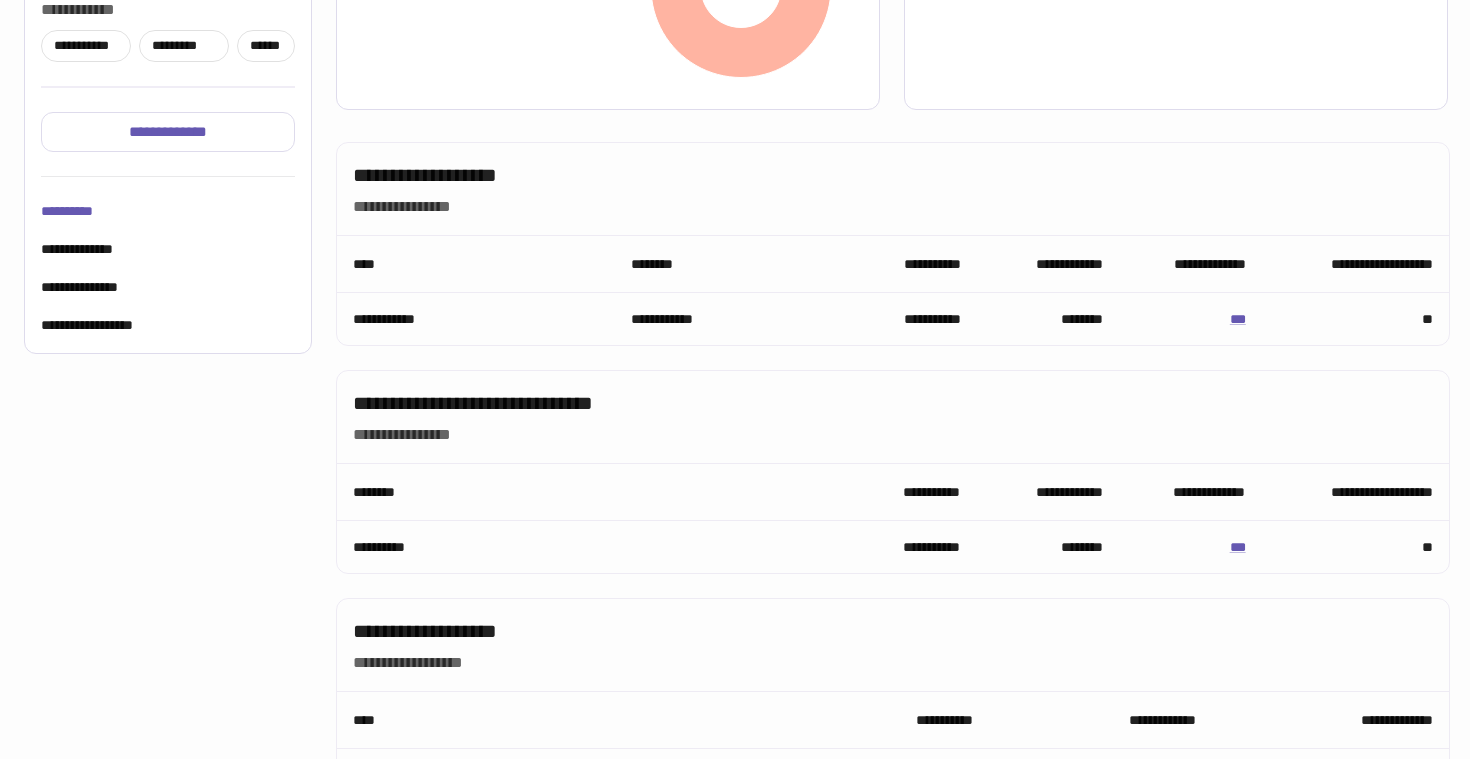 scroll, scrollTop: 0, scrollLeft: 0, axis: both 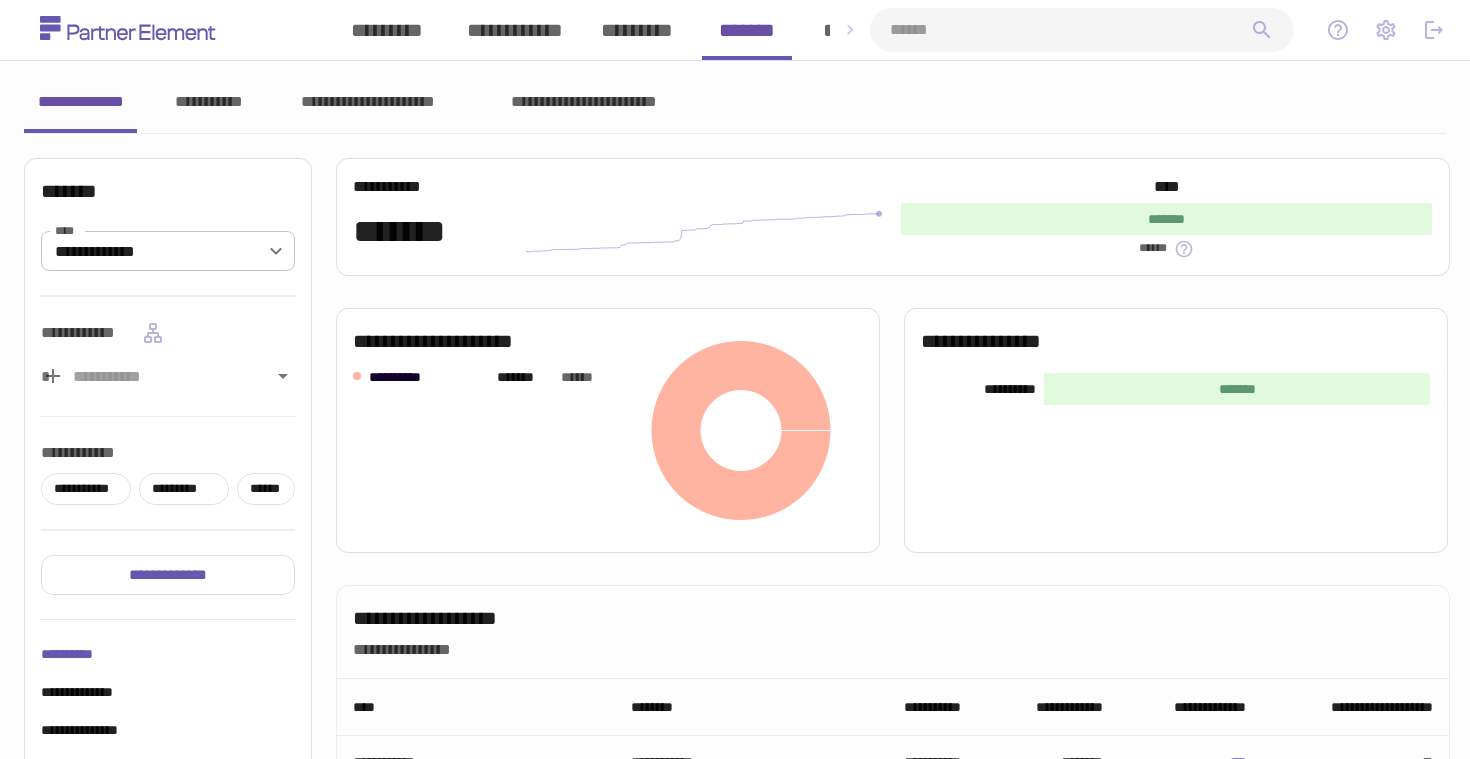 click on "**********" at bounding box center [208, 102] 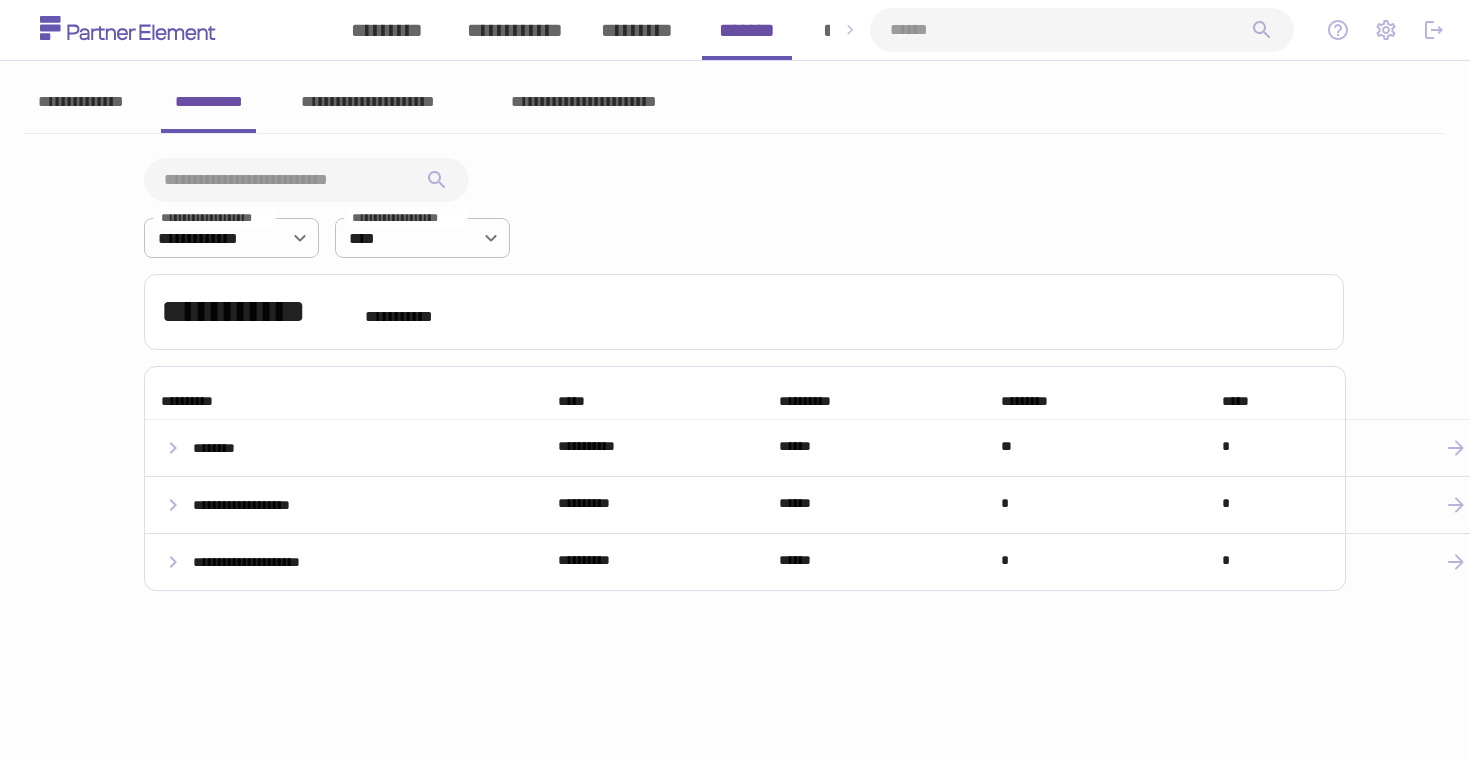 click on "**********" at bounding box center [368, 102] 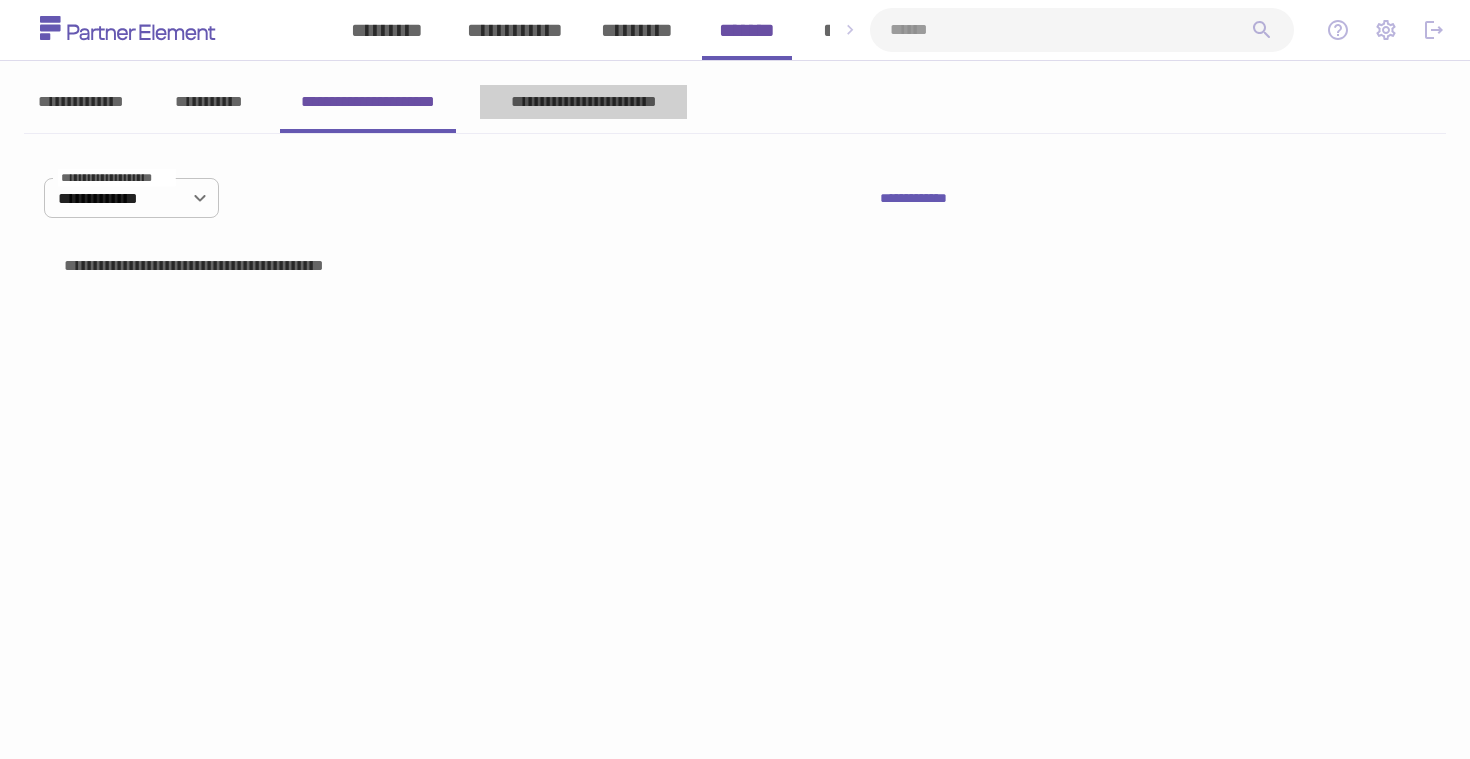 click on "**********" at bounding box center [583, 102] 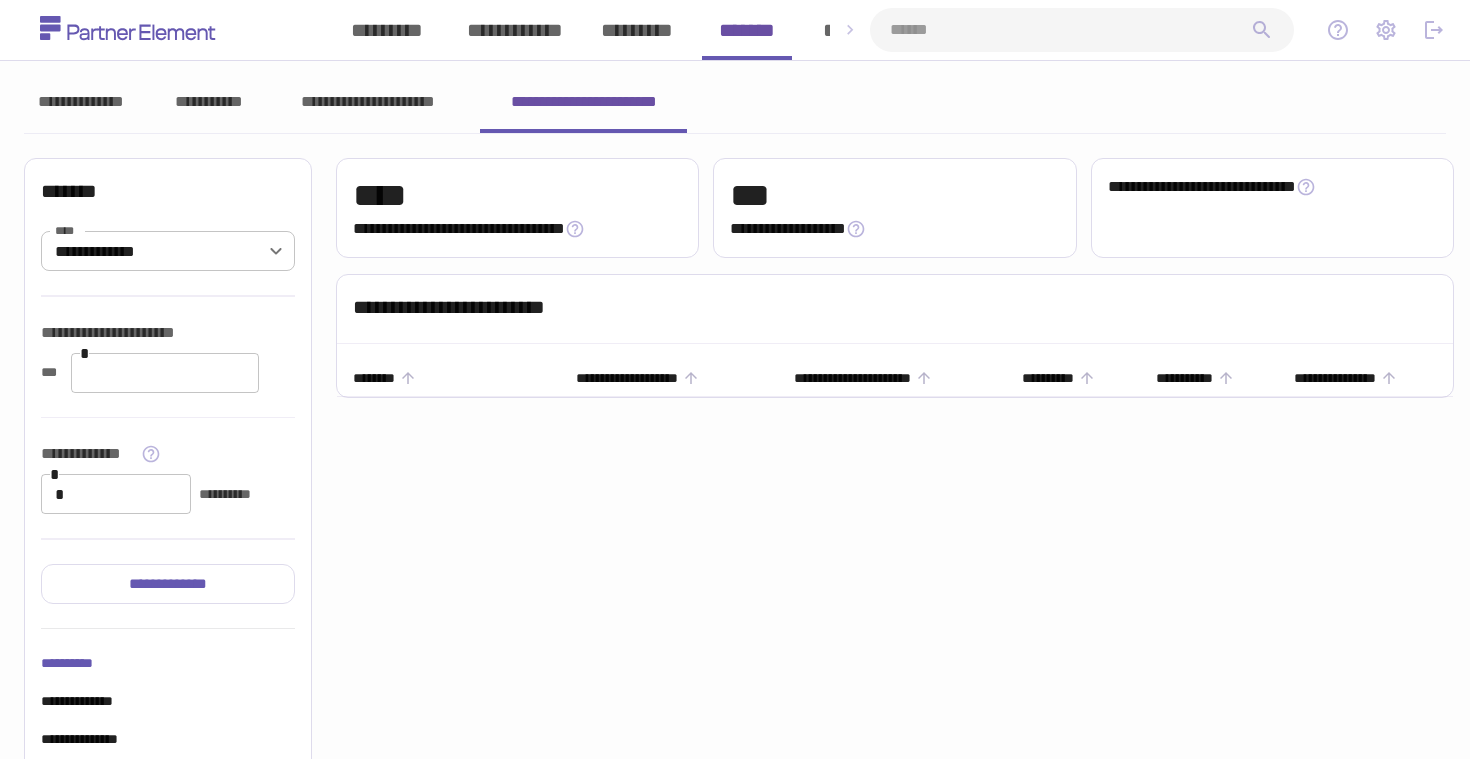 click on "*********" at bounding box center [637, 30] 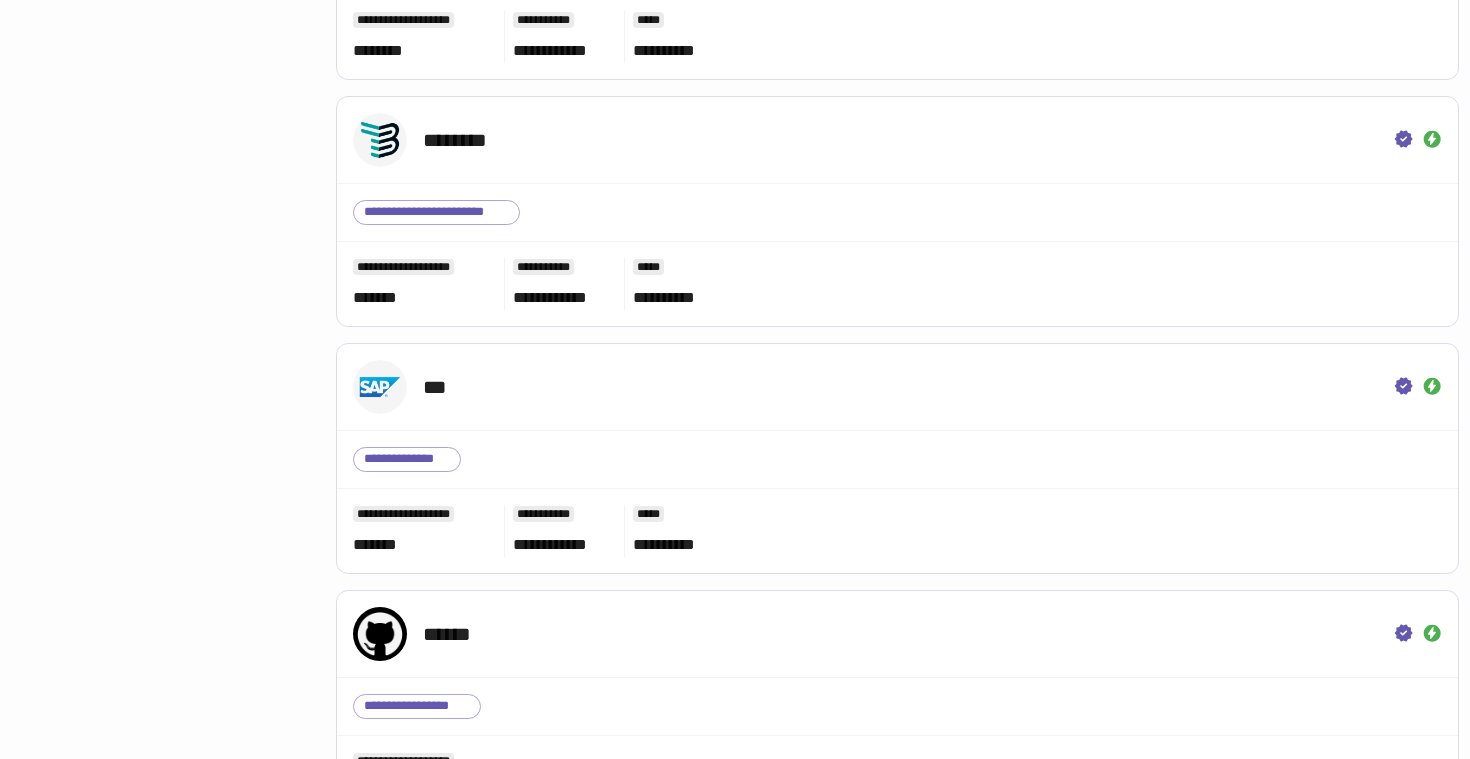 scroll, scrollTop: 3256, scrollLeft: 0, axis: vertical 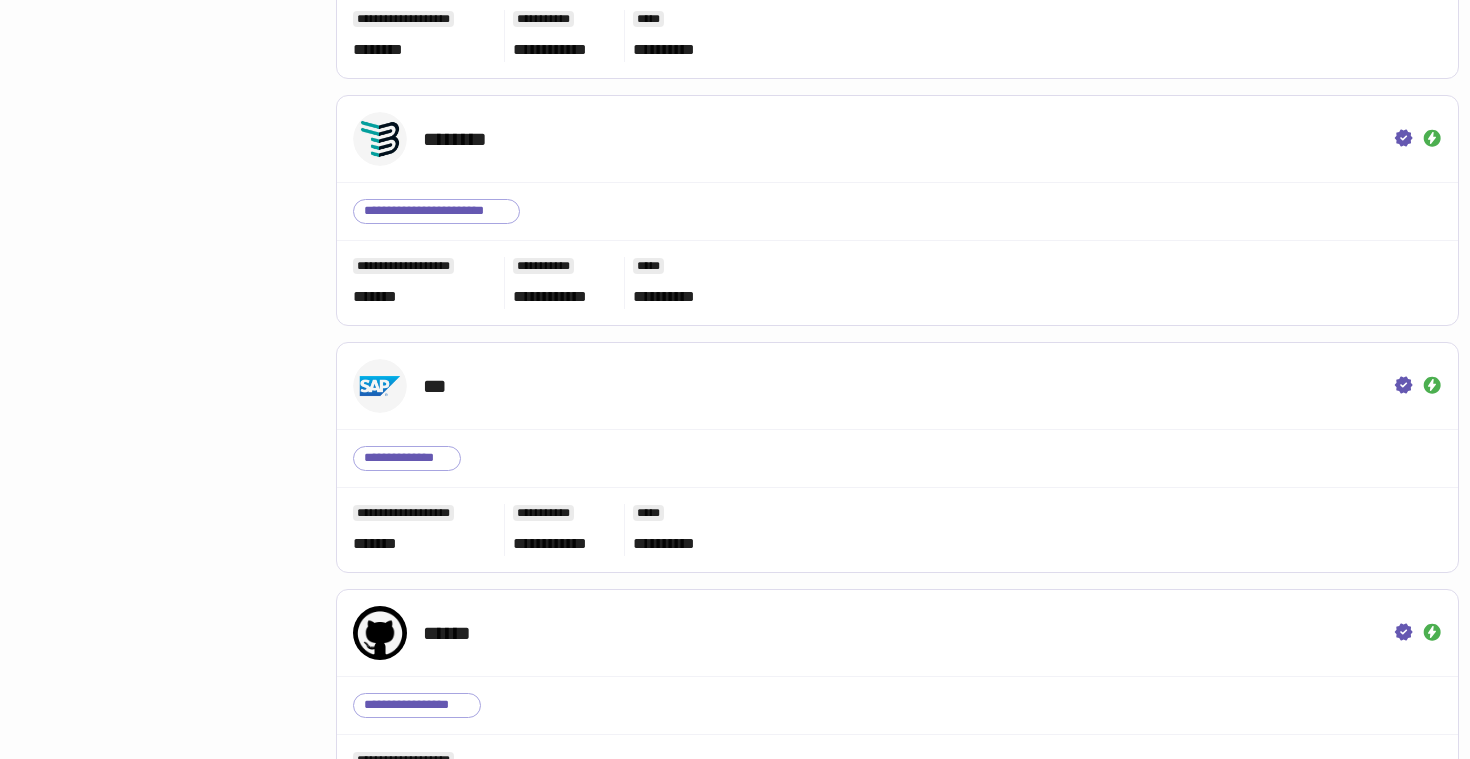click on "***" at bounding box center [897, 386] 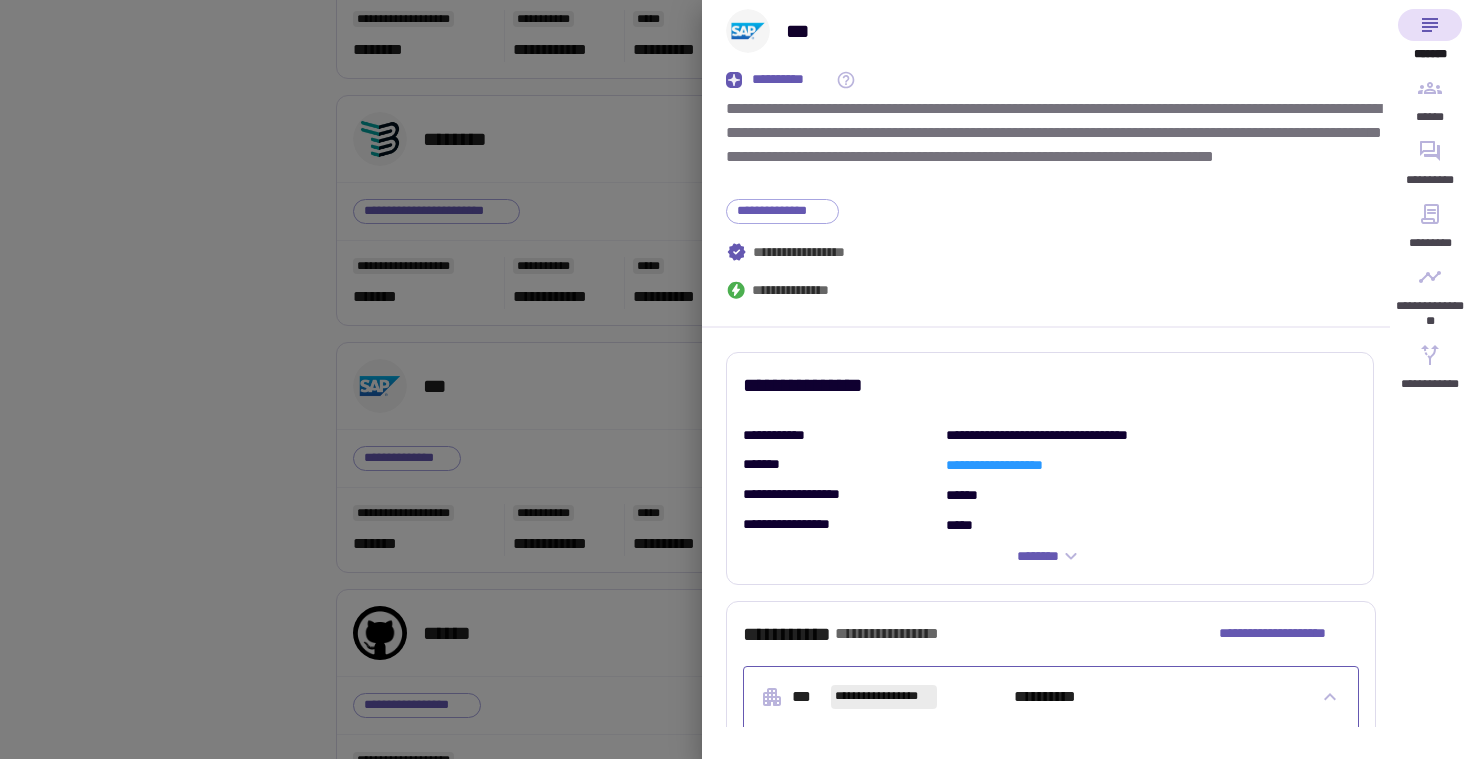 scroll, scrollTop: 0, scrollLeft: 0, axis: both 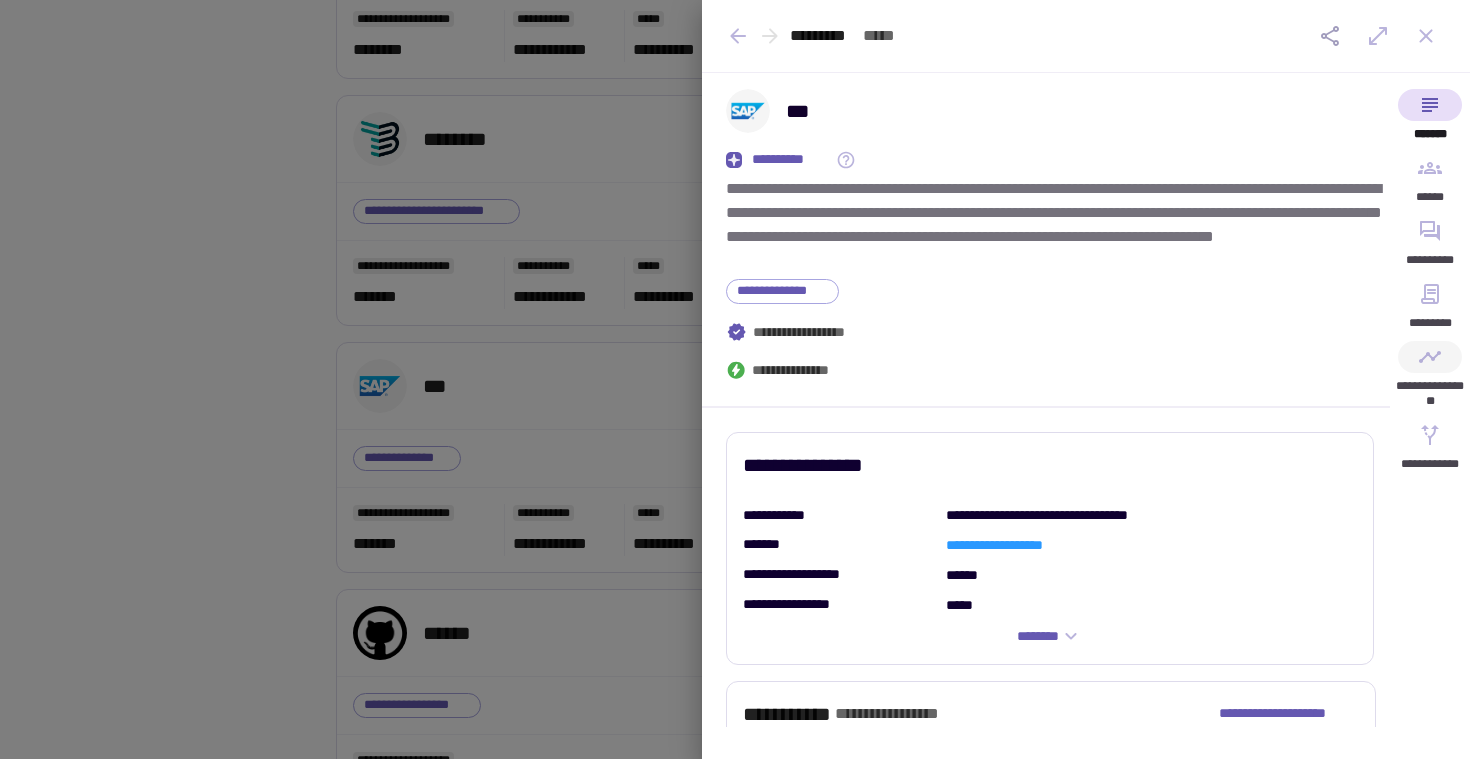 click 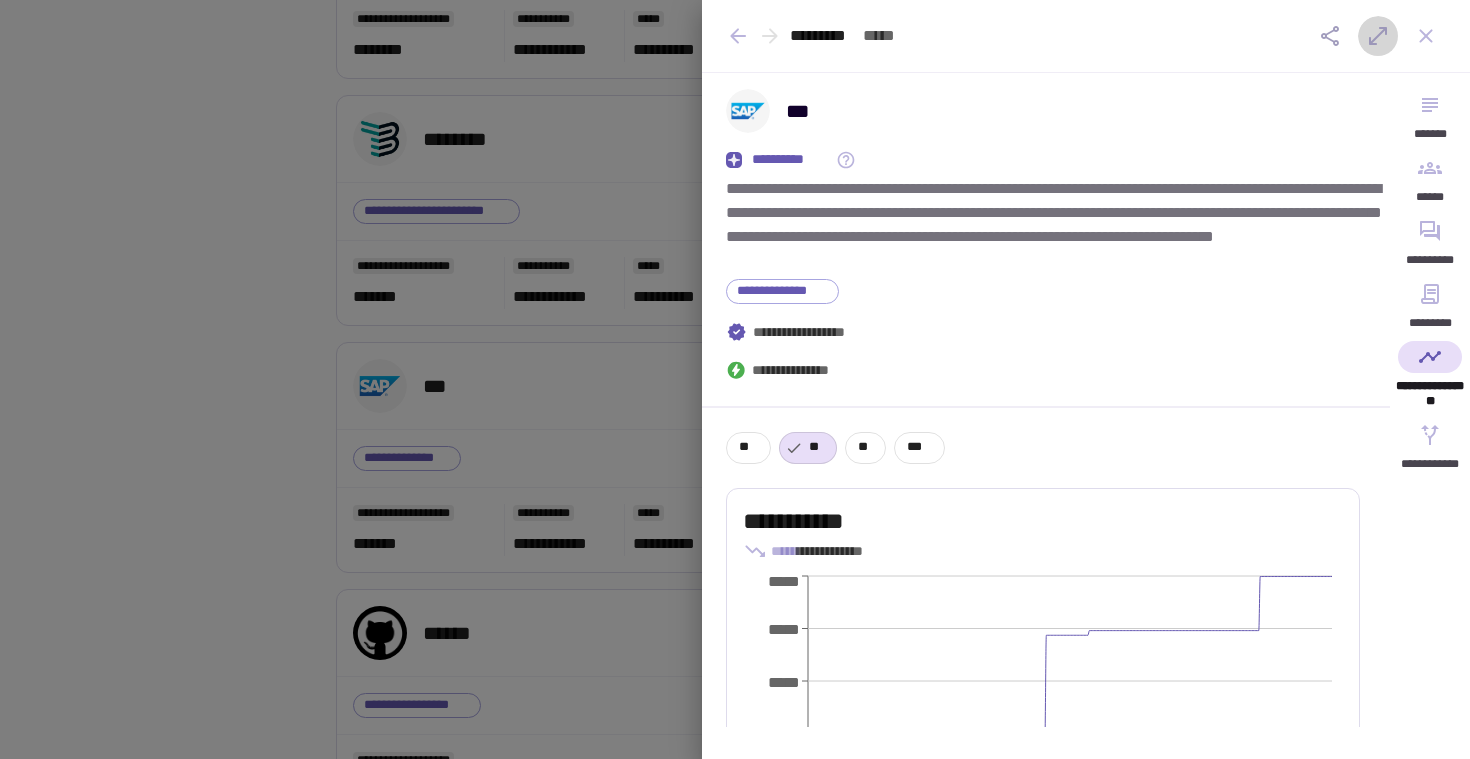 click at bounding box center [1378, 36] 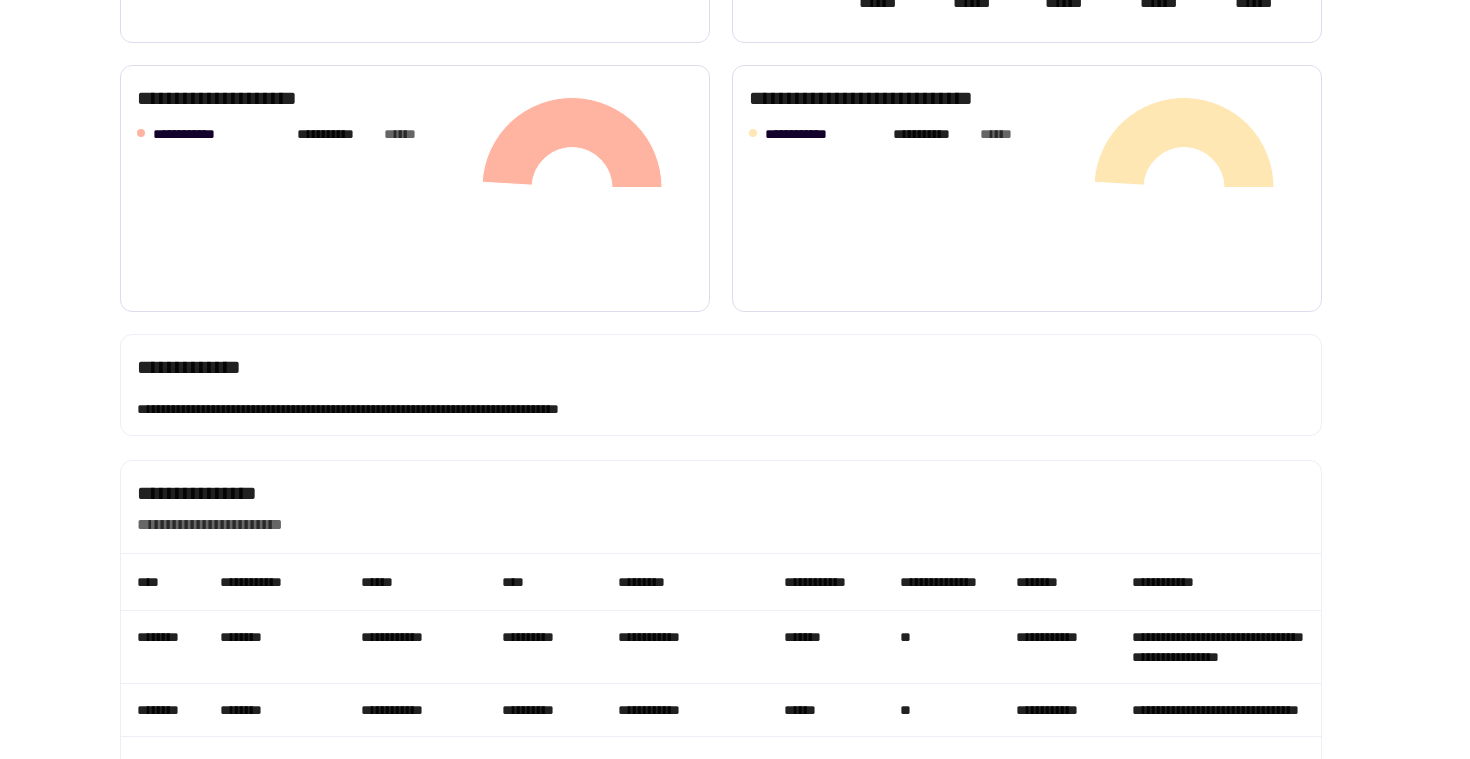 scroll, scrollTop: 1391, scrollLeft: 0, axis: vertical 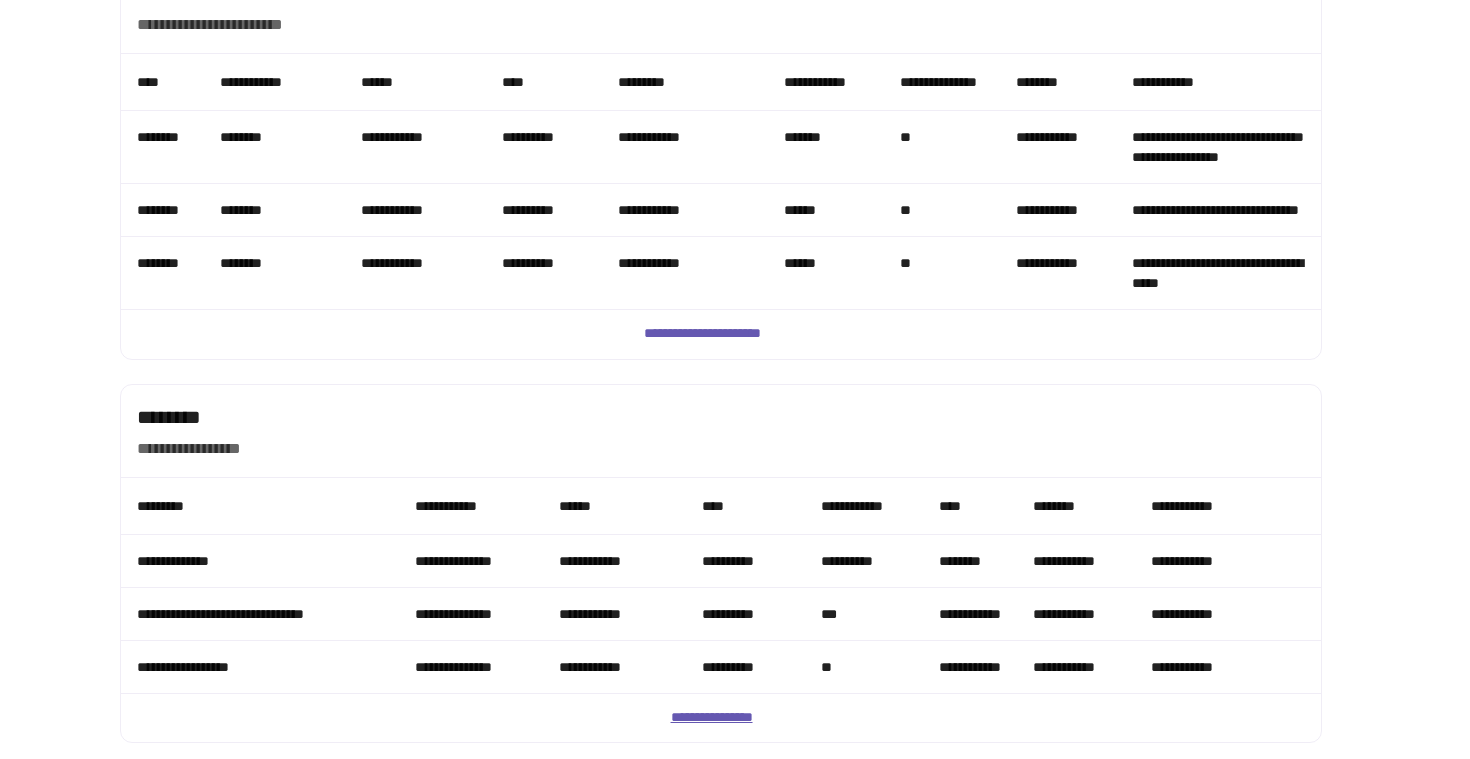 click on "**********" at bounding box center [721, 718] 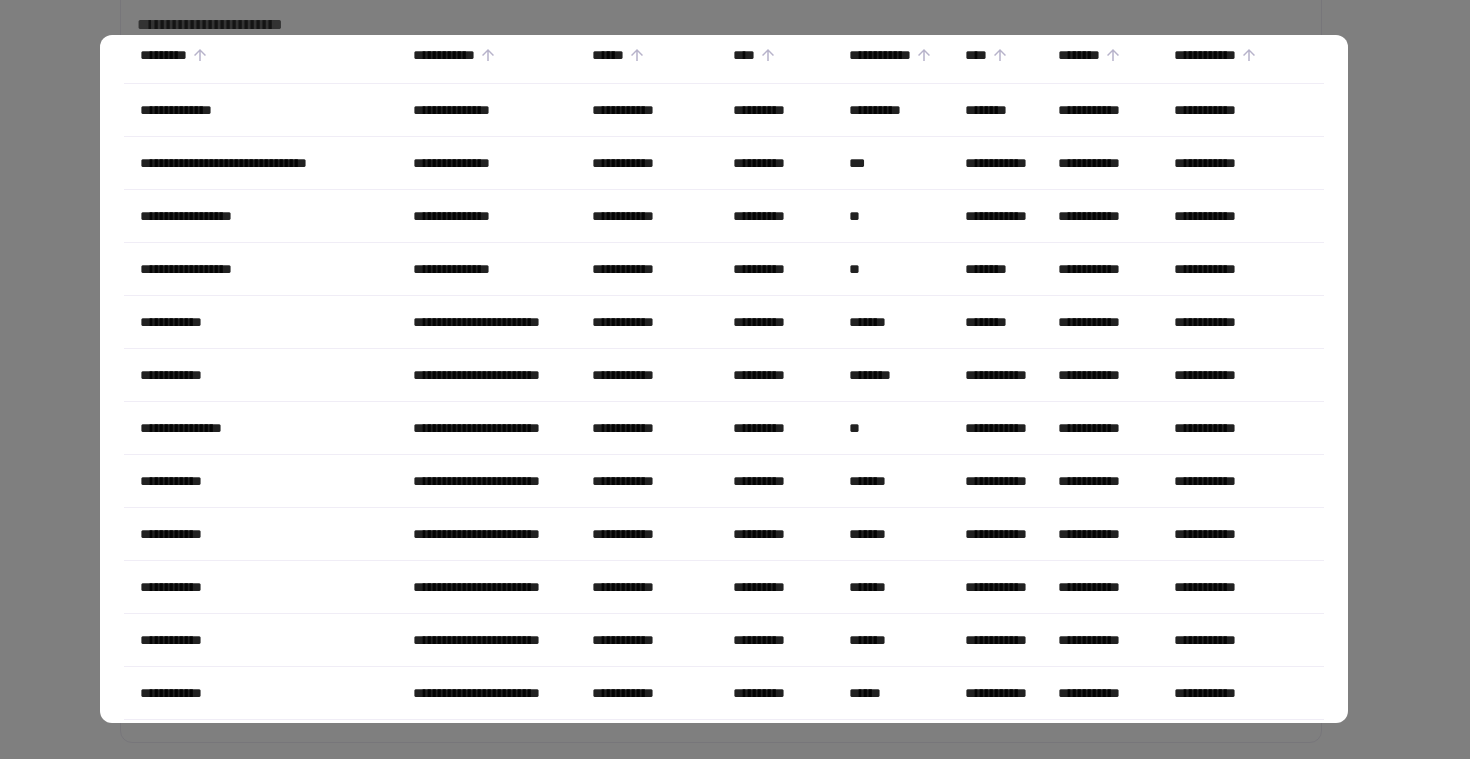 scroll, scrollTop: 101, scrollLeft: 0, axis: vertical 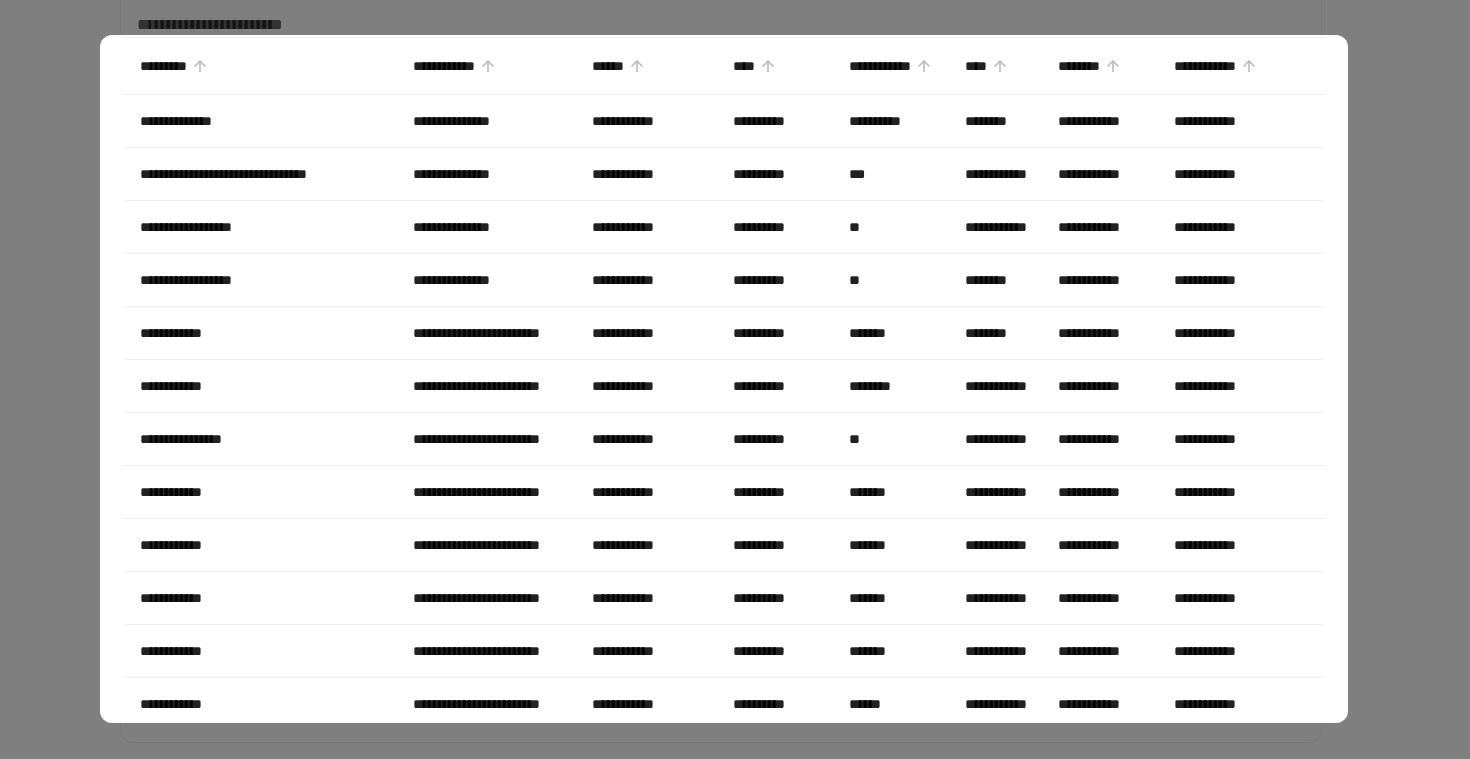 click at bounding box center (735, 379) 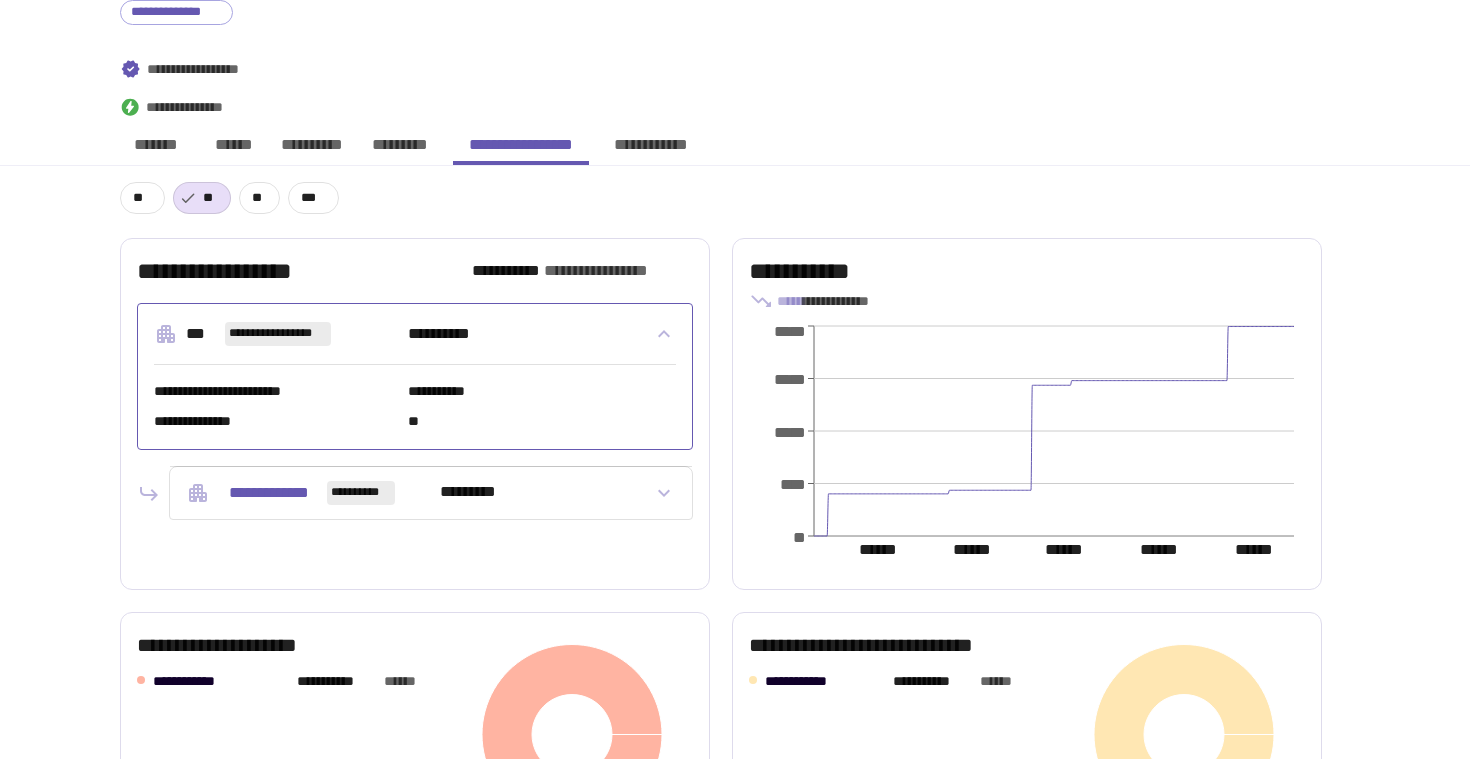 scroll, scrollTop: 308, scrollLeft: 0, axis: vertical 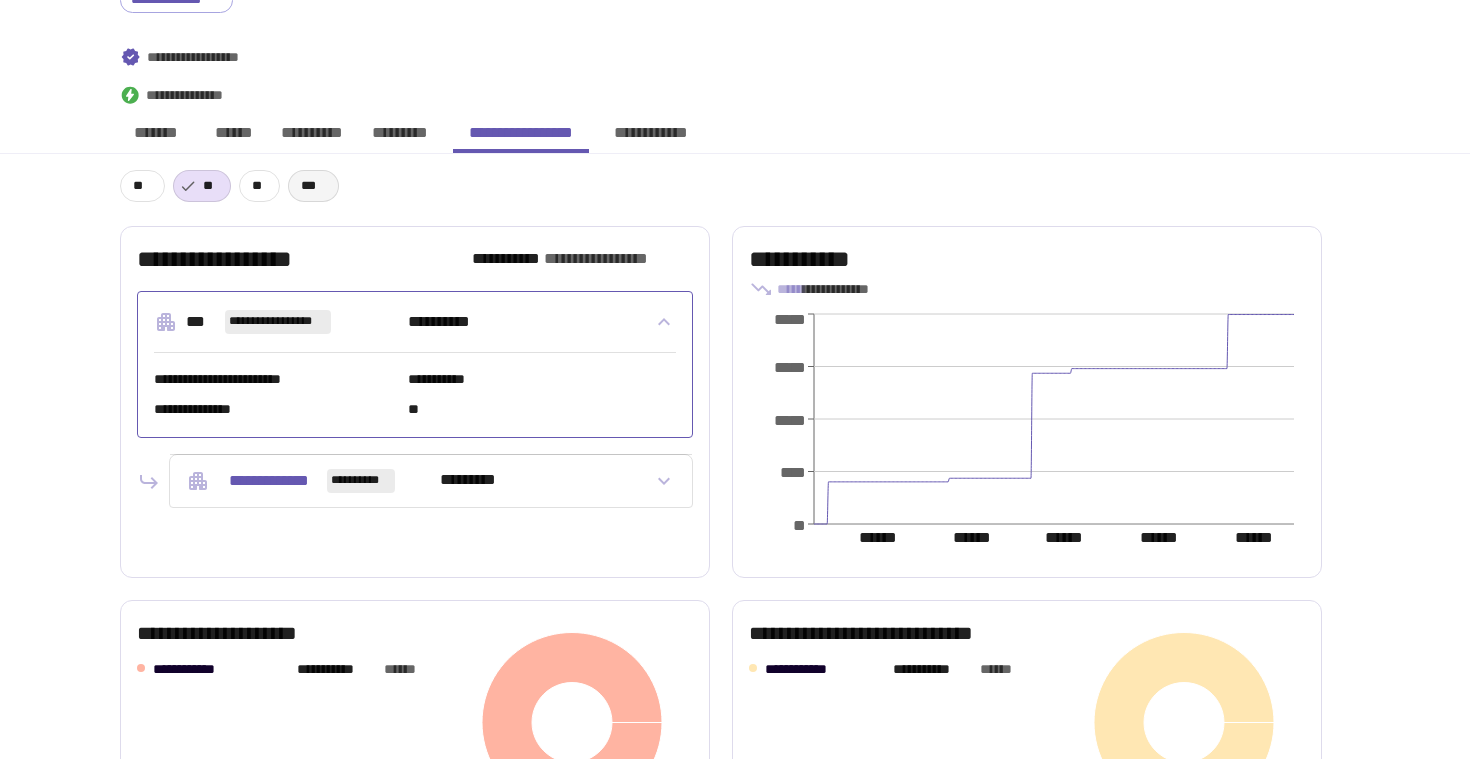 click on "***" at bounding box center (313, 186) 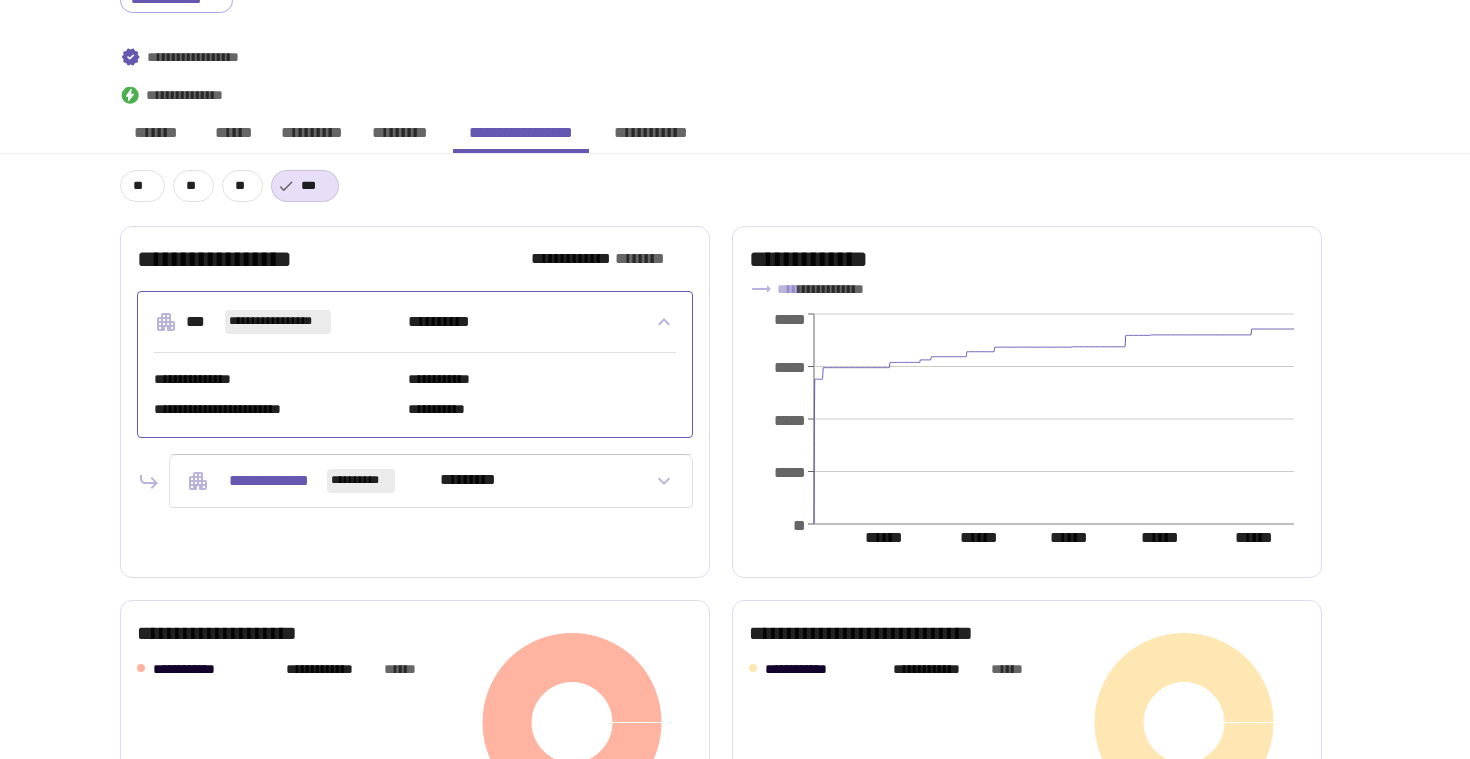 scroll, scrollTop: 0, scrollLeft: 0, axis: both 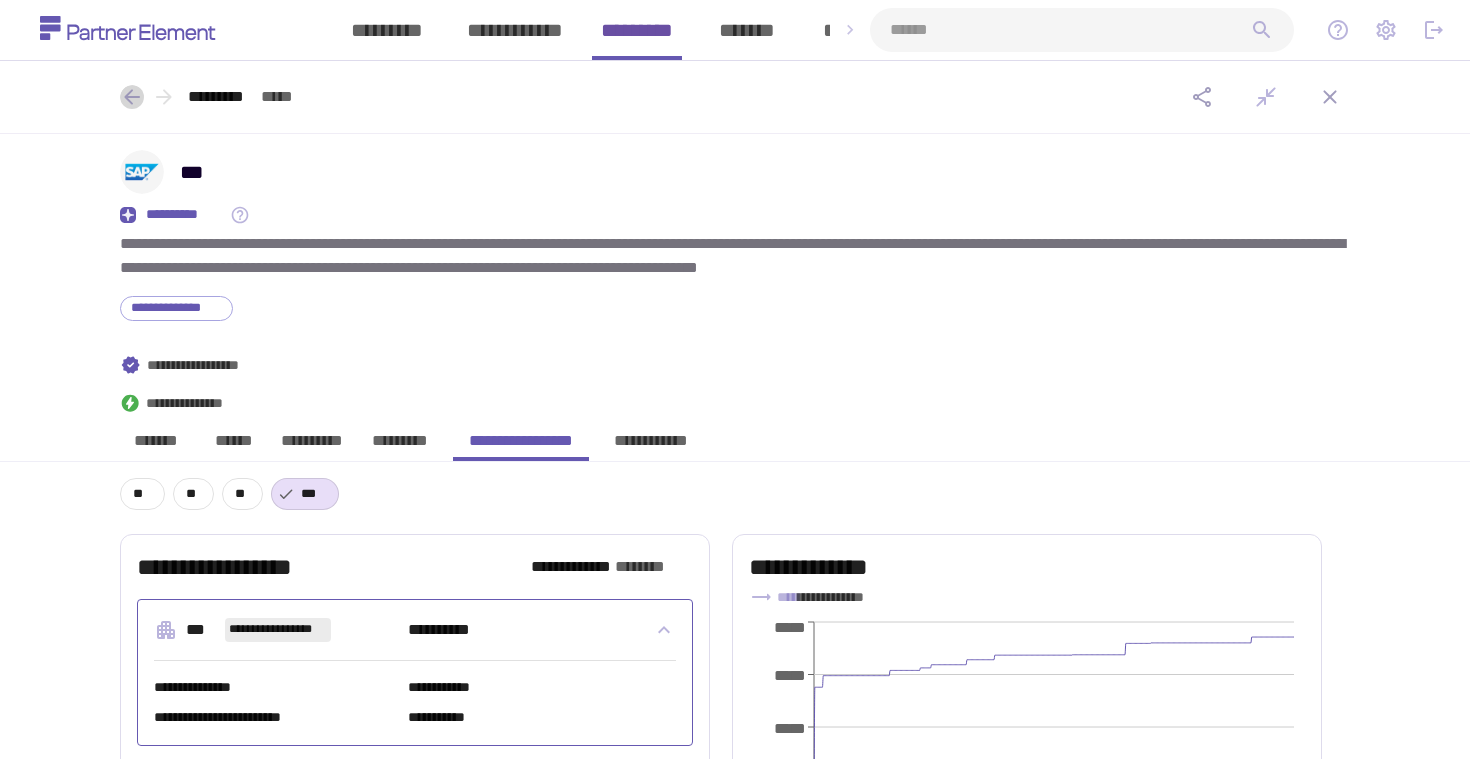click 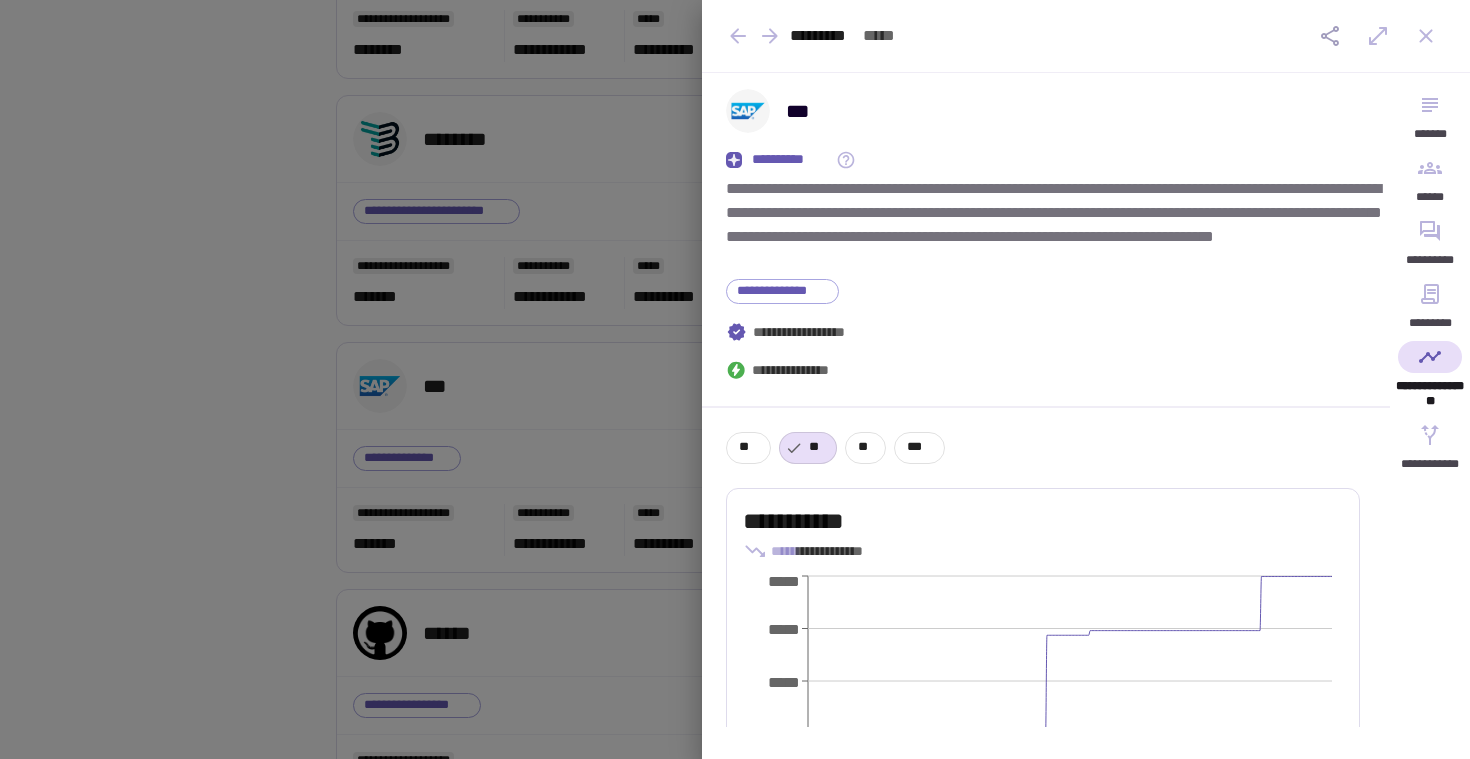 click at bounding box center (735, 379) 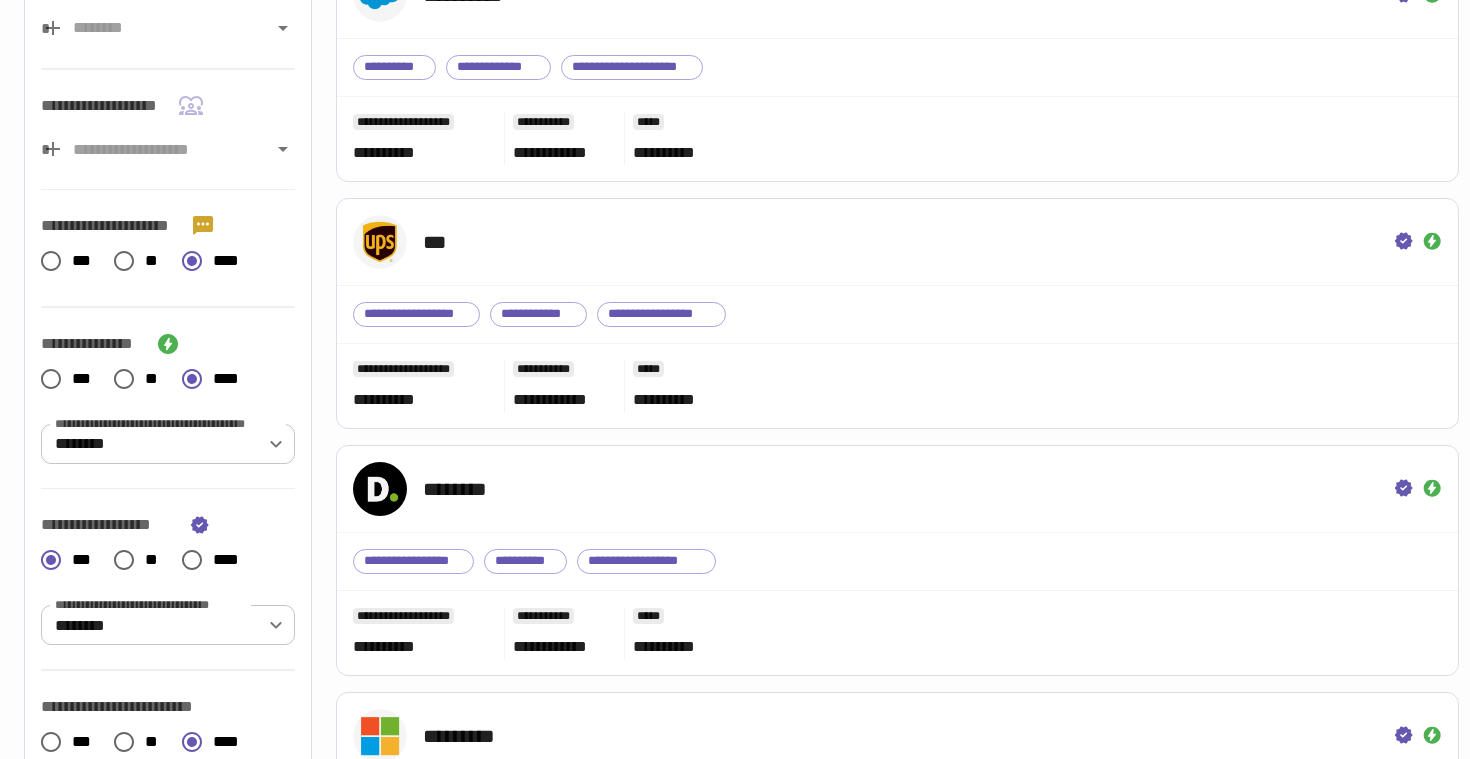 scroll, scrollTop: 0, scrollLeft: 0, axis: both 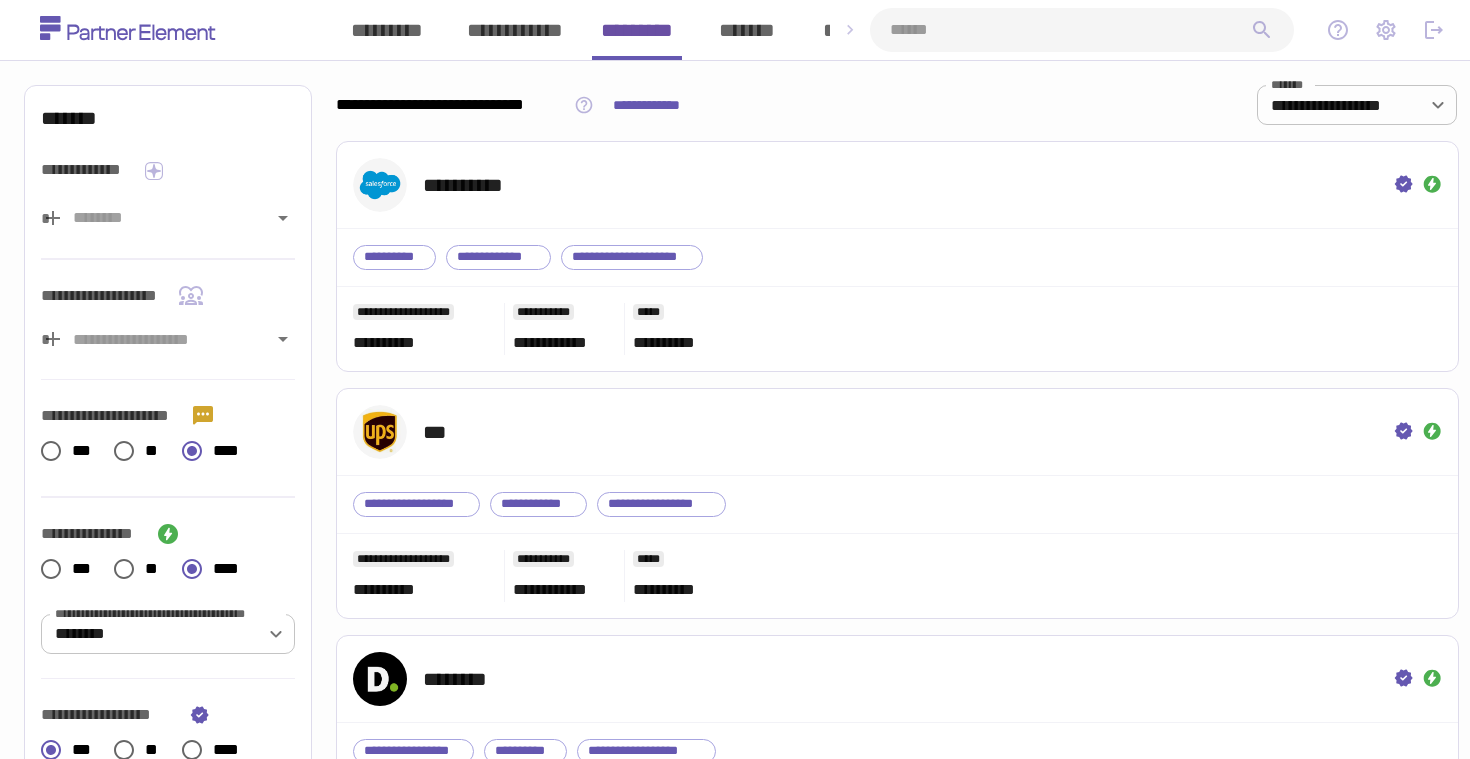 click at bounding box center (1070, 30) 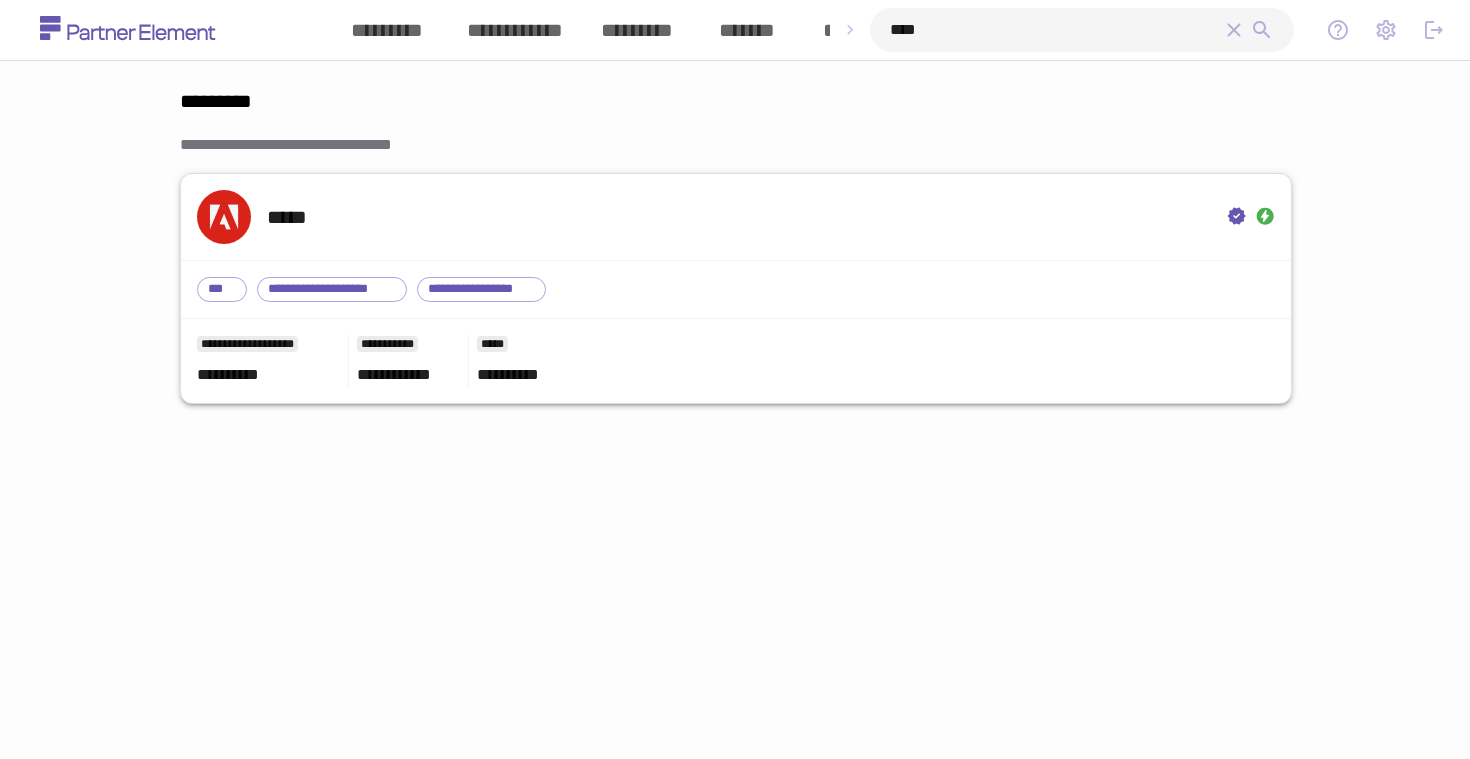 type on "****" 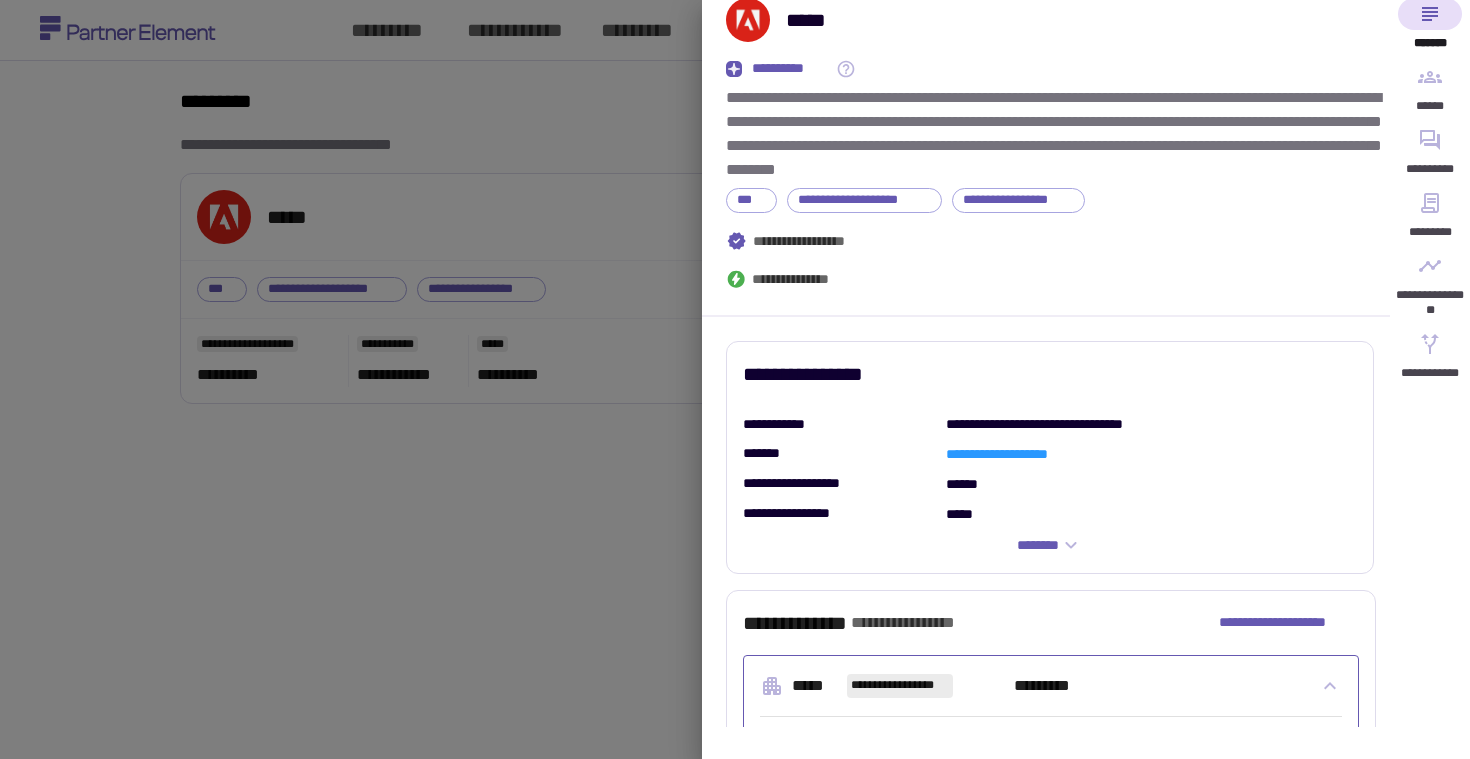 scroll, scrollTop: 0, scrollLeft: 0, axis: both 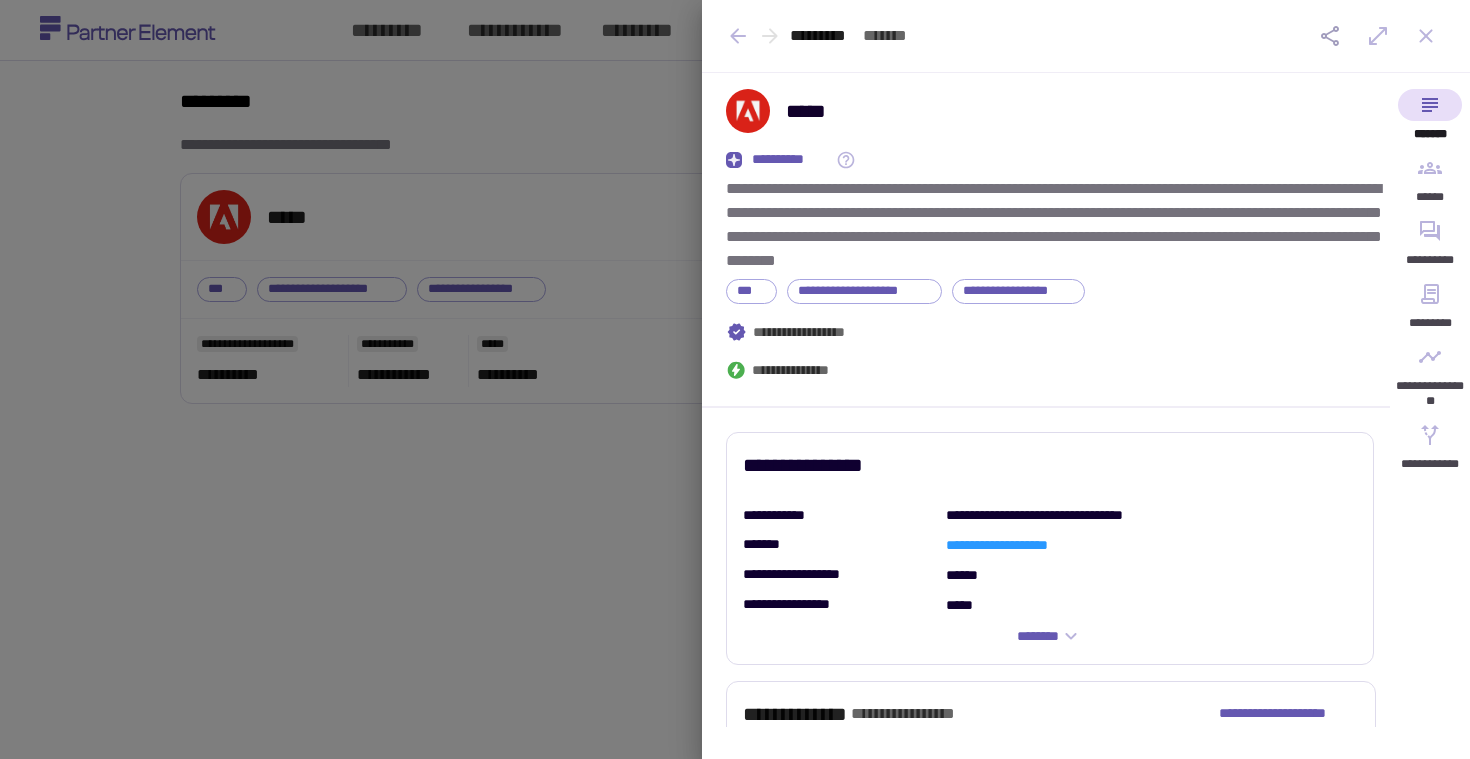 click at bounding box center [735, 379] 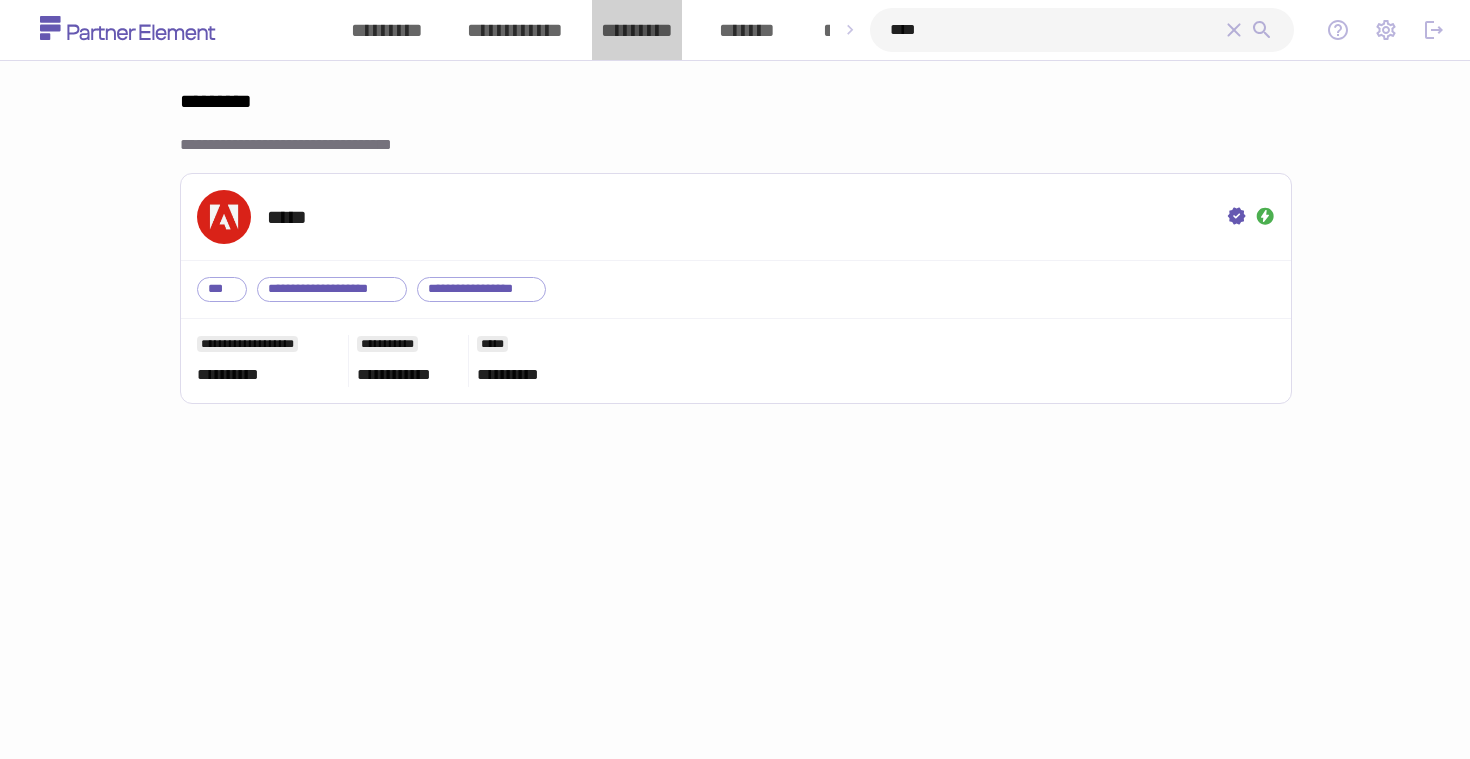 click on "*********" at bounding box center [637, 30] 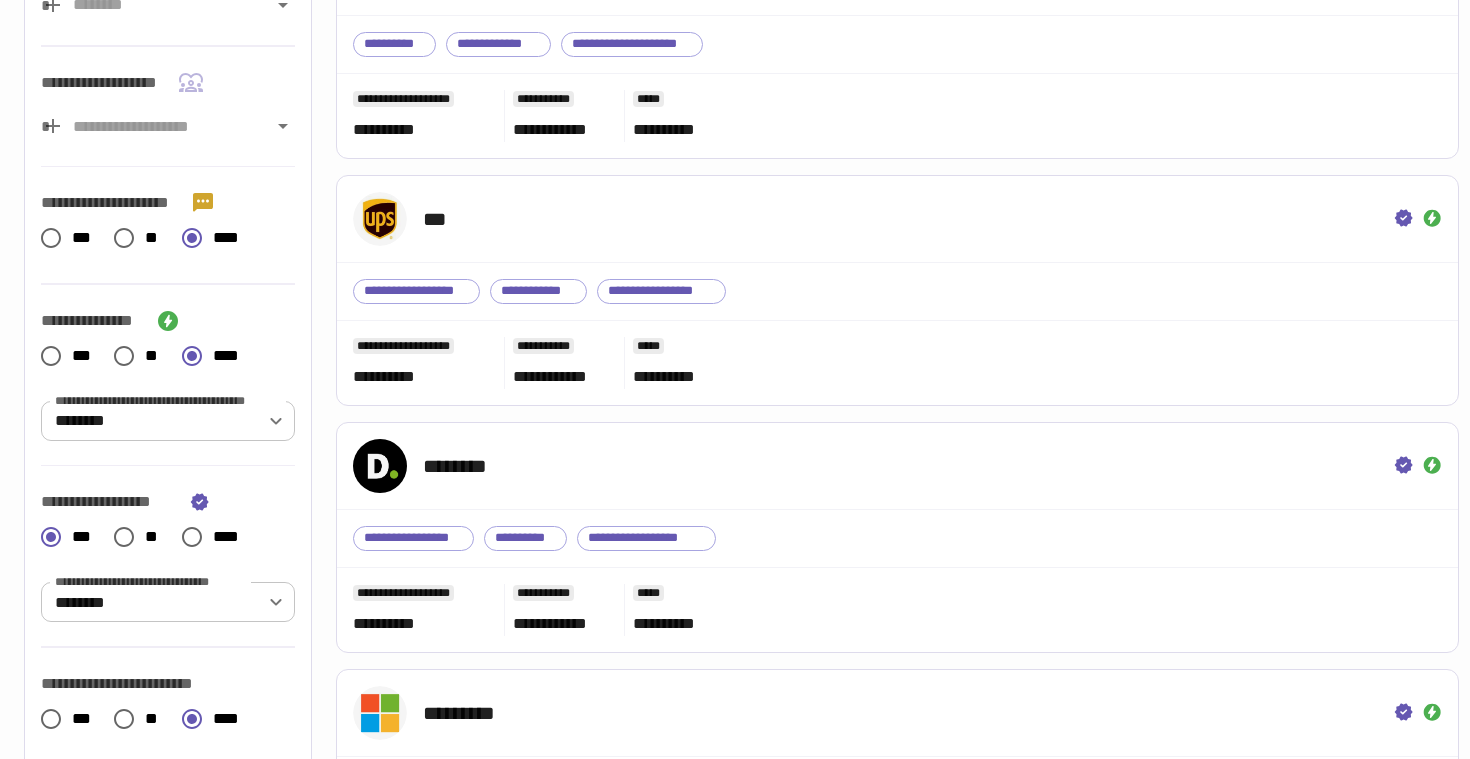 scroll, scrollTop: 0, scrollLeft: 0, axis: both 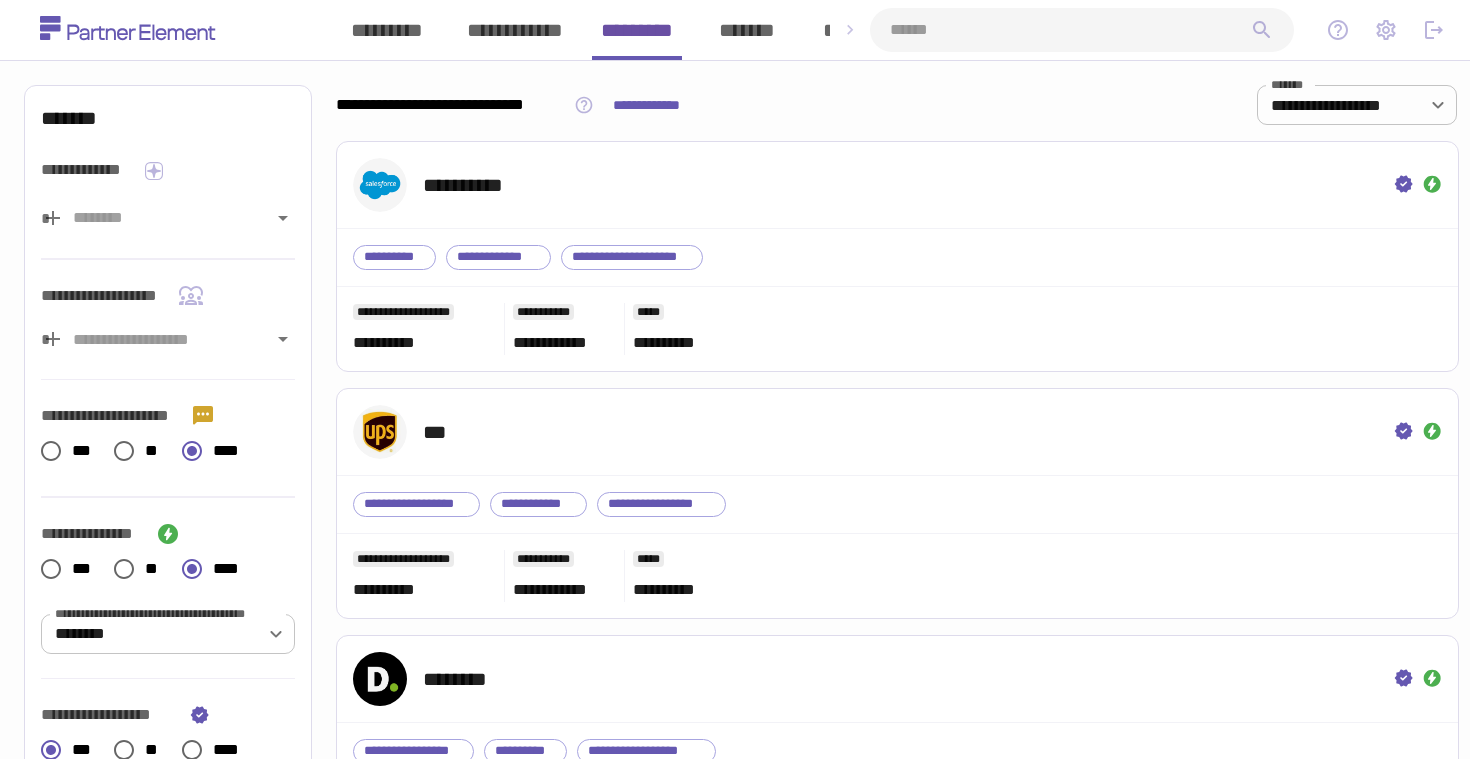 click at bounding box center (1070, 30) 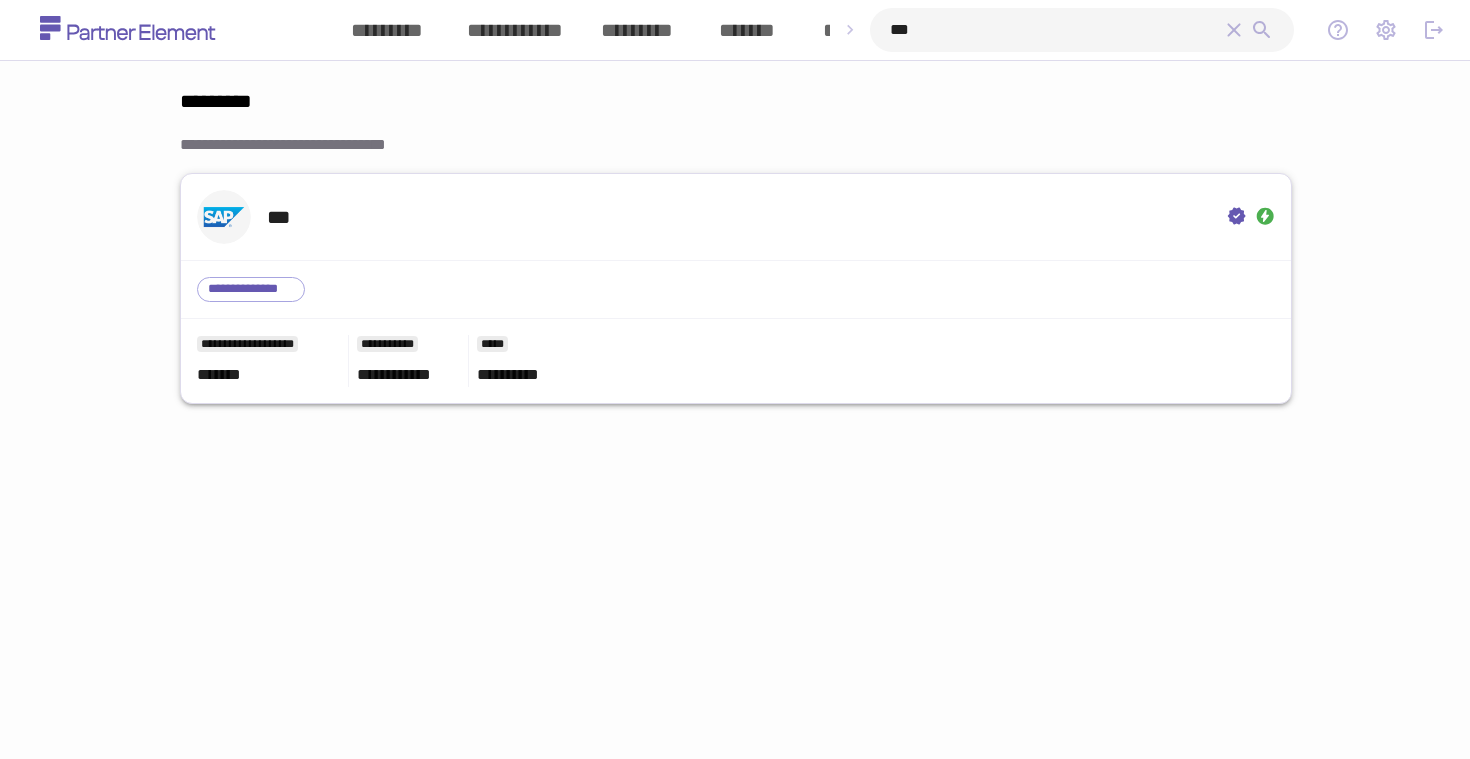 type on "***" 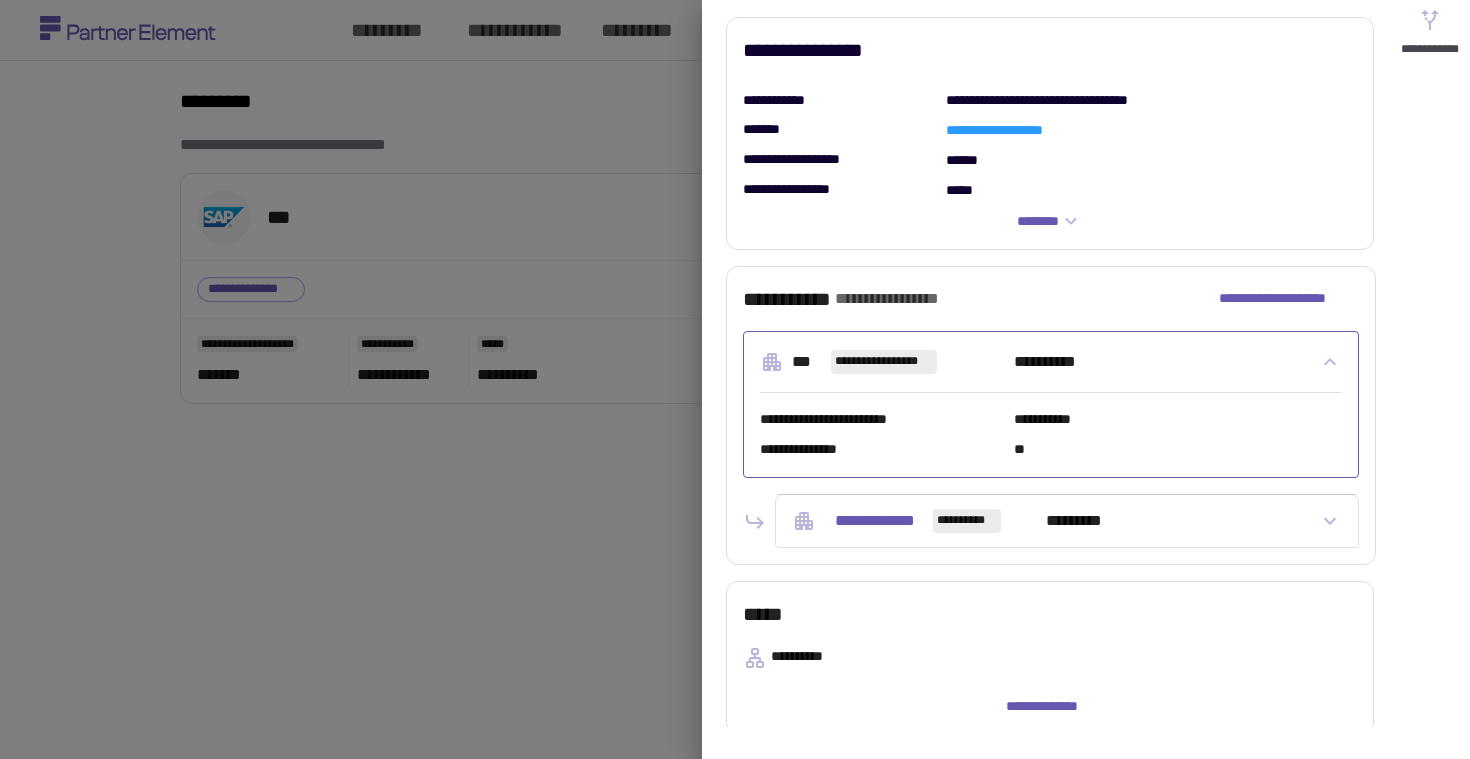 scroll, scrollTop: 418, scrollLeft: 0, axis: vertical 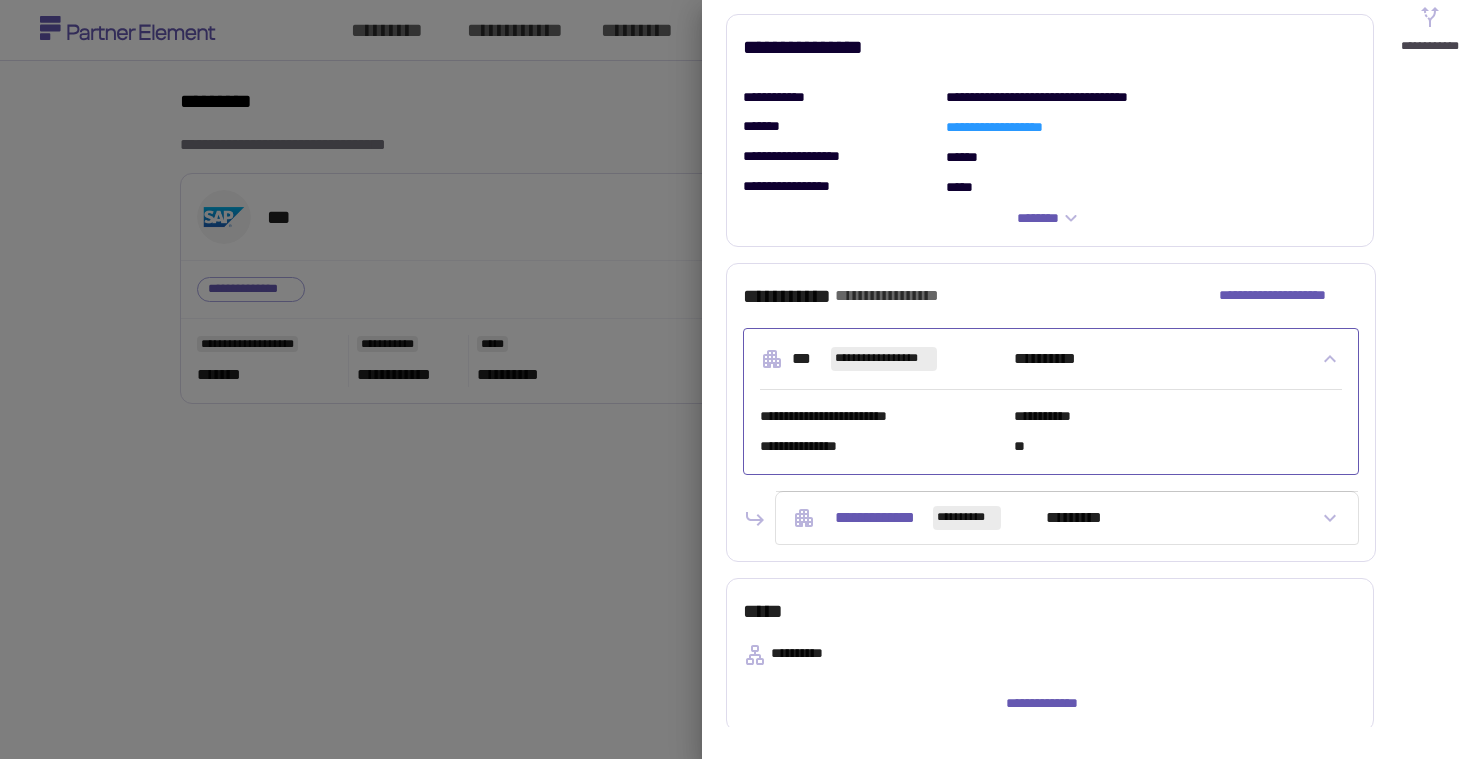 click 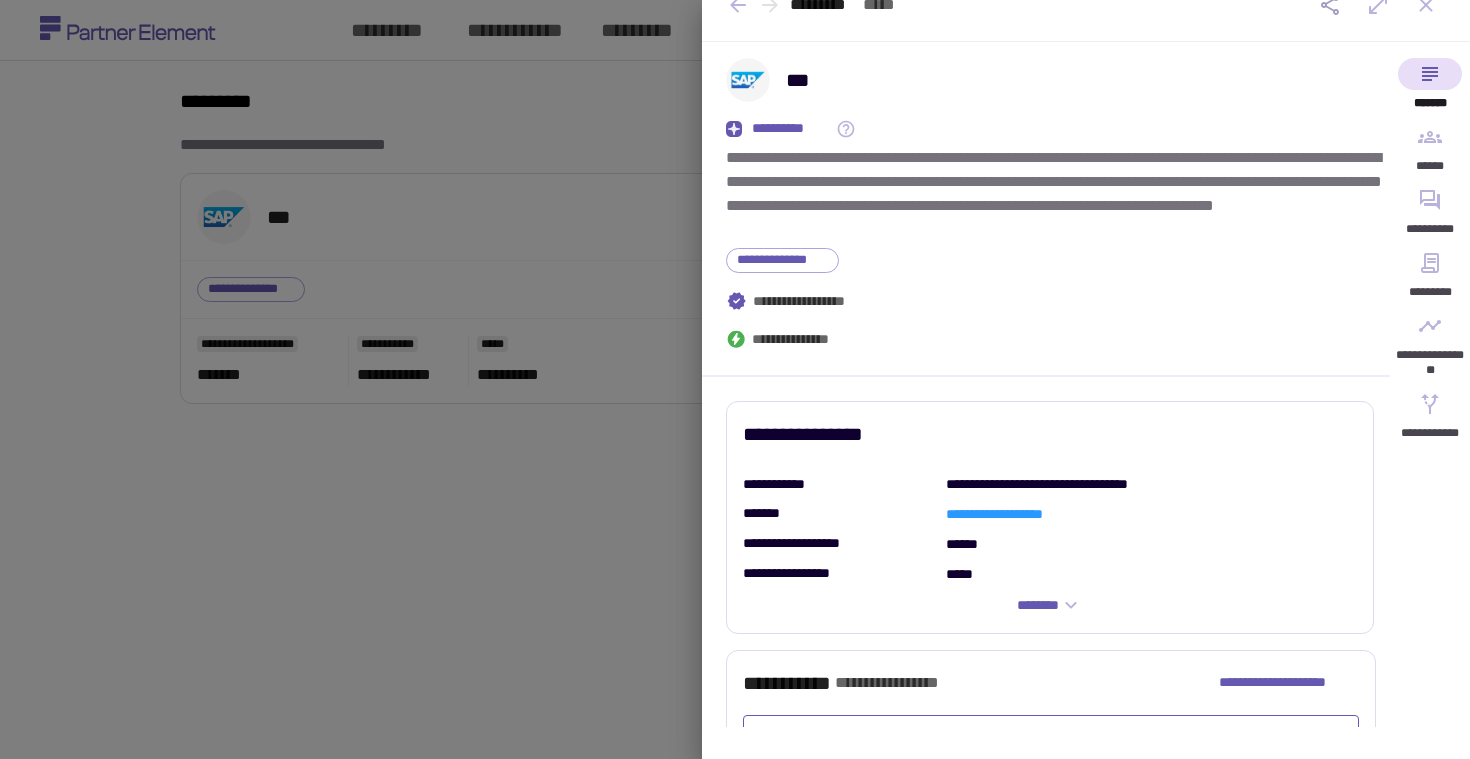 scroll, scrollTop: 19, scrollLeft: 0, axis: vertical 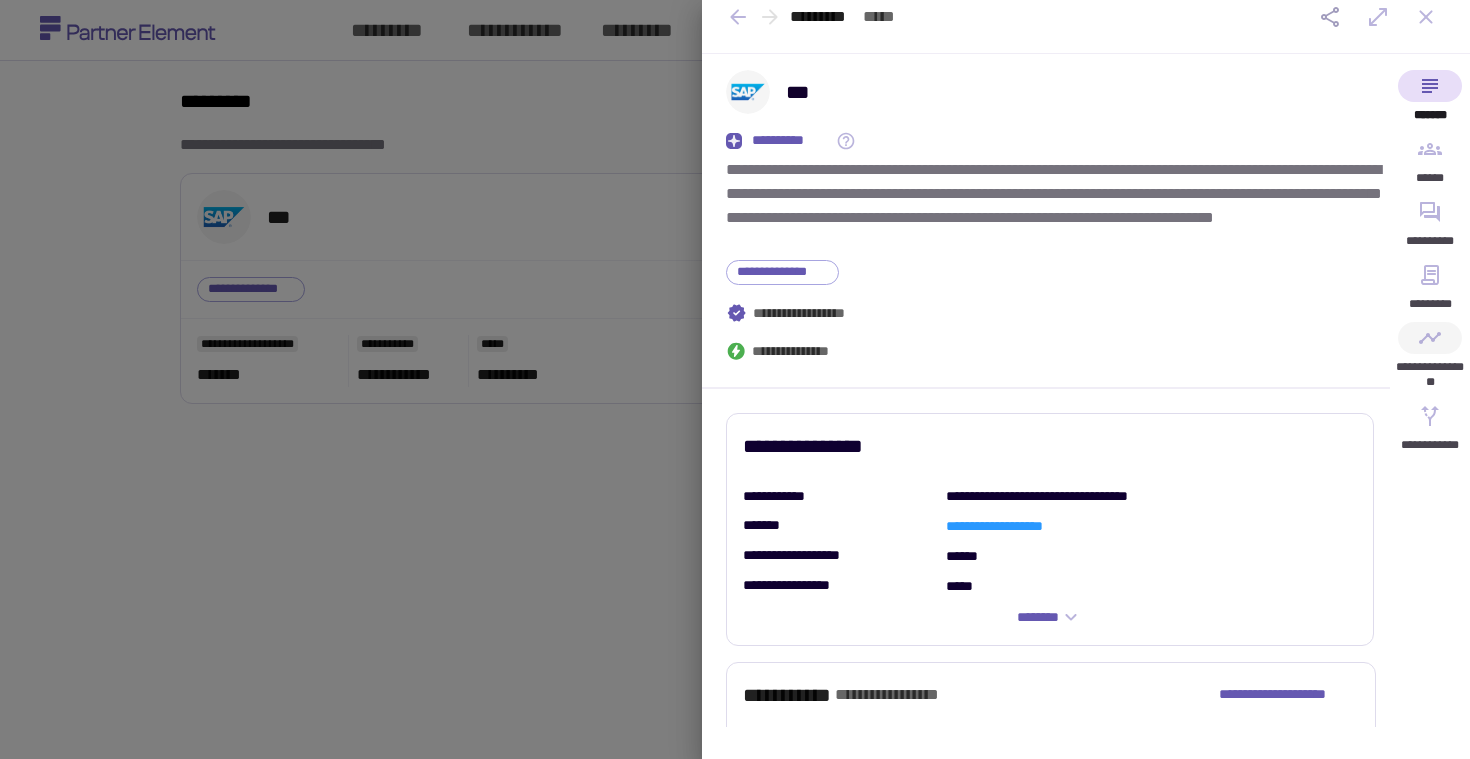 click on "**********" at bounding box center (1430, 361) 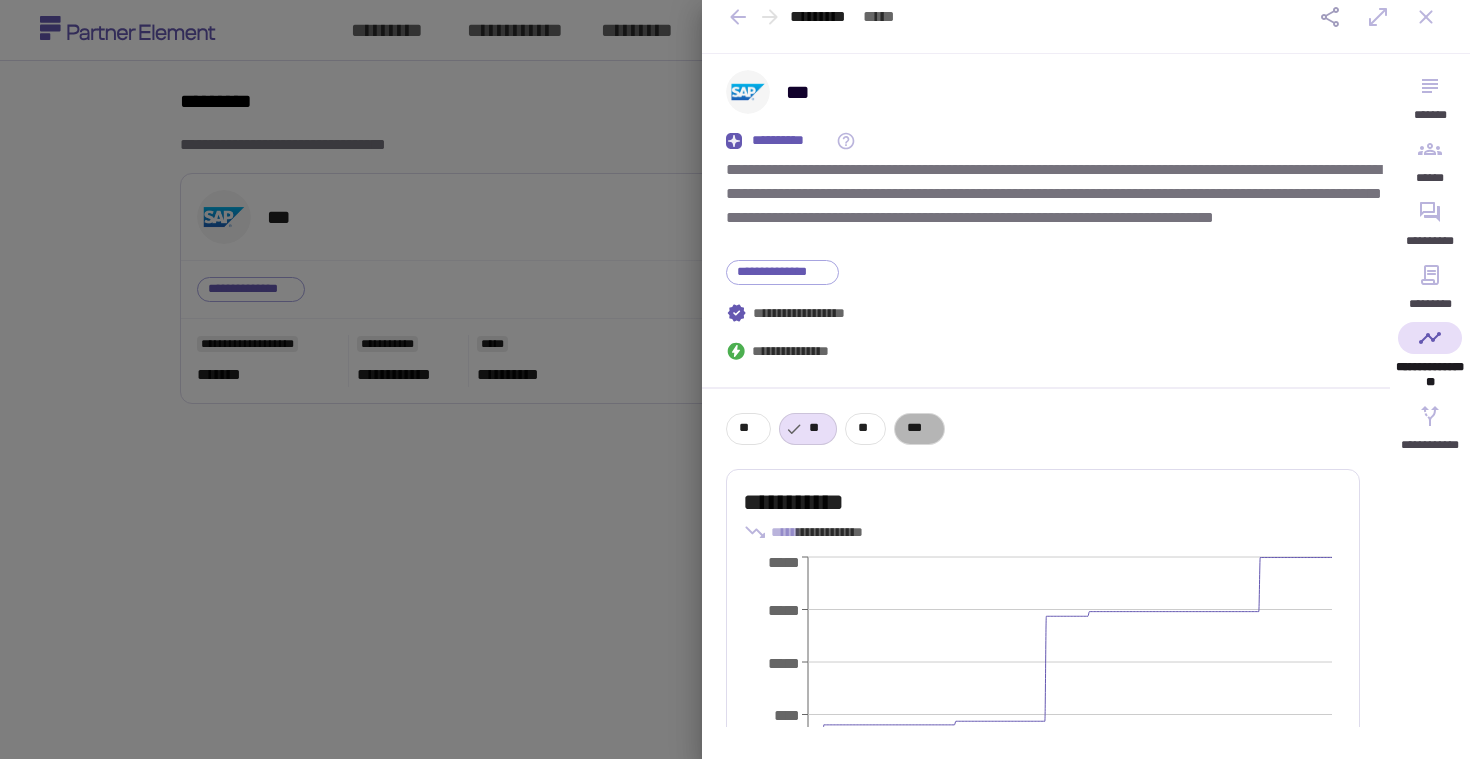 click on "***" at bounding box center [919, 428] 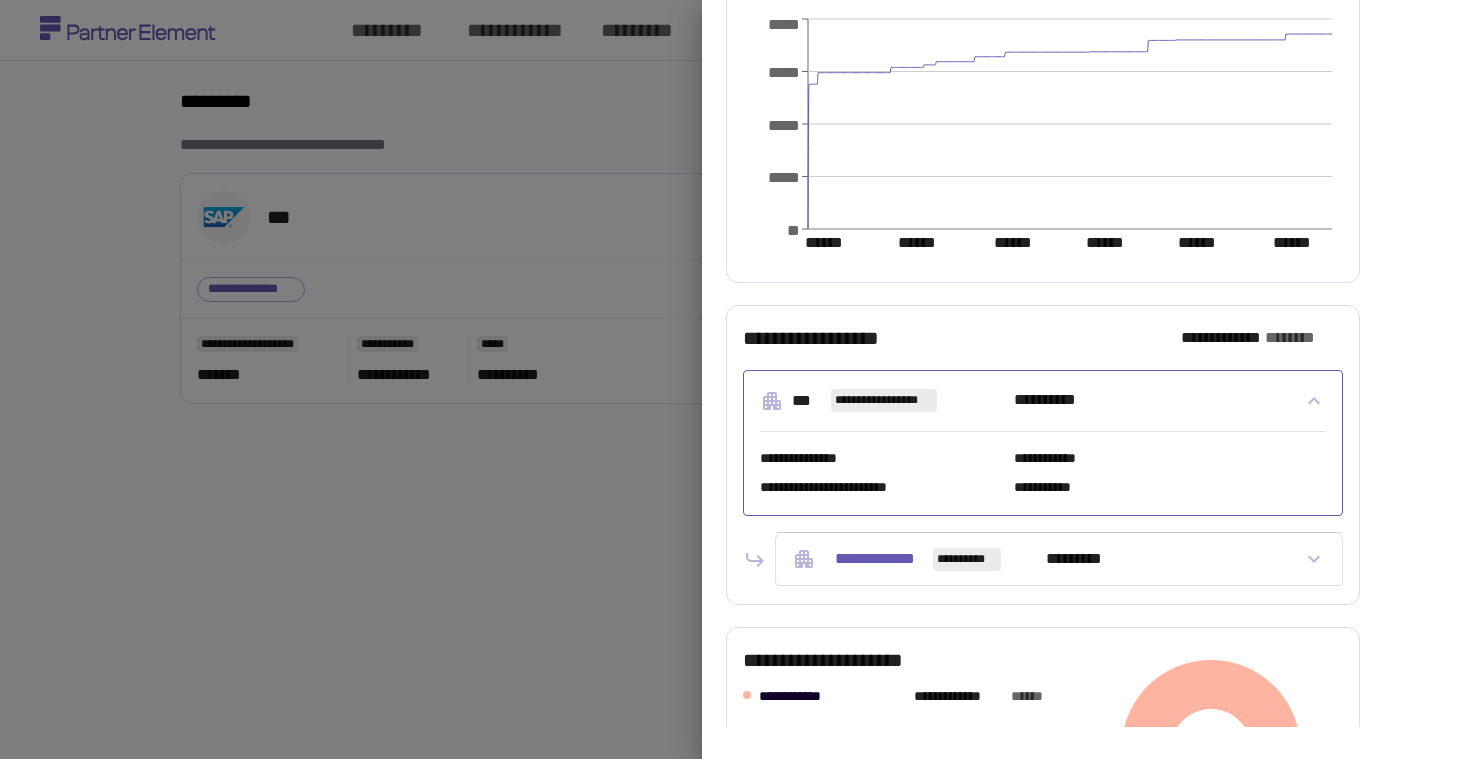 scroll, scrollTop: 765, scrollLeft: 0, axis: vertical 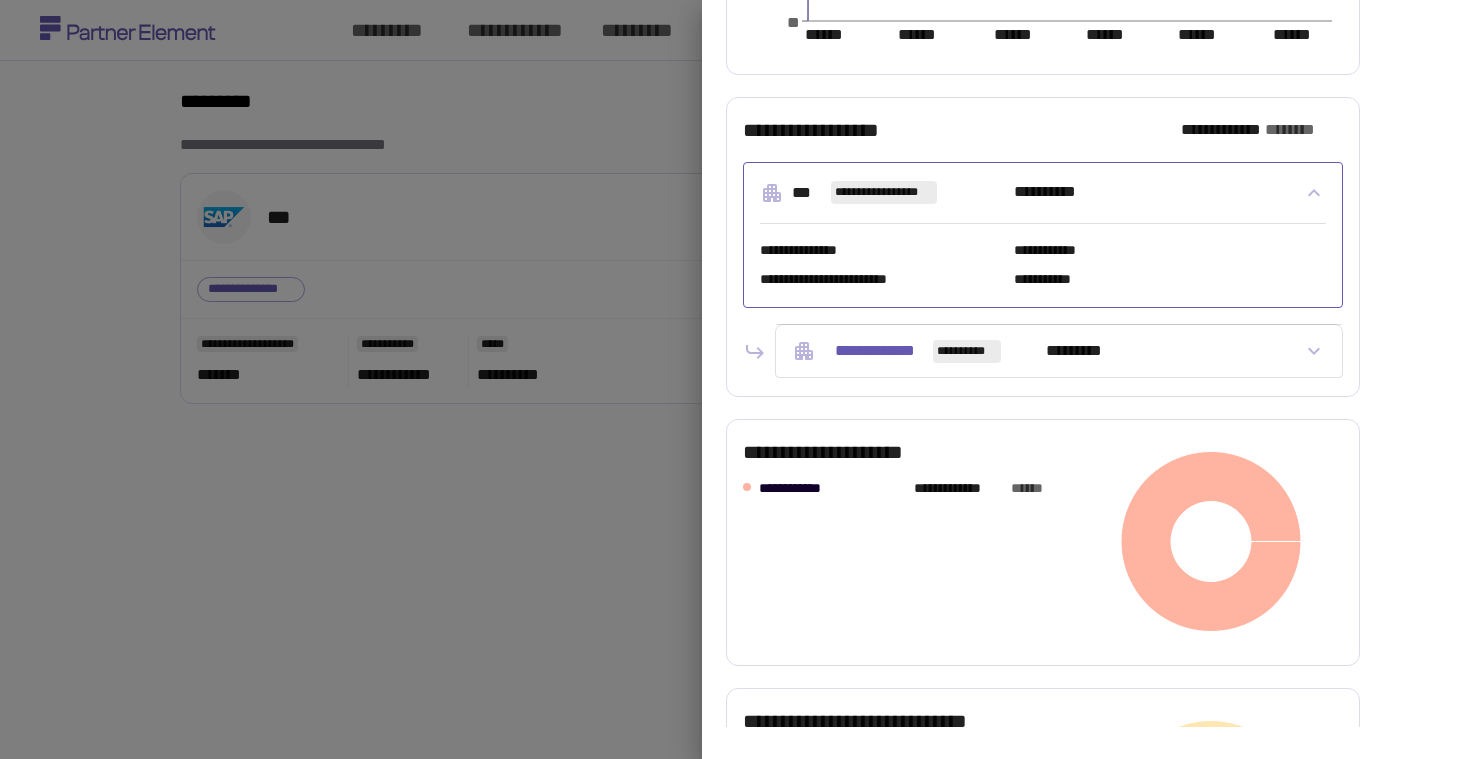 click on "**********" at bounding box center (1047, 351) 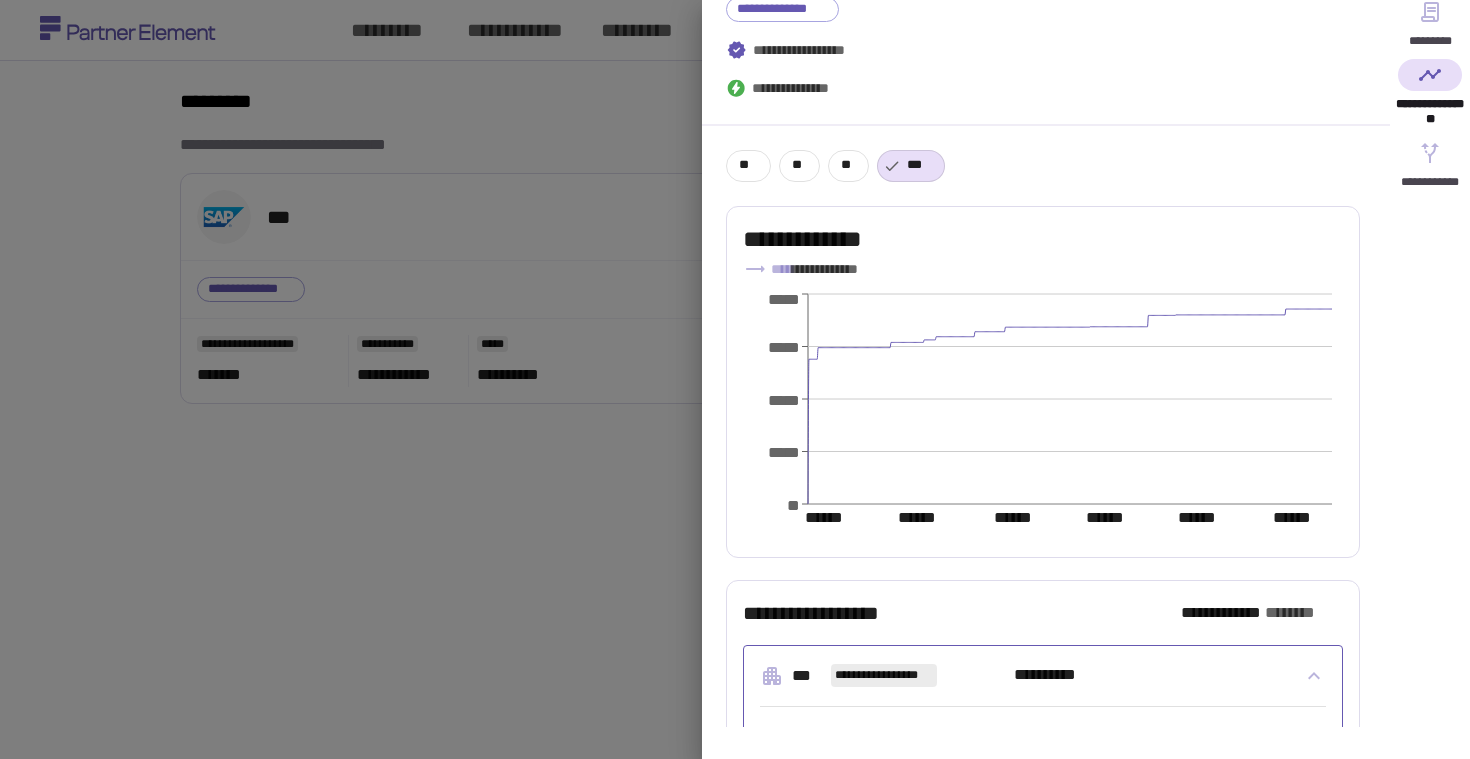 scroll, scrollTop: 0, scrollLeft: 0, axis: both 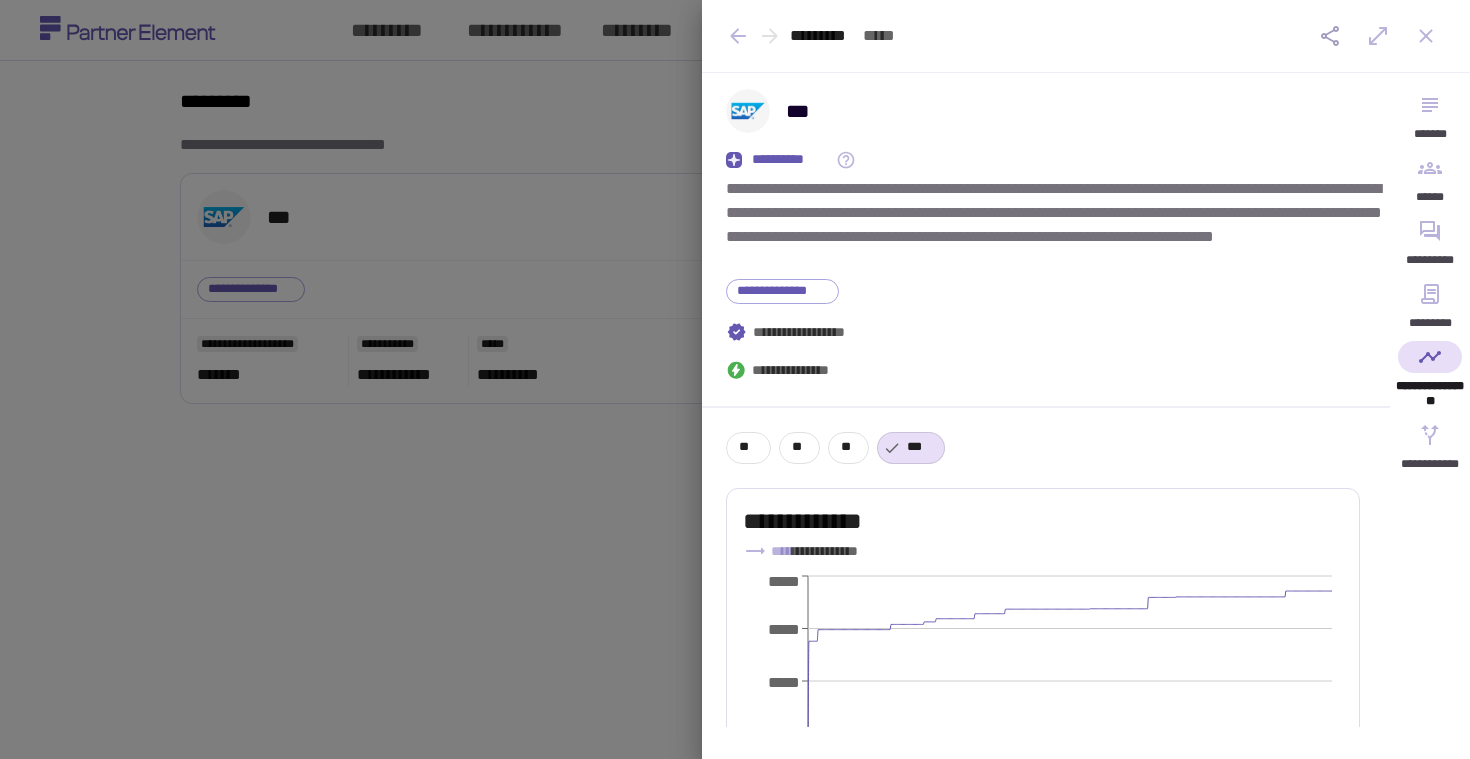 click 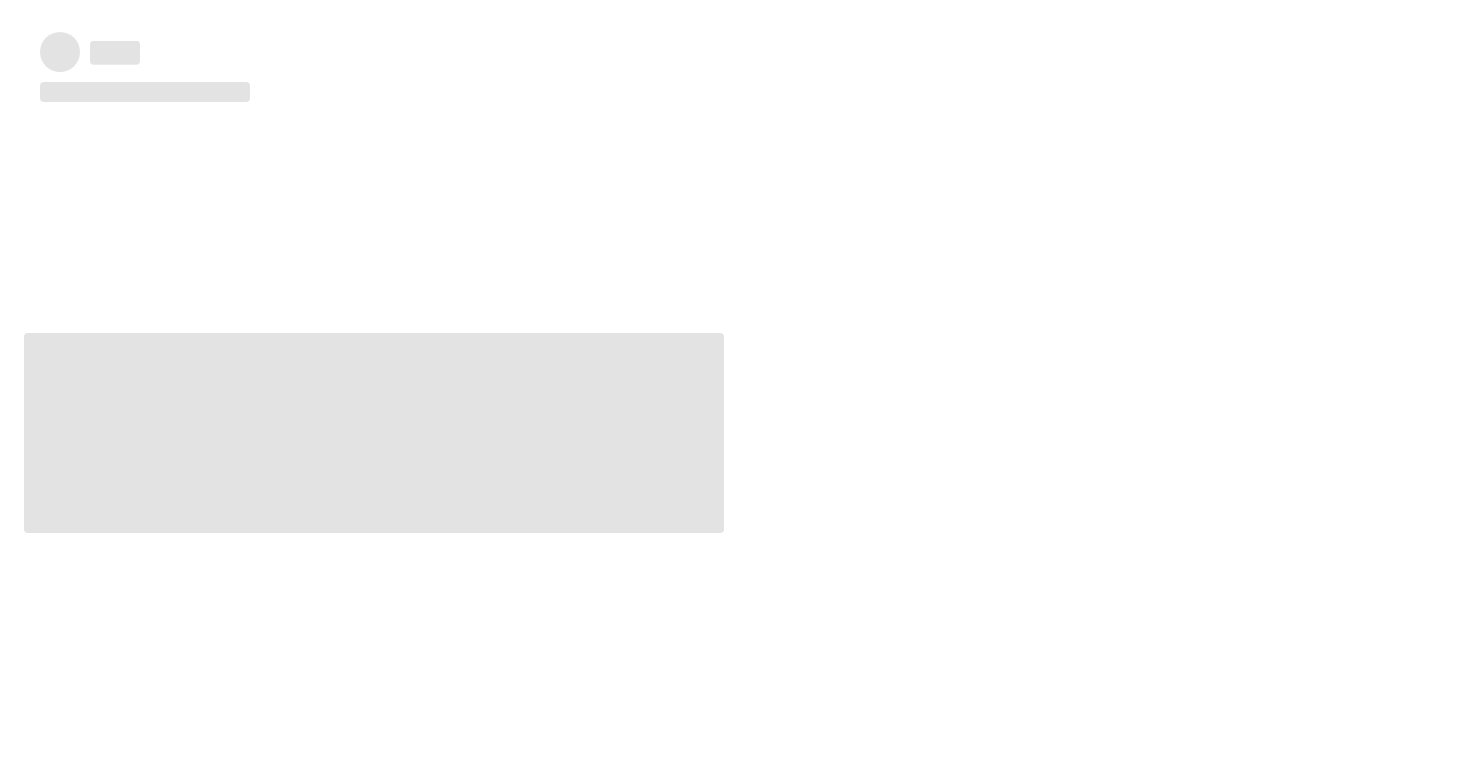 type 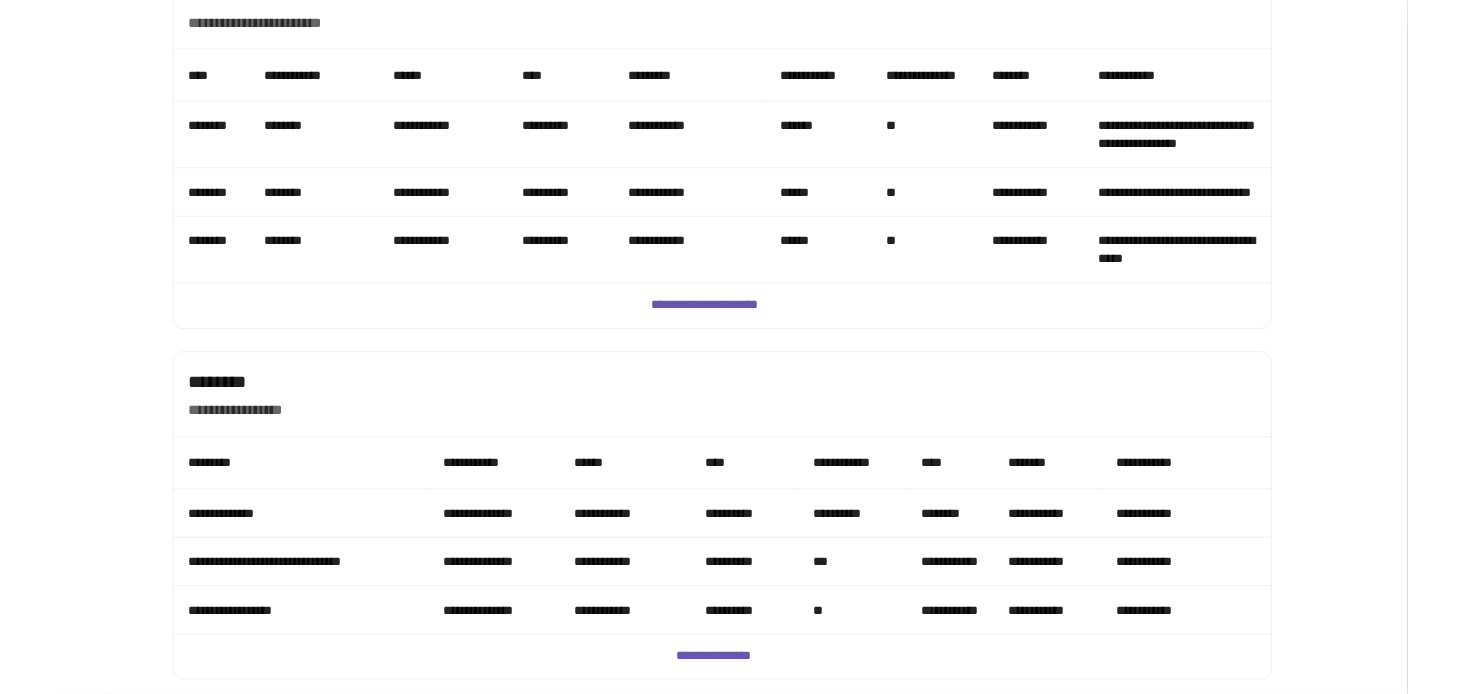 scroll, scrollTop: 1346, scrollLeft: 0, axis: vertical 